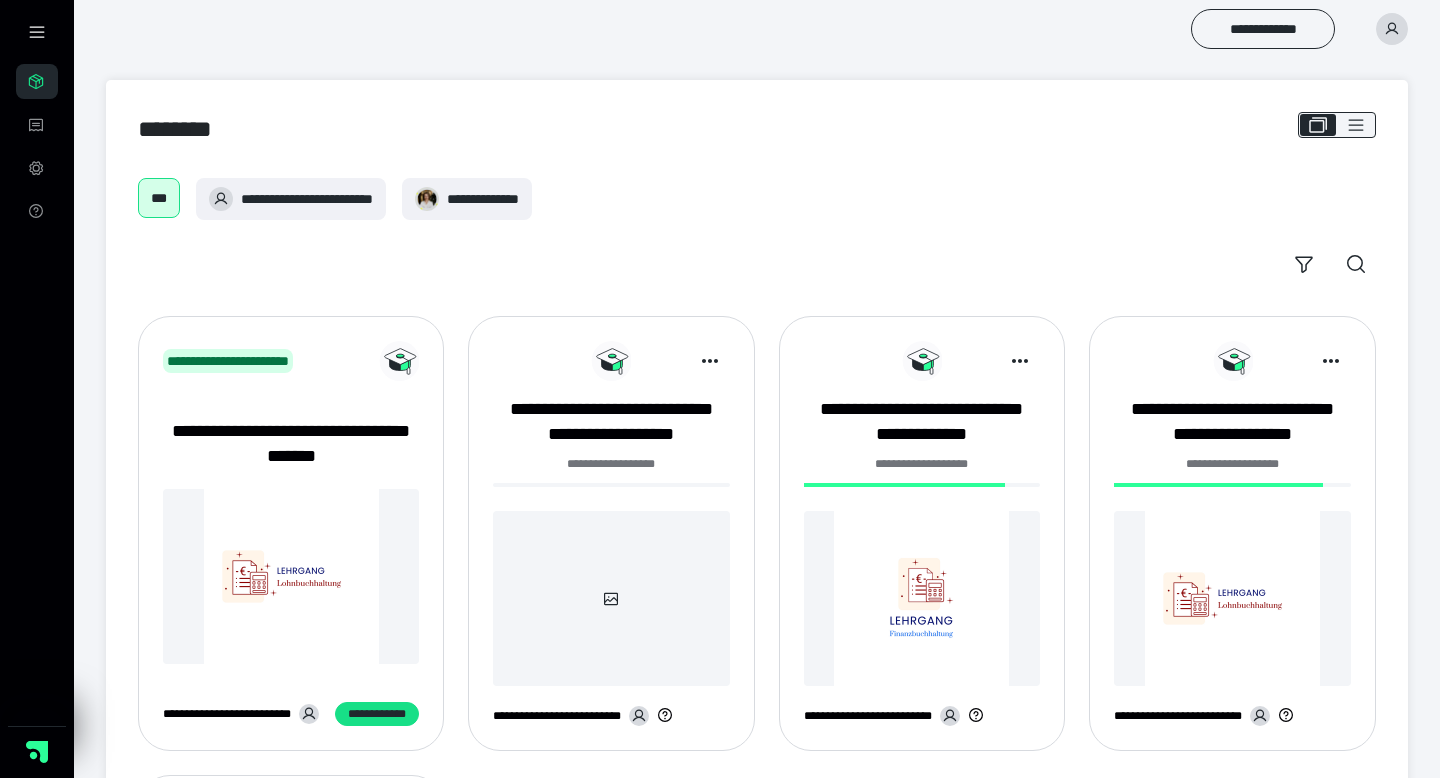 scroll, scrollTop: 0, scrollLeft: 0, axis: both 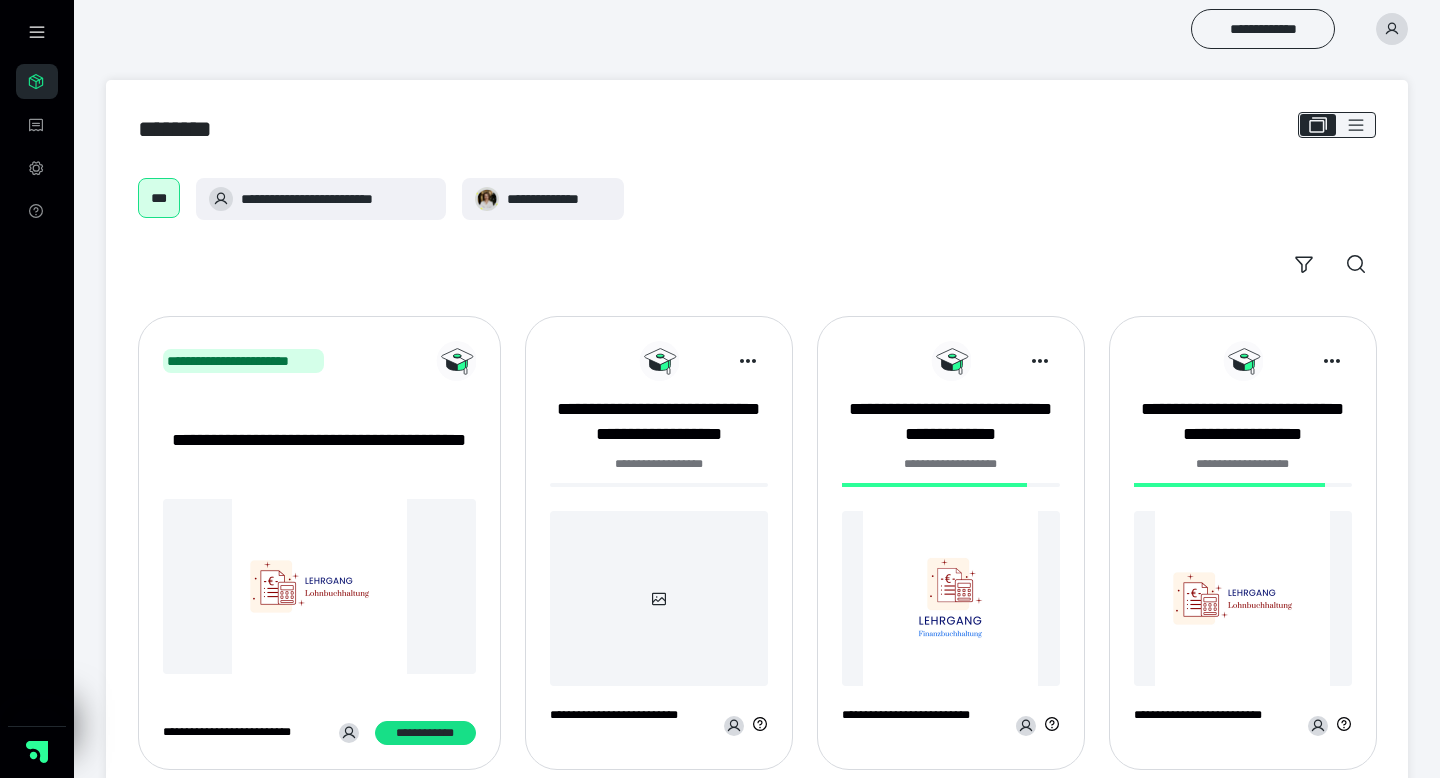 click on "**********" at bounding box center [951, 464] 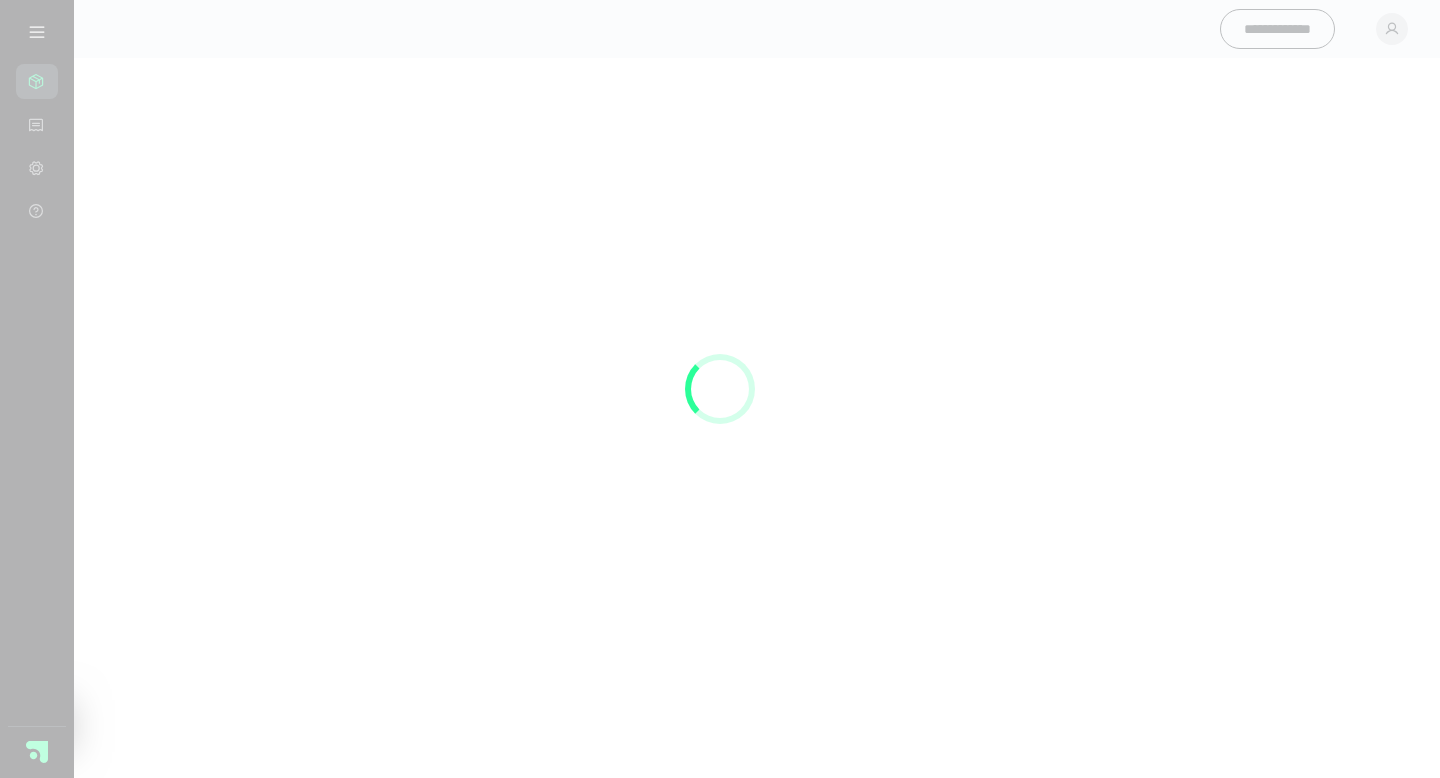 scroll, scrollTop: 0, scrollLeft: 0, axis: both 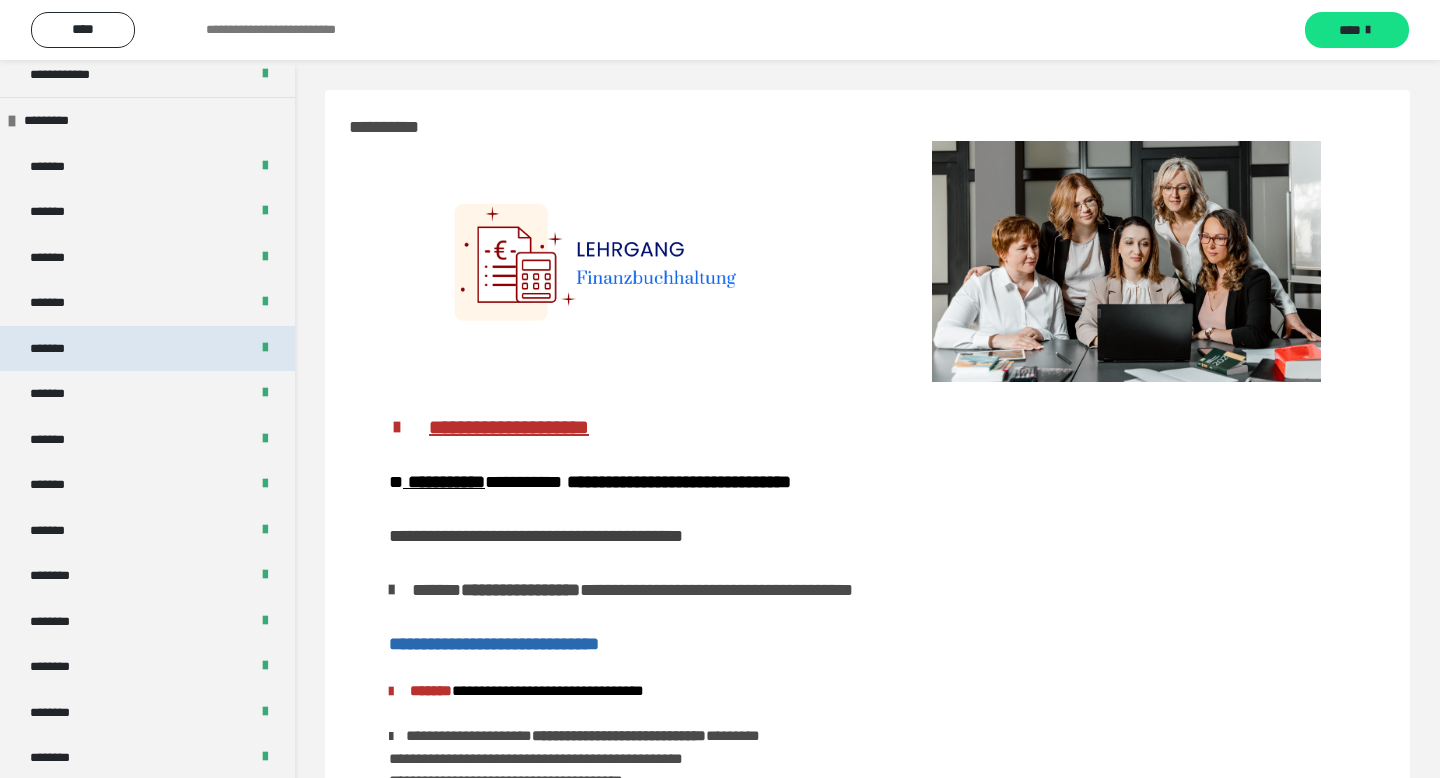 click on "*******" at bounding box center (147, 349) 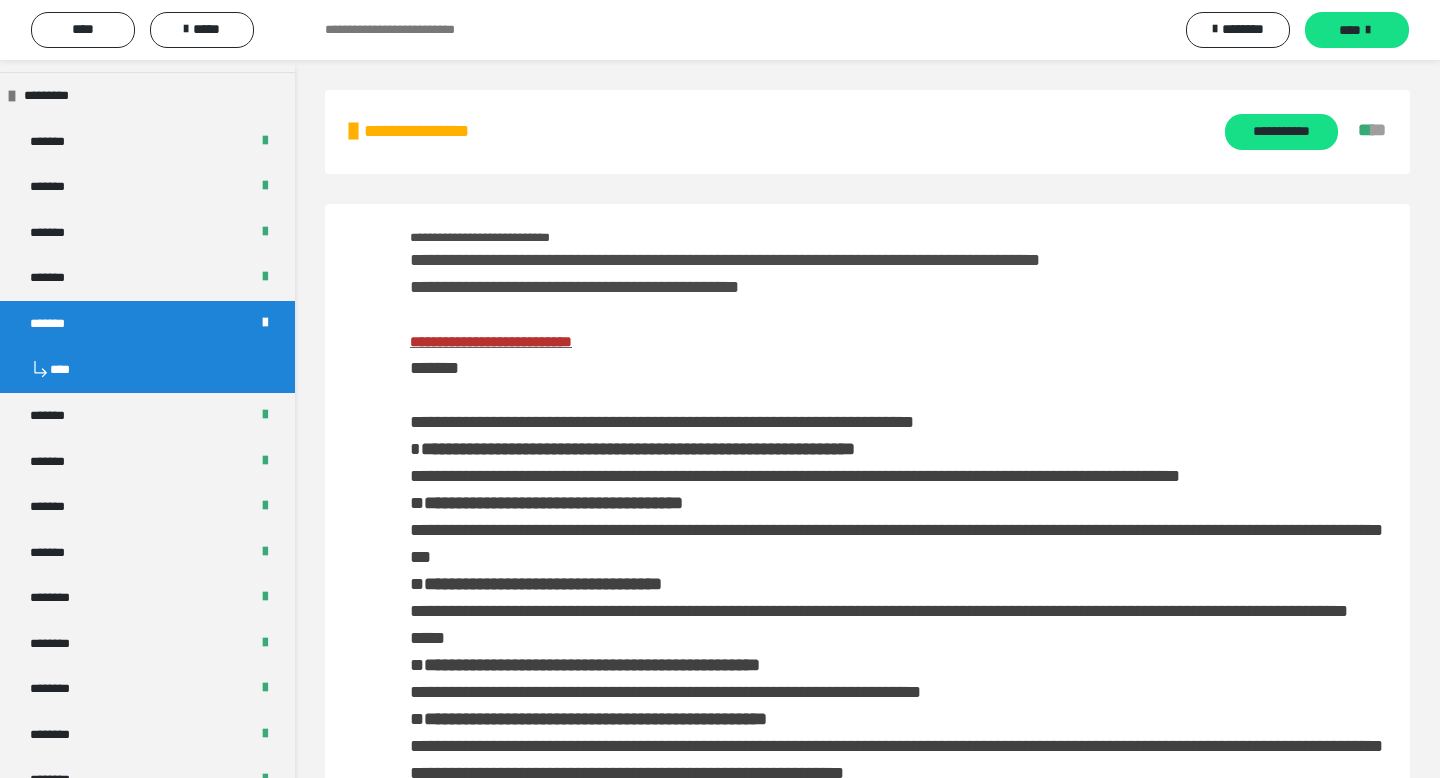 scroll, scrollTop: 629, scrollLeft: 0, axis: vertical 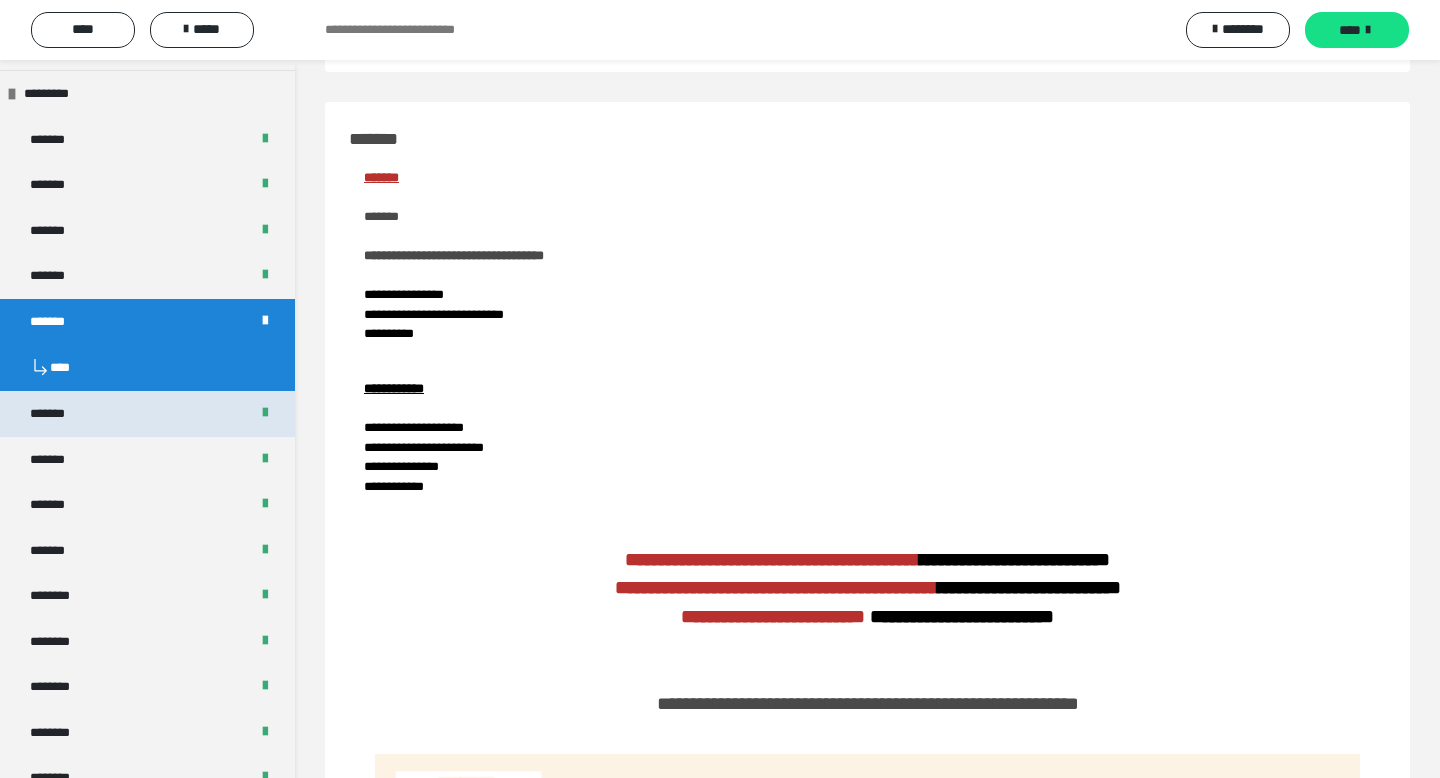 click on "*******" at bounding box center [58, 414] 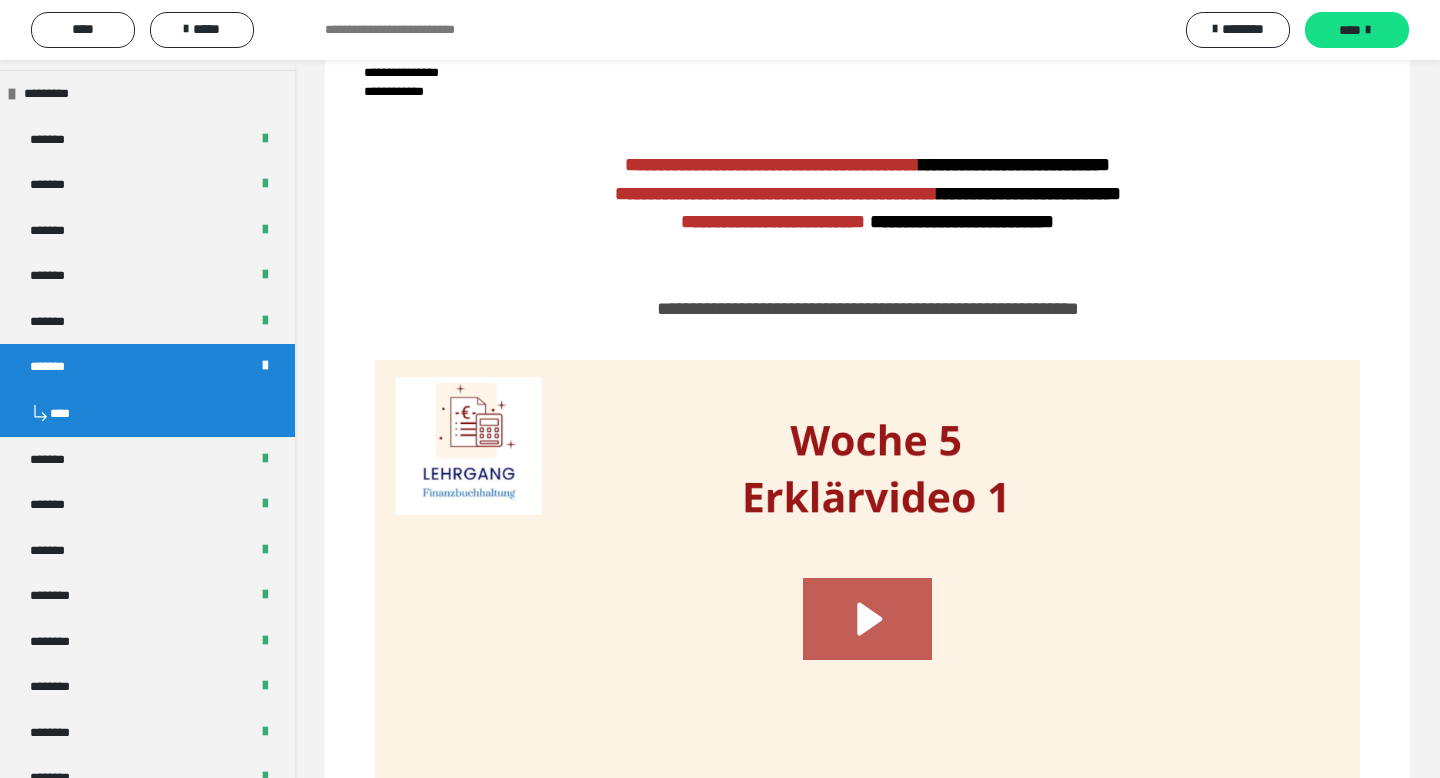 scroll, scrollTop: 582, scrollLeft: 0, axis: vertical 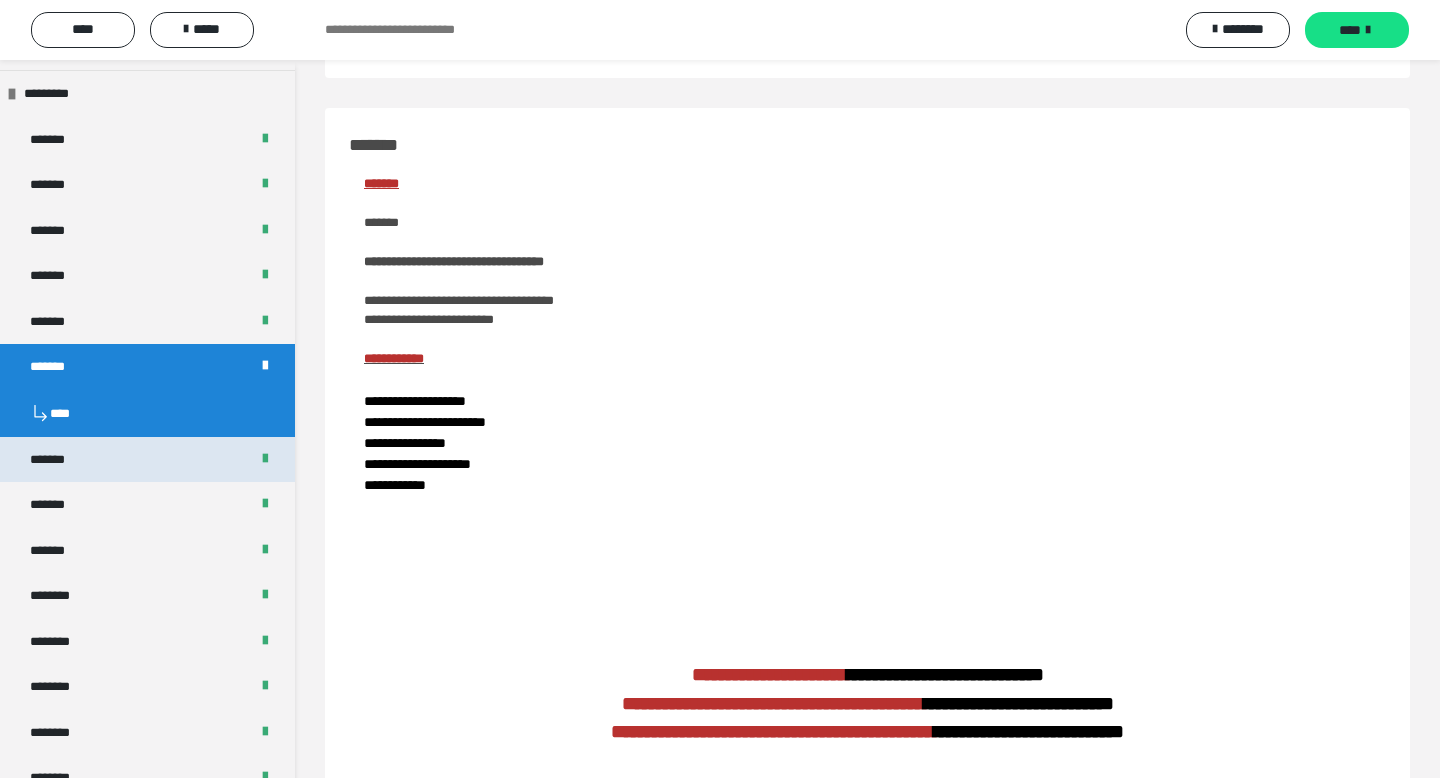 click on "*******" at bounding box center [58, 460] 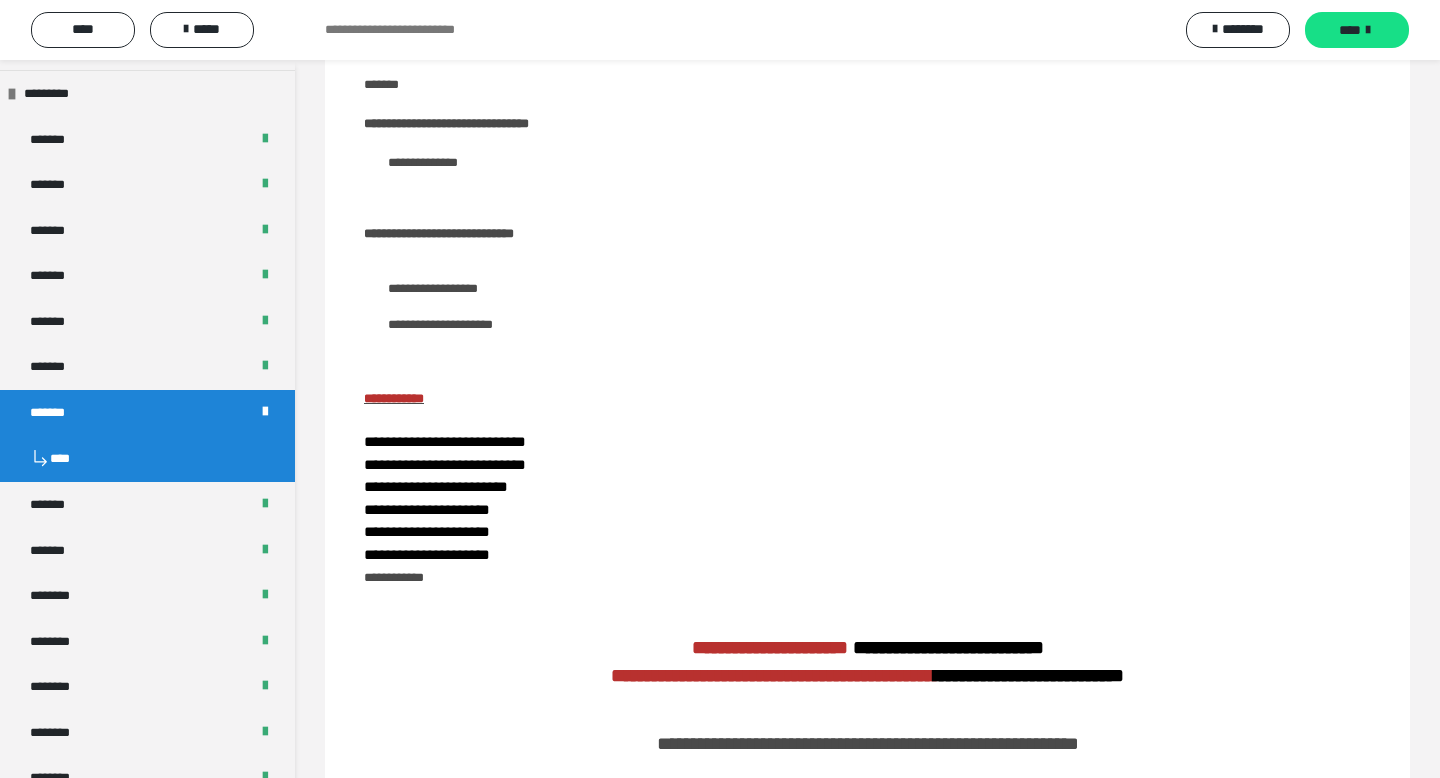 scroll, scrollTop: 511, scrollLeft: 0, axis: vertical 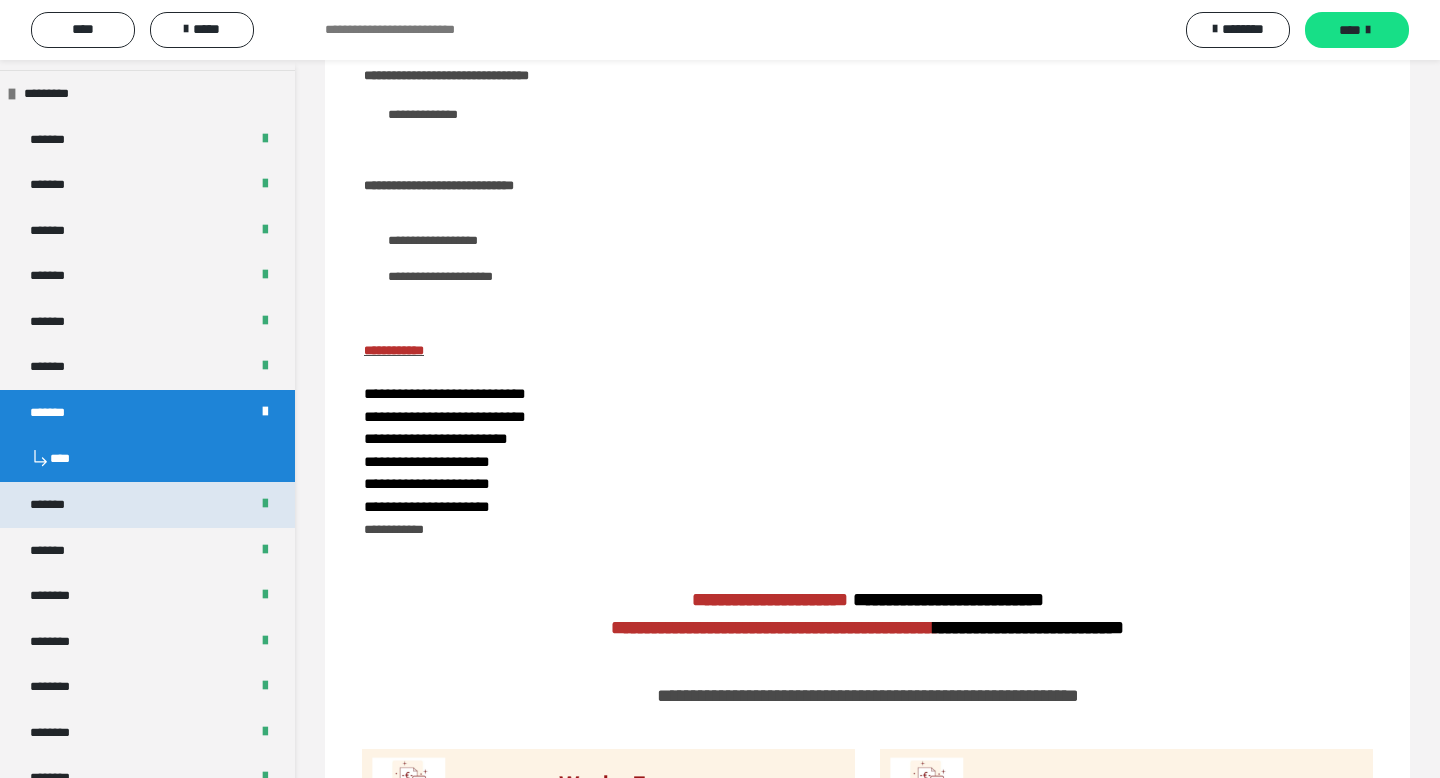 click on "*******" at bounding box center [147, 505] 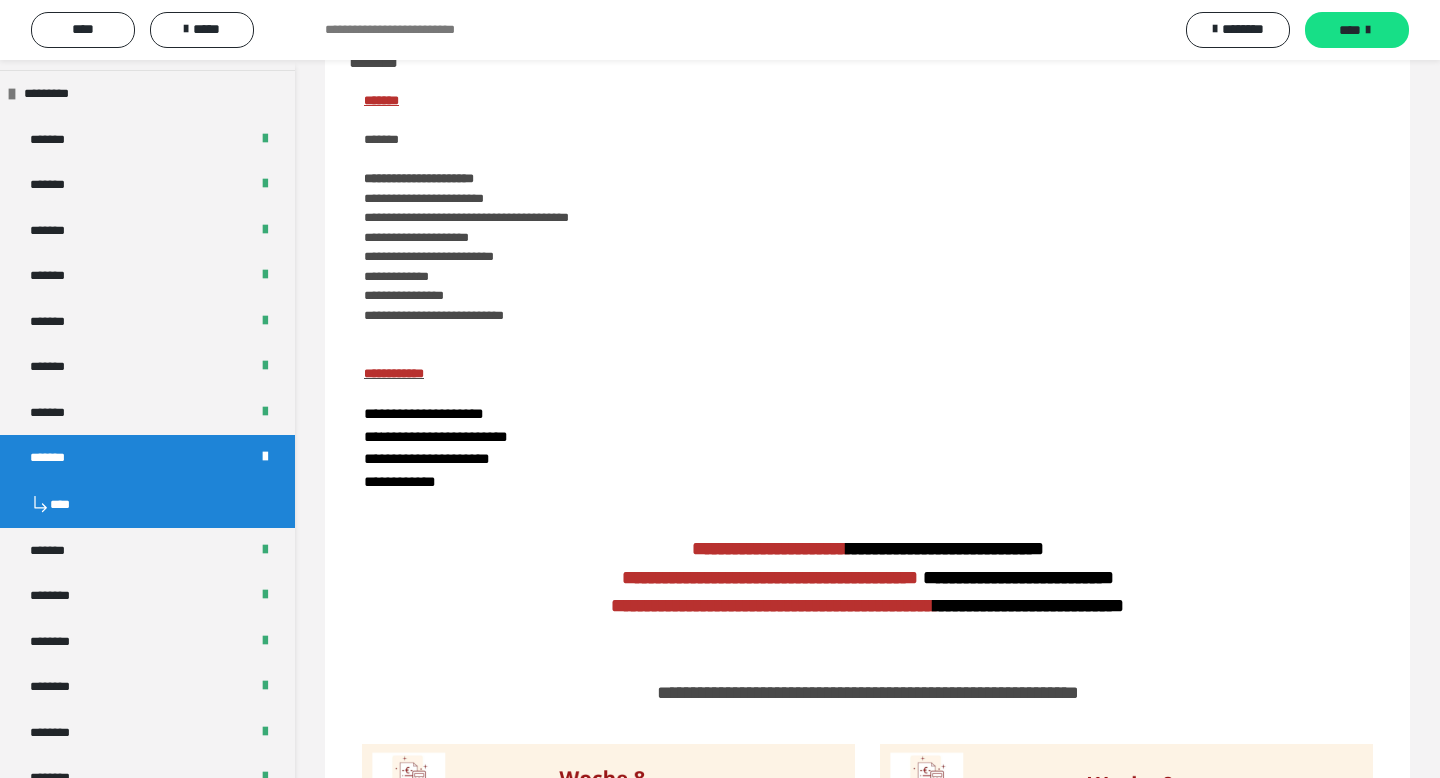 scroll, scrollTop: 476, scrollLeft: 0, axis: vertical 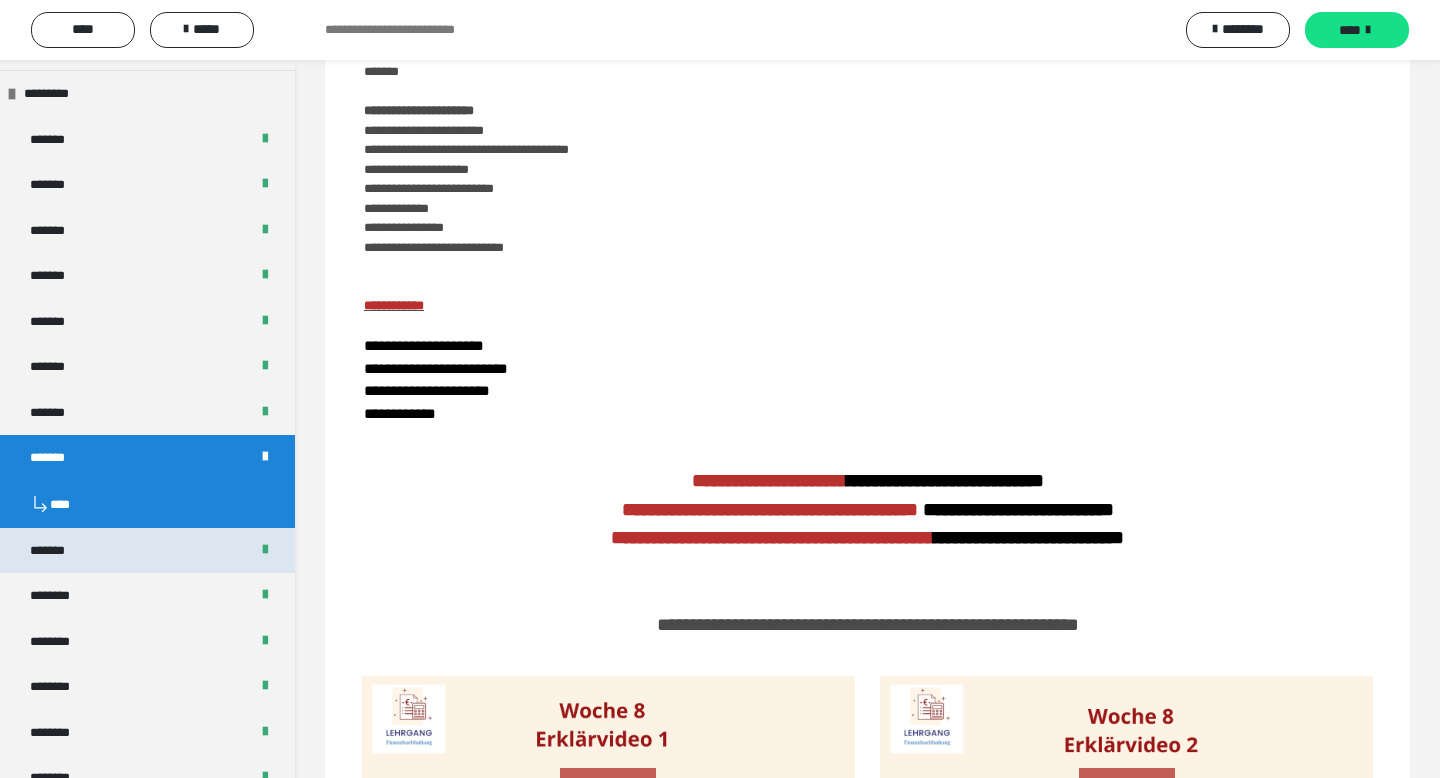 click on "*******" at bounding box center (58, 551) 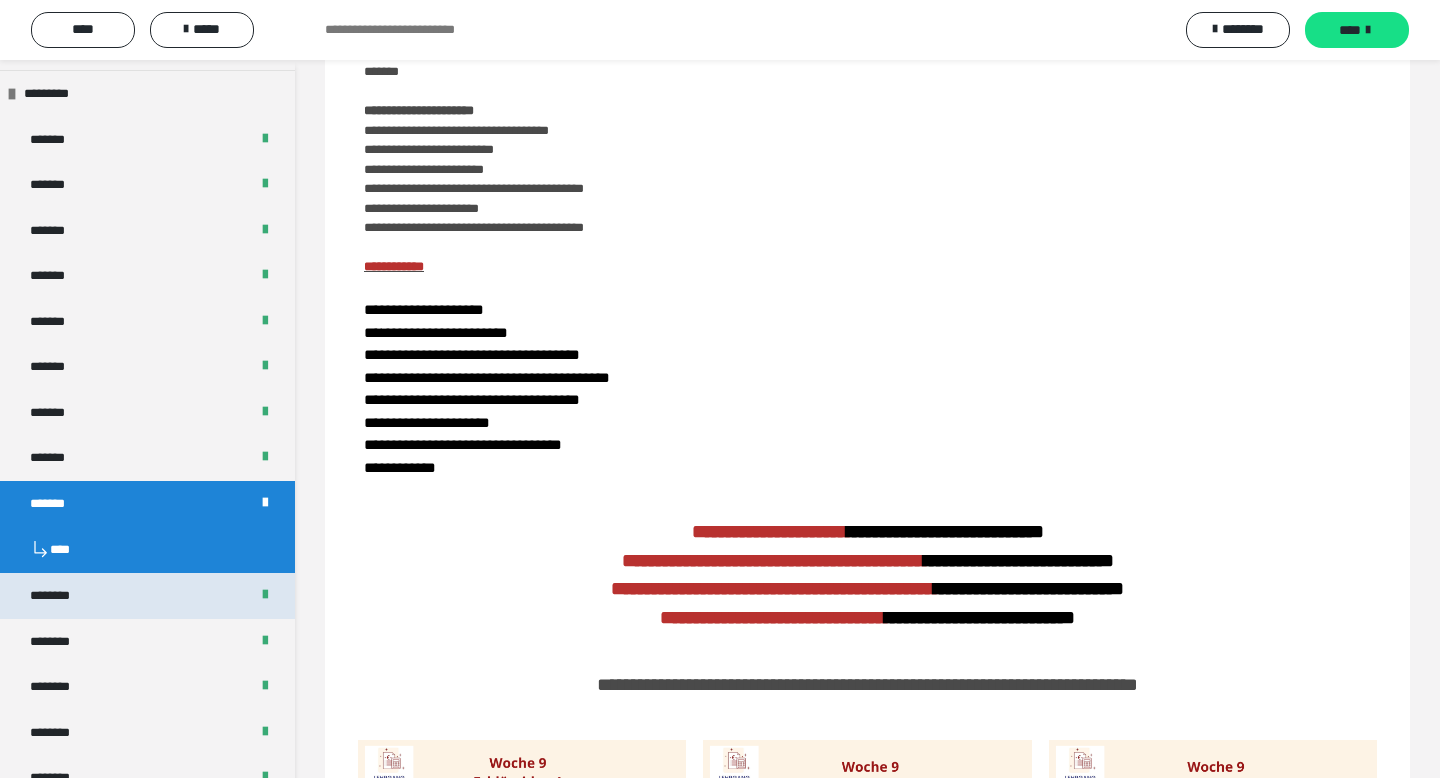 click on "********" at bounding box center [61, 596] 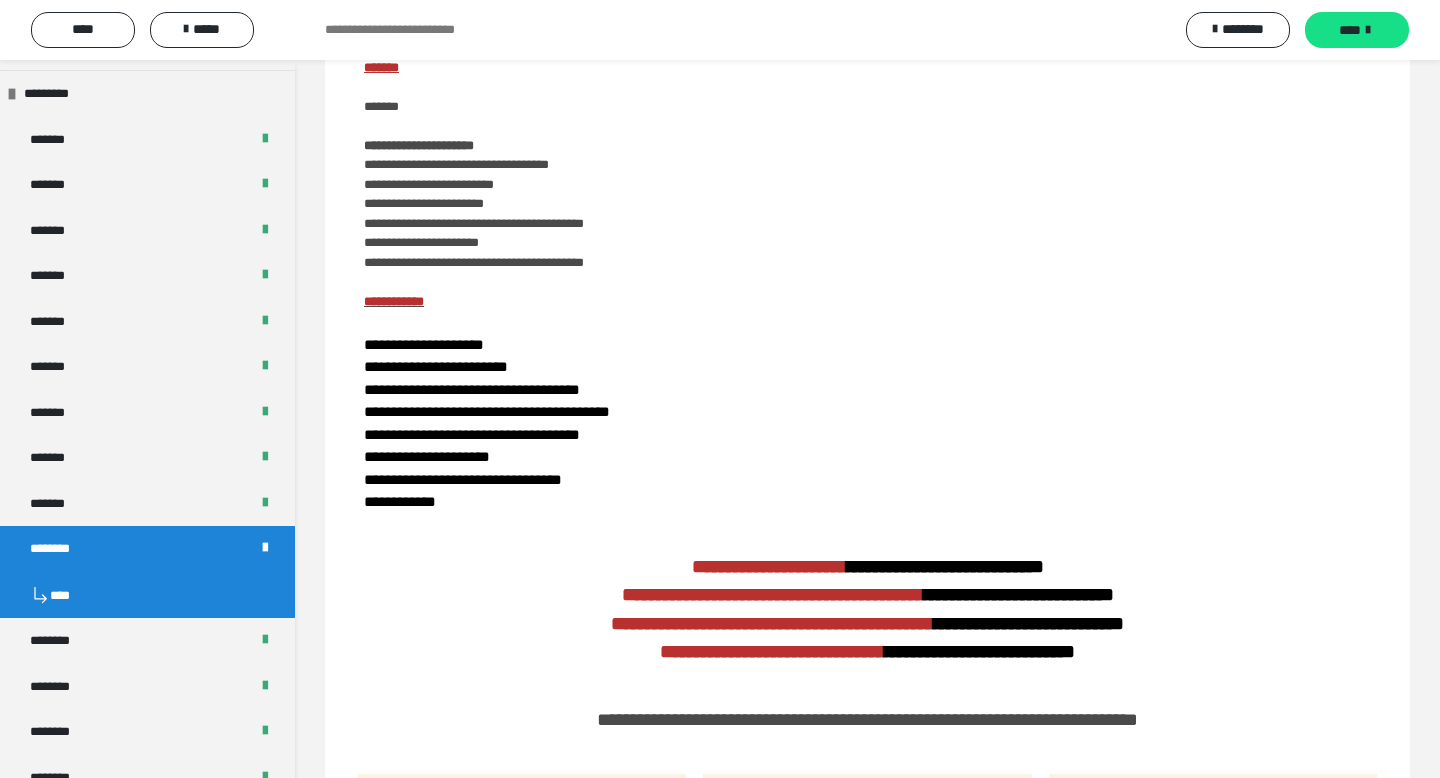 scroll, scrollTop: 511, scrollLeft: 0, axis: vertical 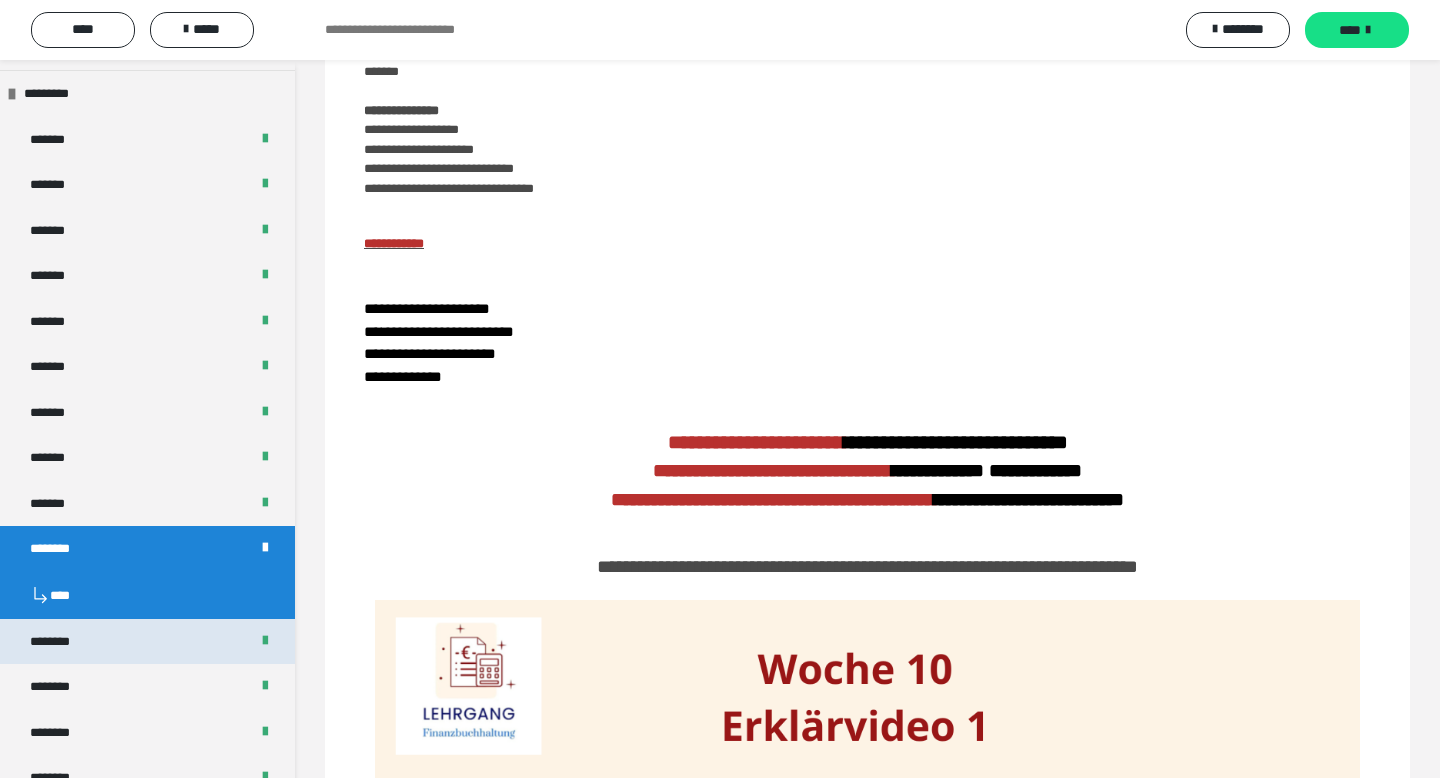 click on "********" at bounding box center (59, 642) 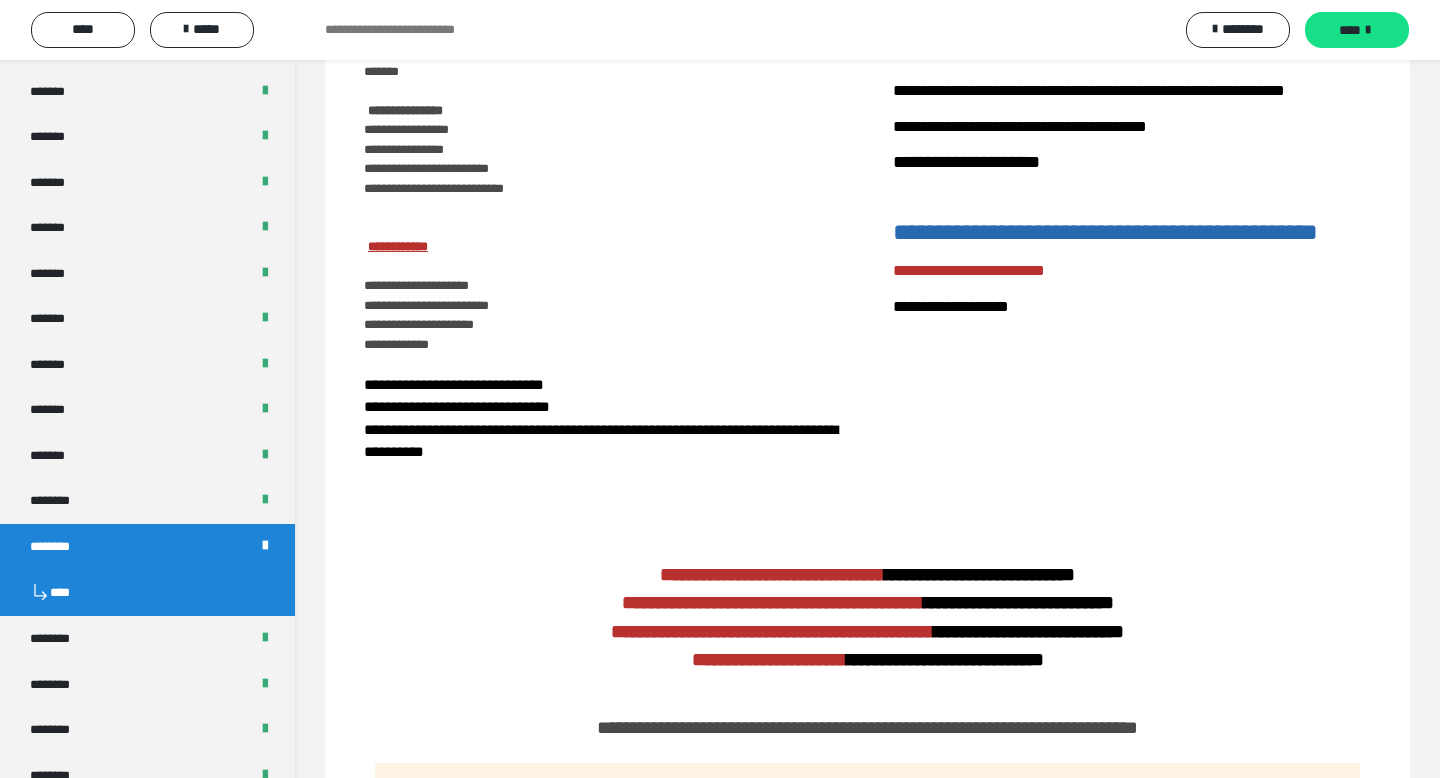 scroll, scrollTop: 679, scrollLeft: 0, axis: vertical 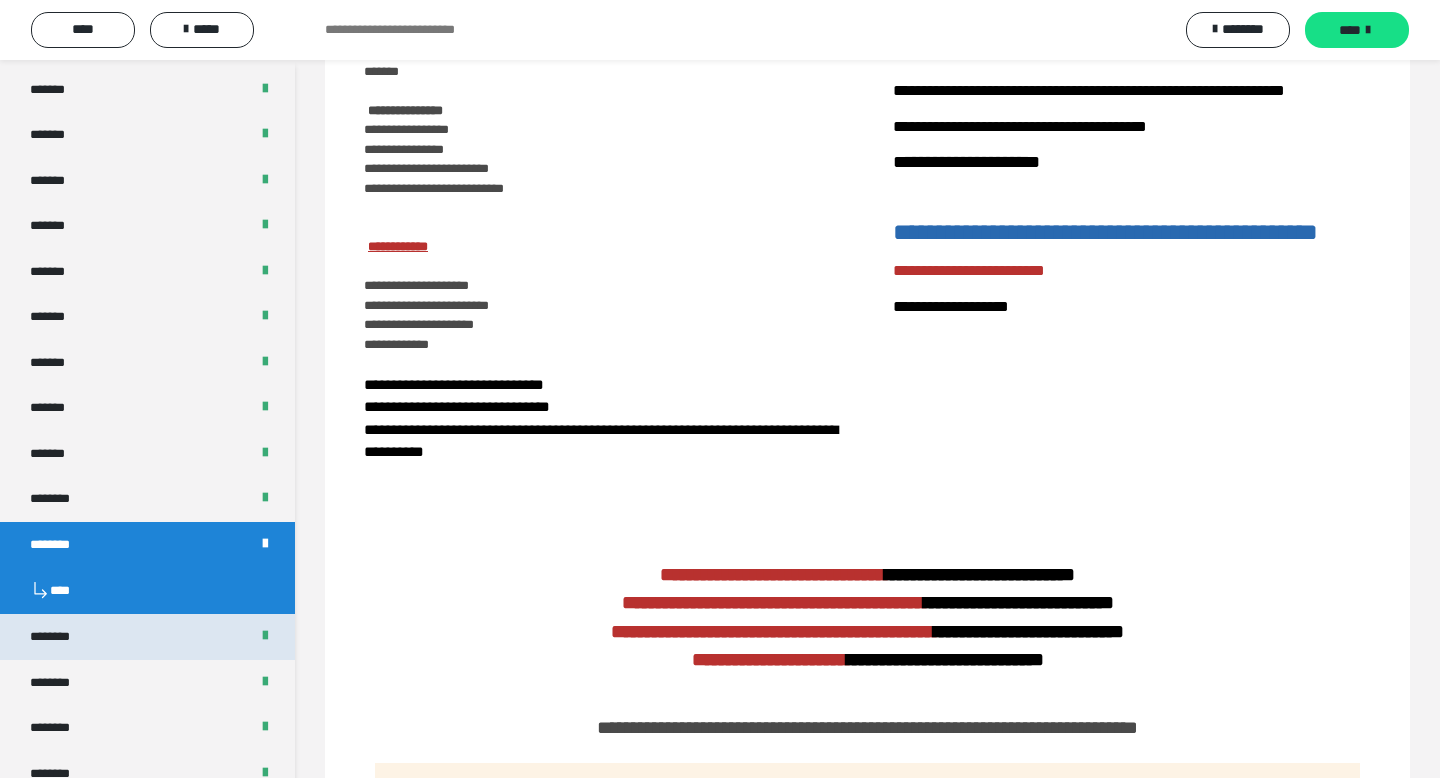 click on "********" at bounding box center (60, 637) 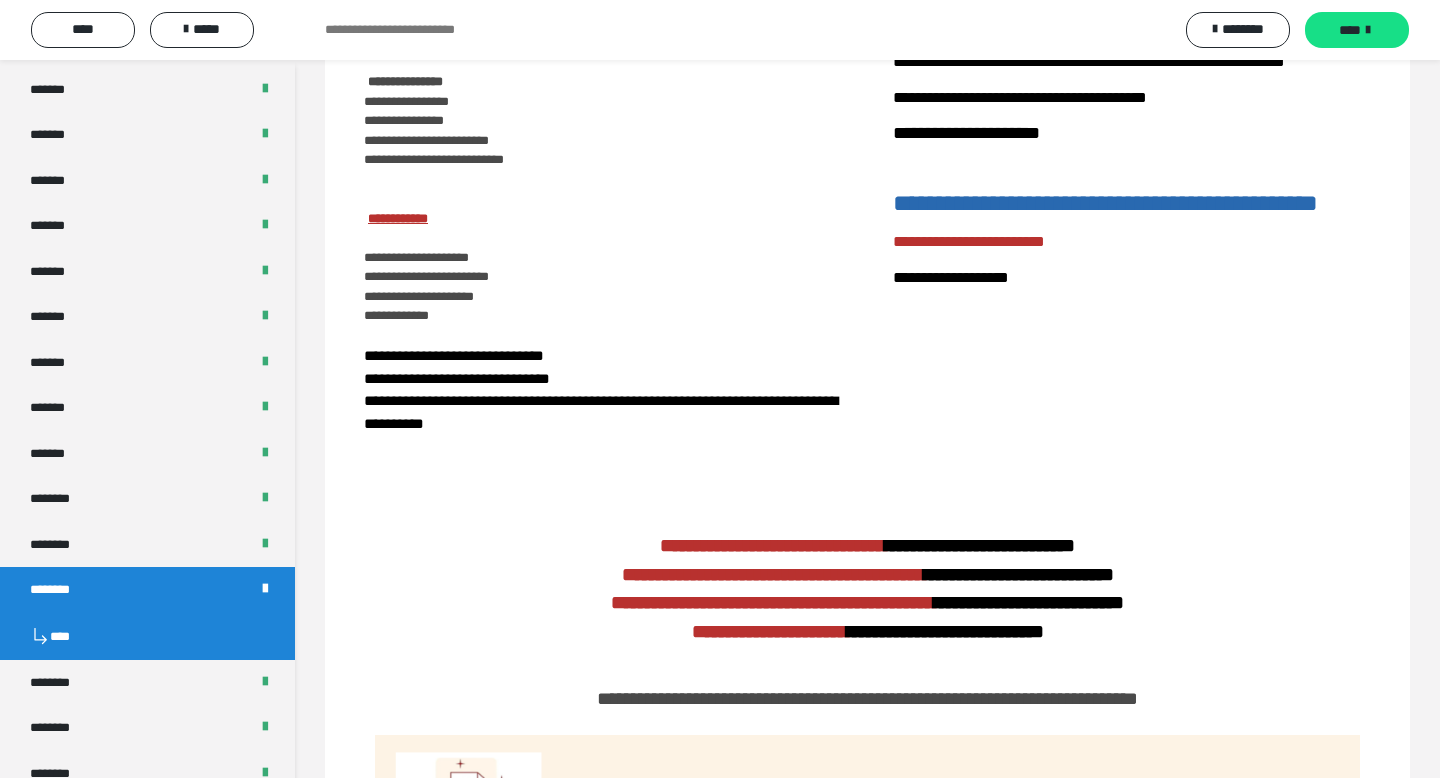 scroll, scrollTop: 482, scrollLeft: 0, axis: vertical 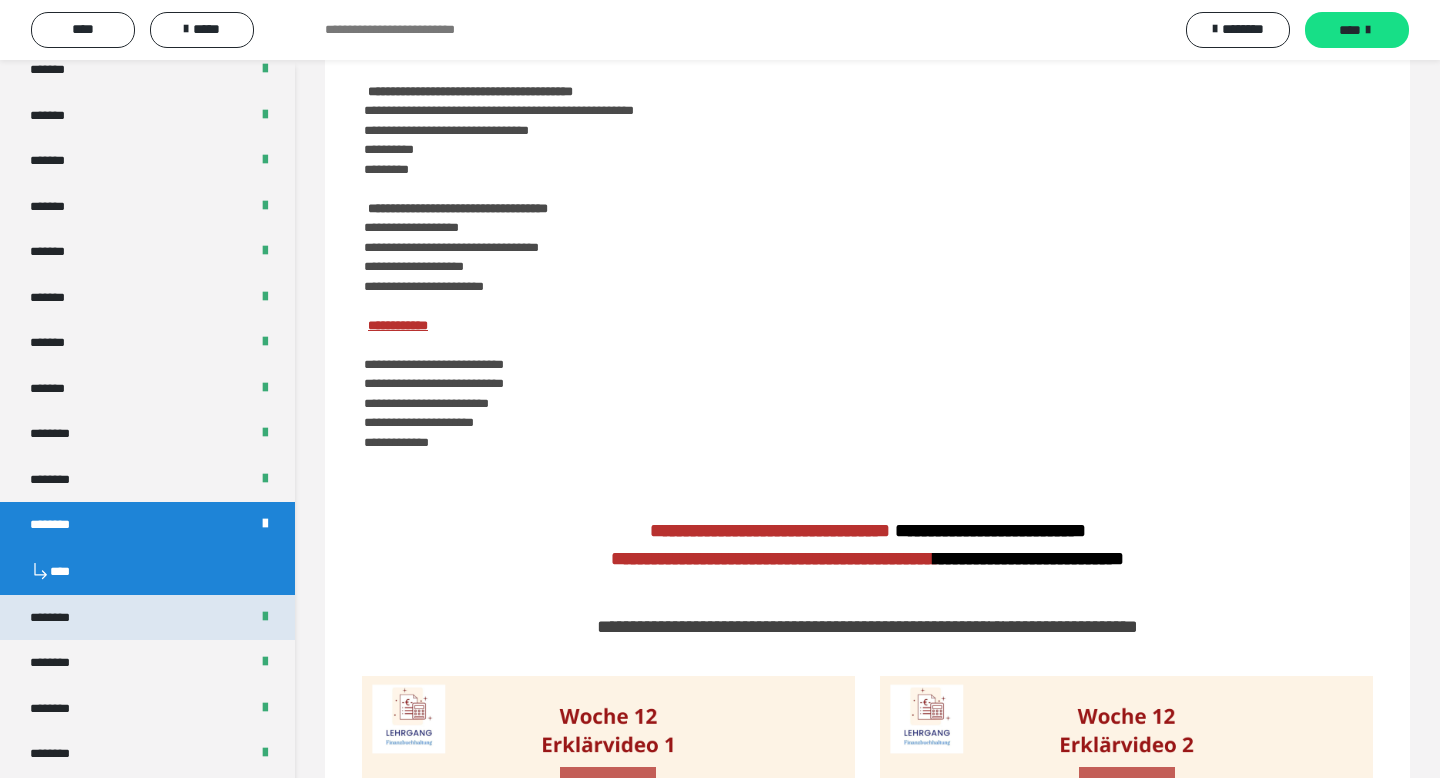 click on "********" at bounding box center [60, 618] 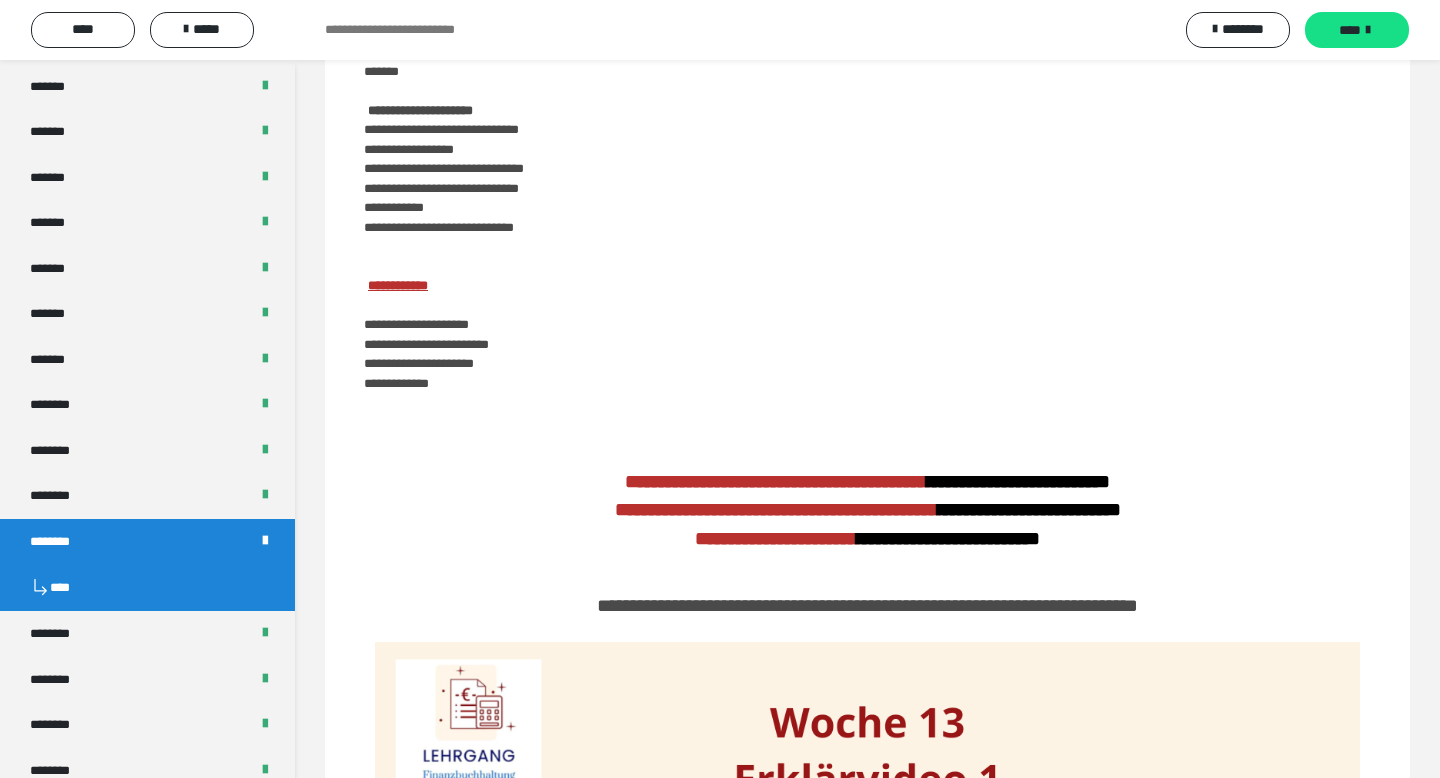 scroll, scrollTop: 794, scrollLeft: 0, axis: vertical 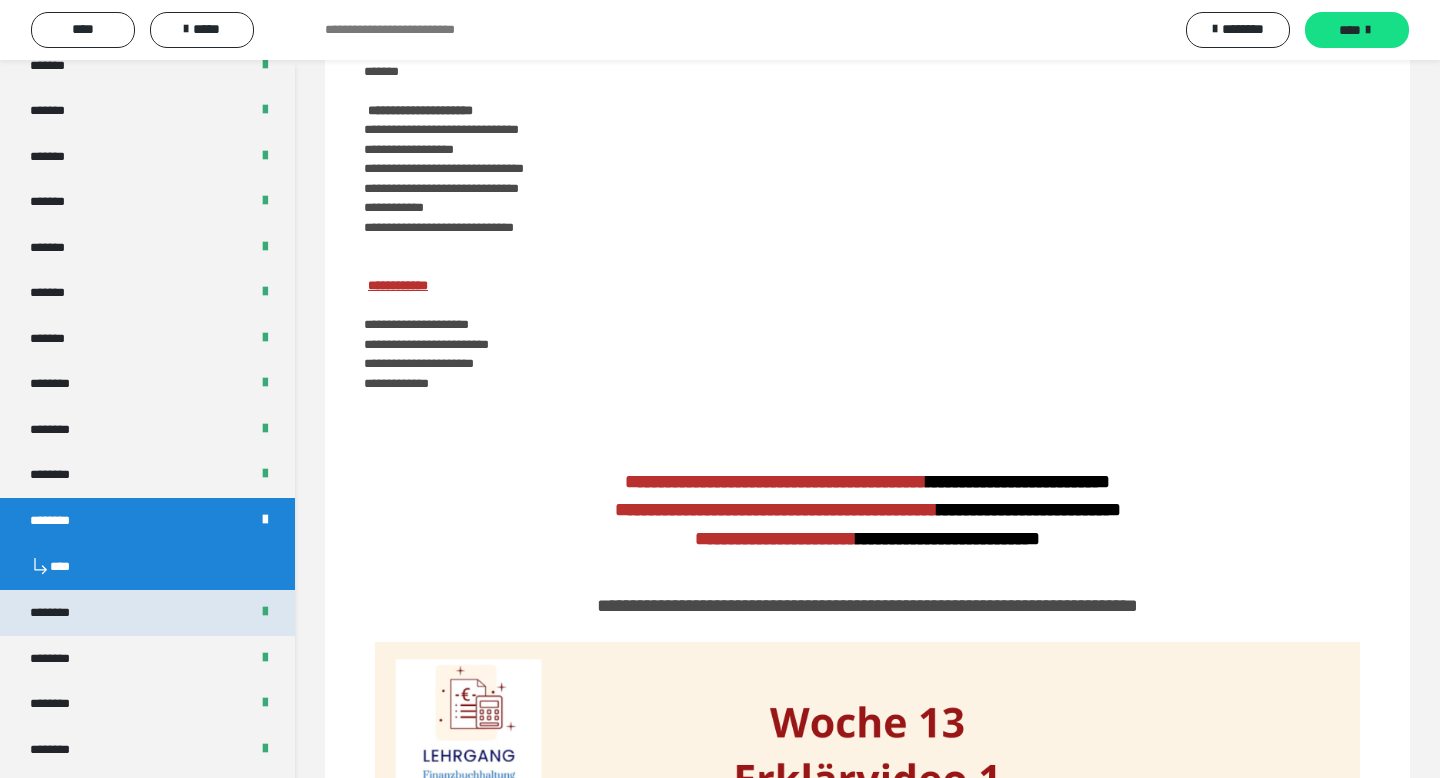 click on "********" at bounding box center (61, 613) 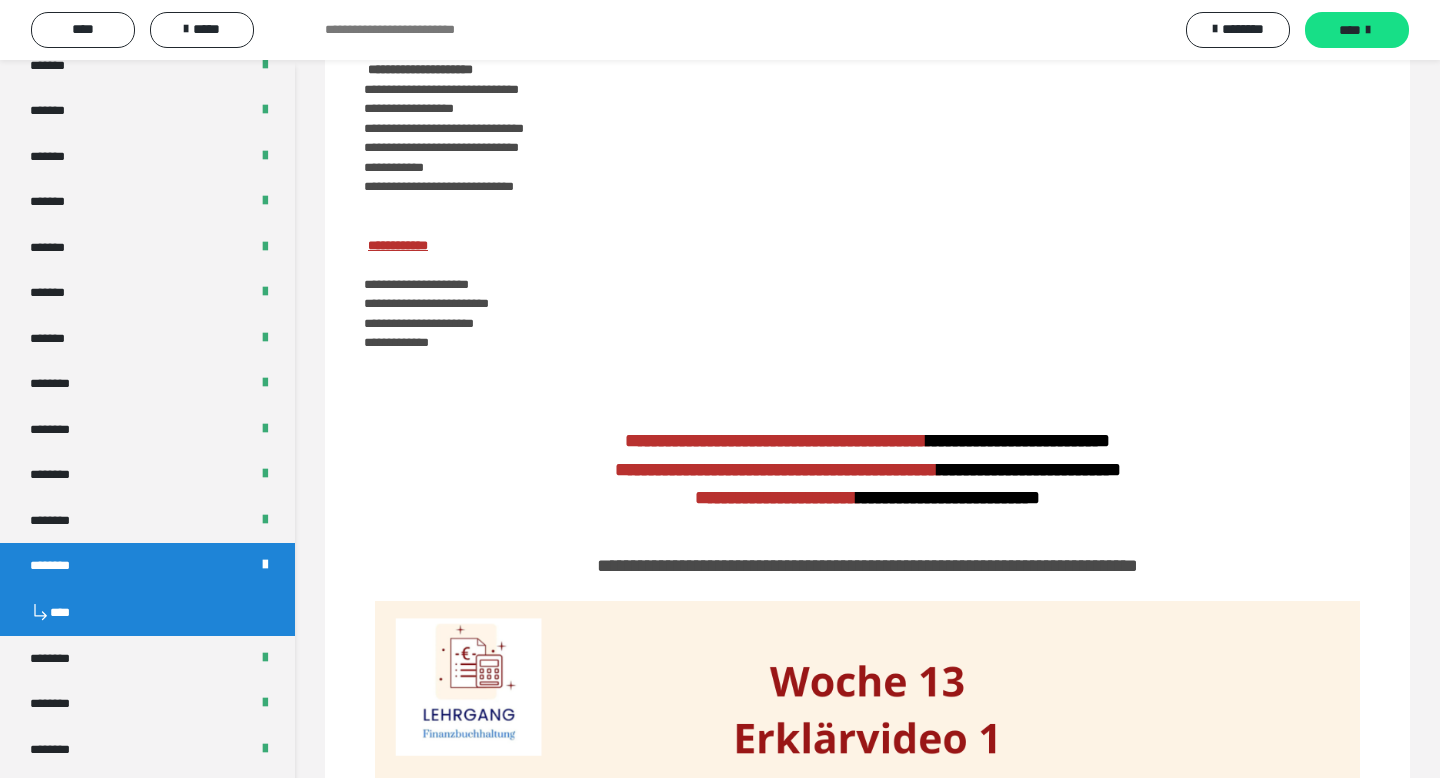 scroll, scrollTop: 425, scrollLeft: 0, axis: vertical 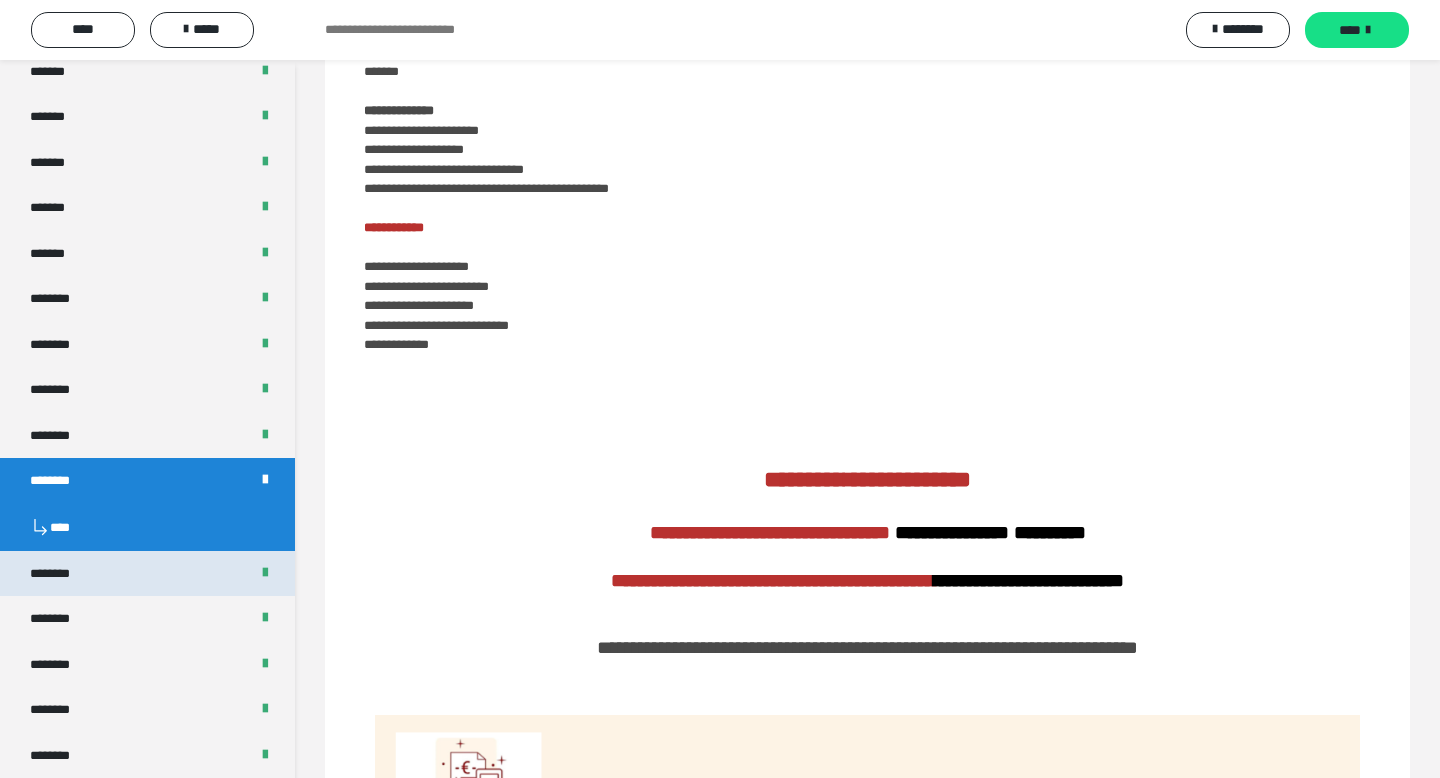 click on "********" at bounding box center [60, 574] 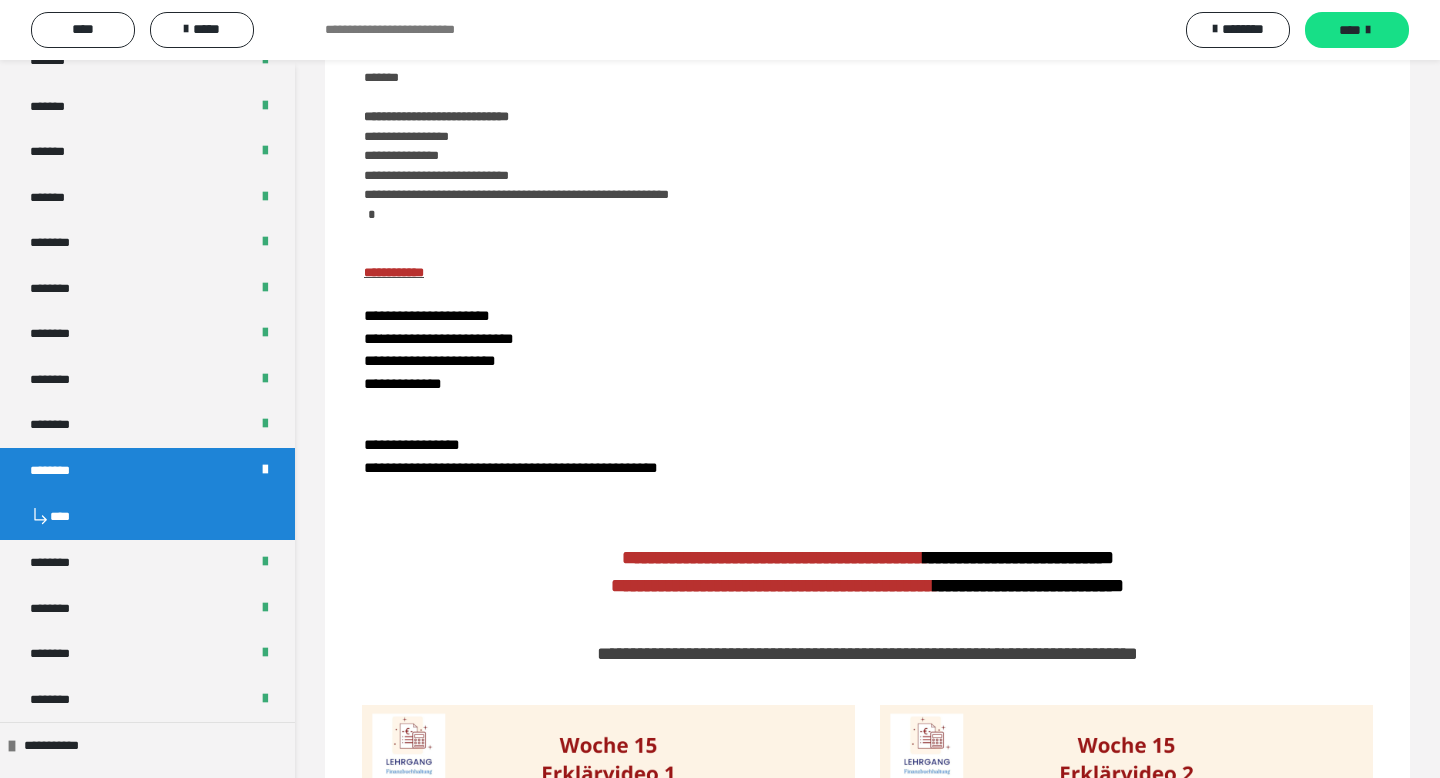 scroll, scrollTop: 947, scrollLeft: 0, axis: vertical 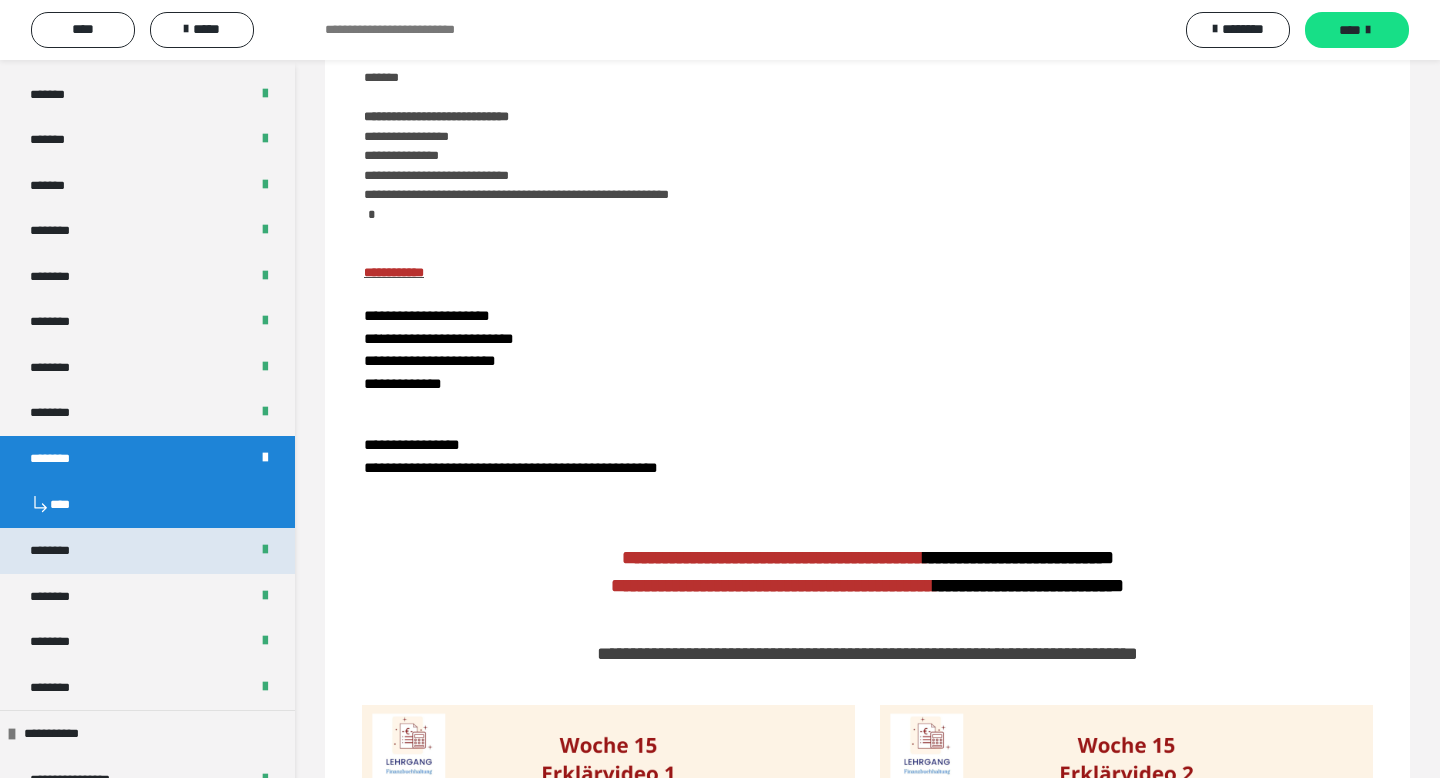 click on "********" at bounding box center (61, 551) 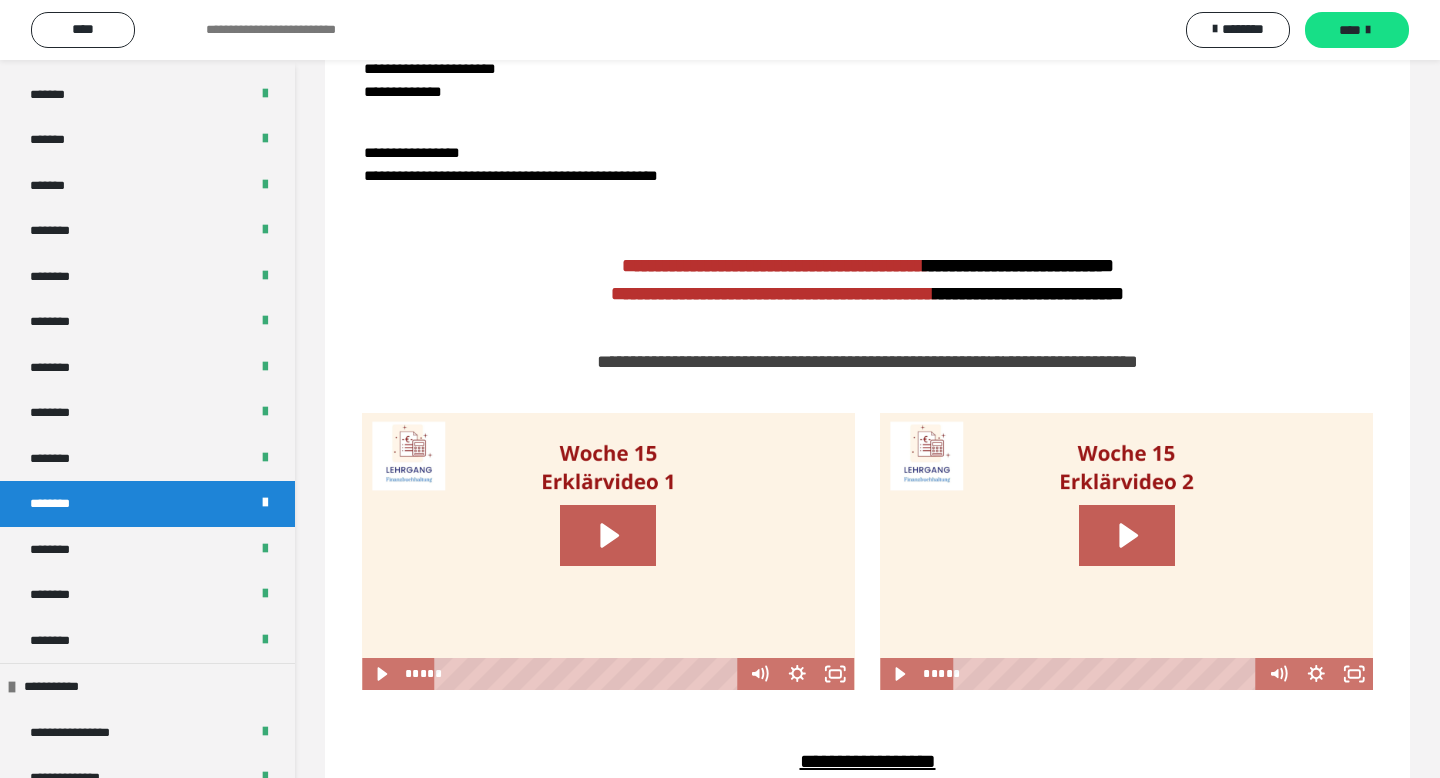 scroll, scrollTop: 133, scrollLeft: 0, axis: vertical 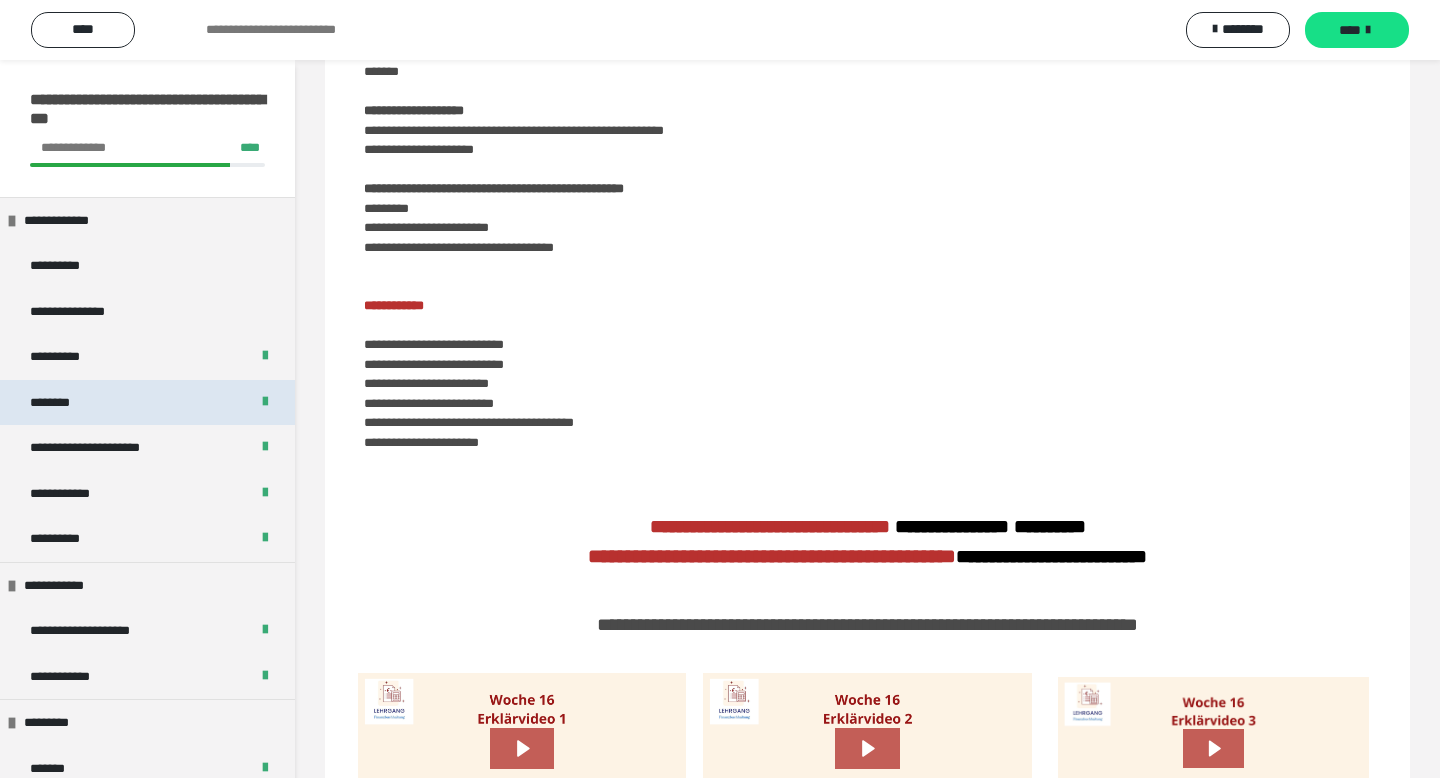 click on "********" at bounding box center (59, 403) 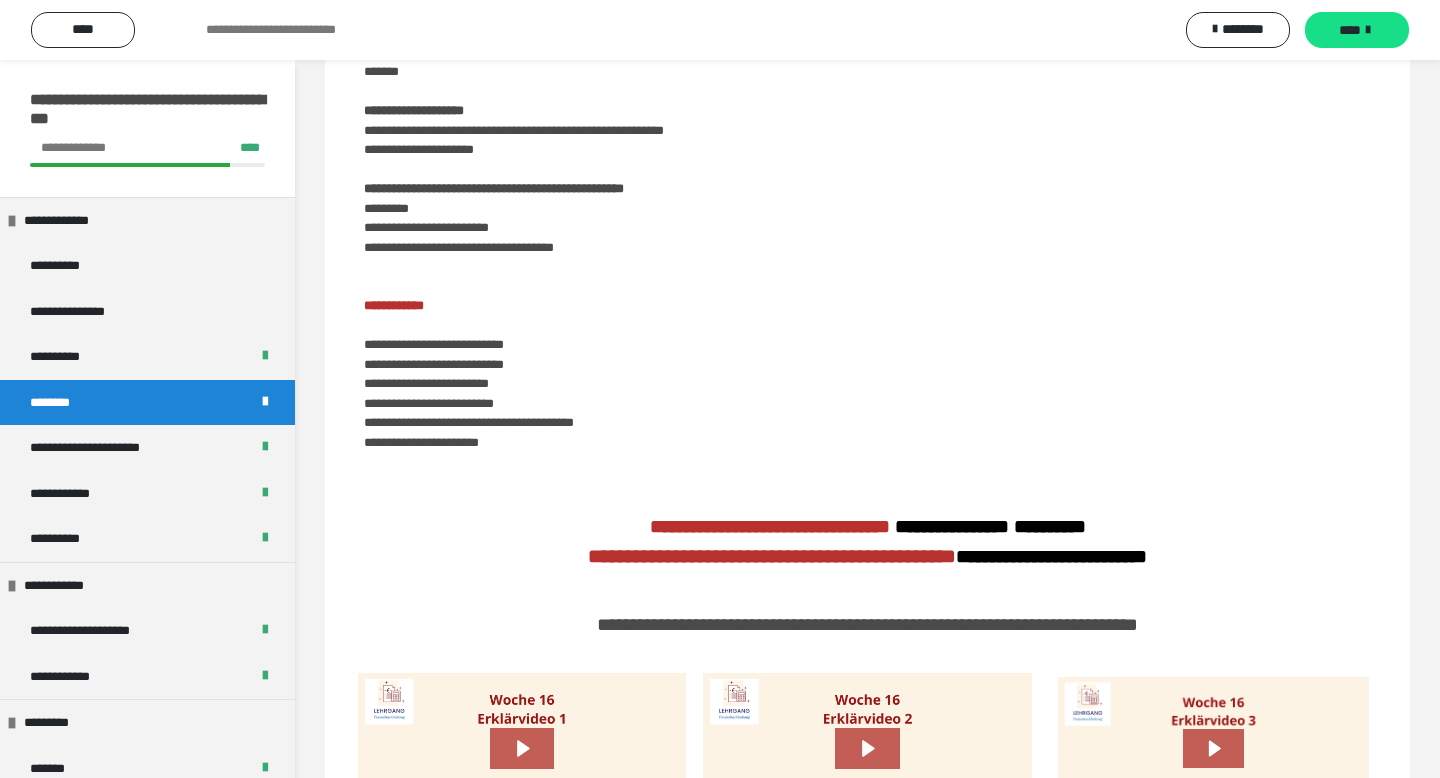 scroll, scrollTop: 72, scrollLeft: 0, axis: vertical 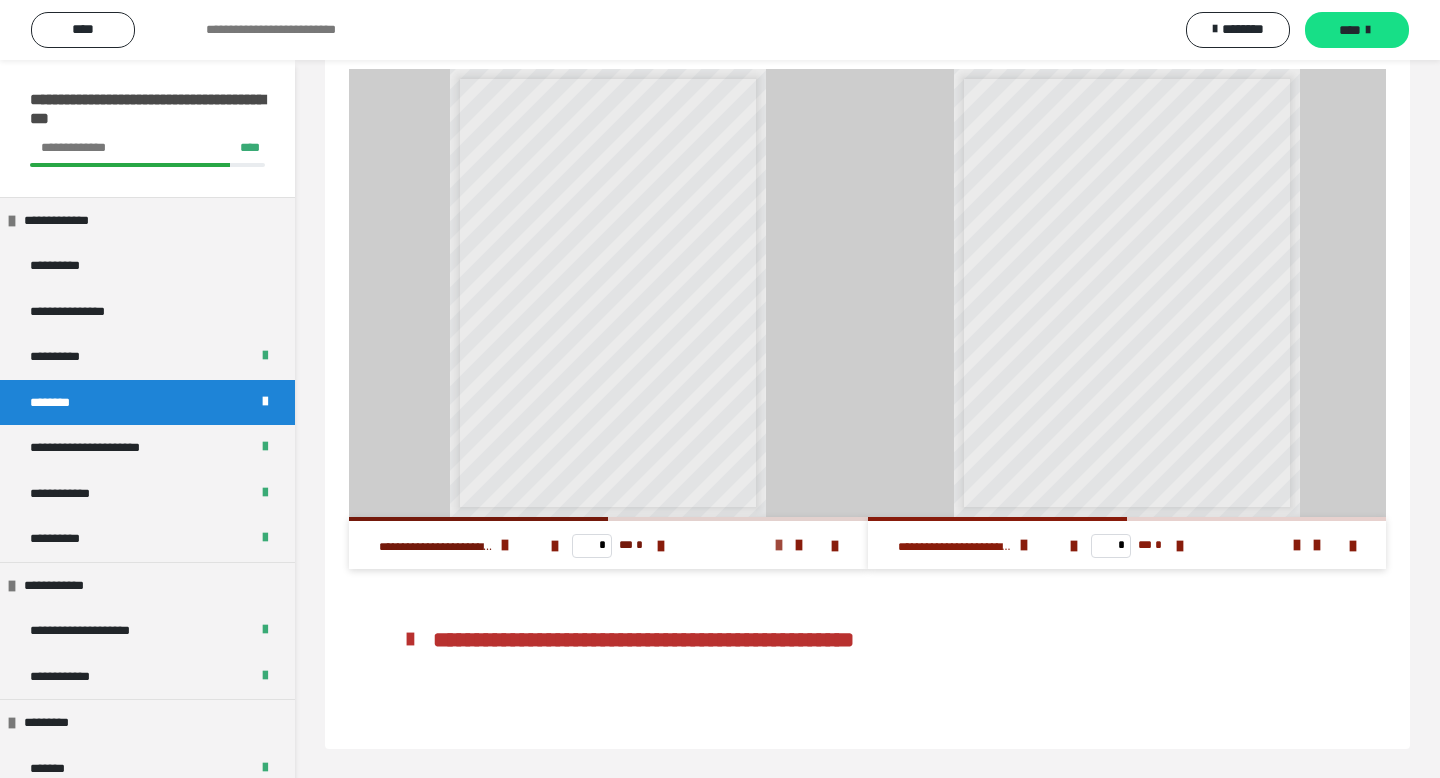 click at bounding box center (779, 545) 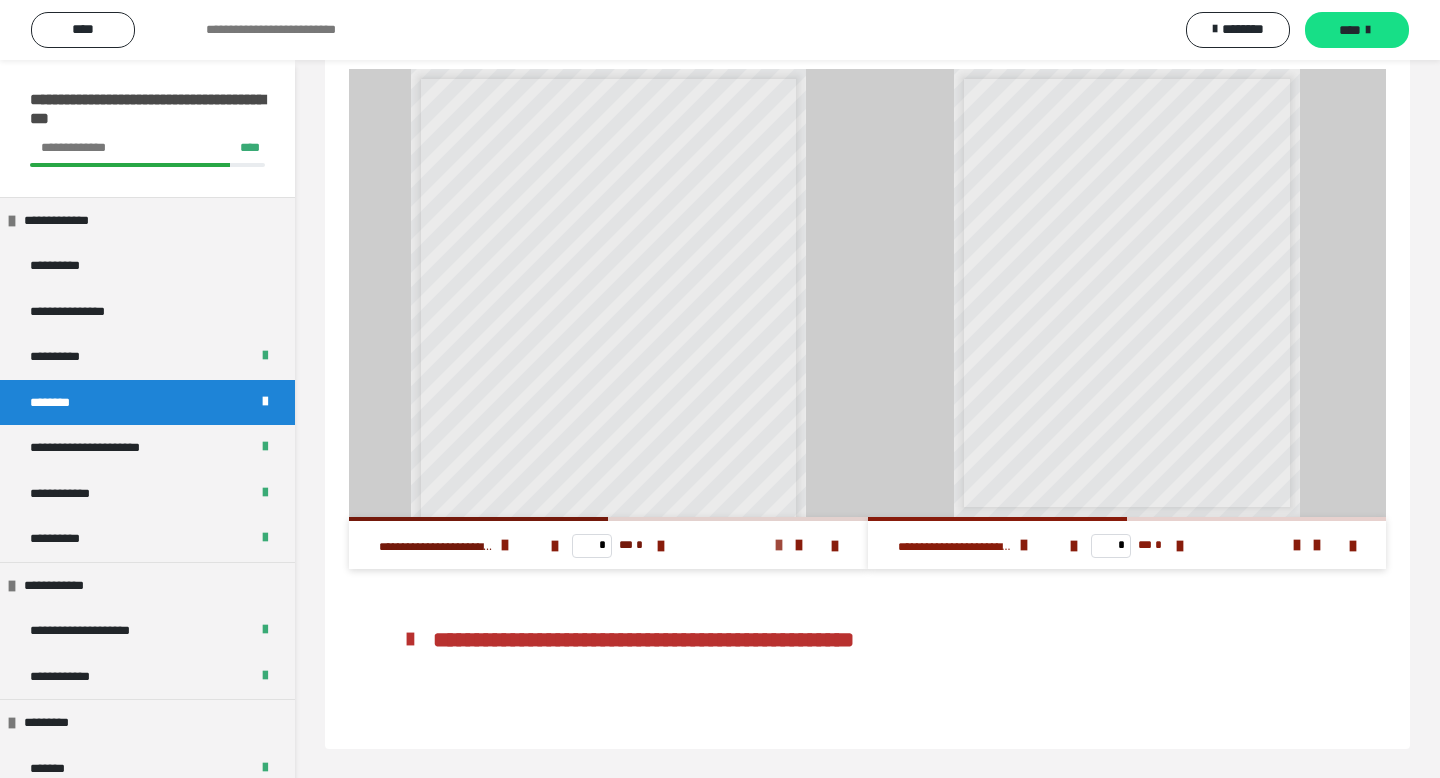 click at bounding box center (779, 545) 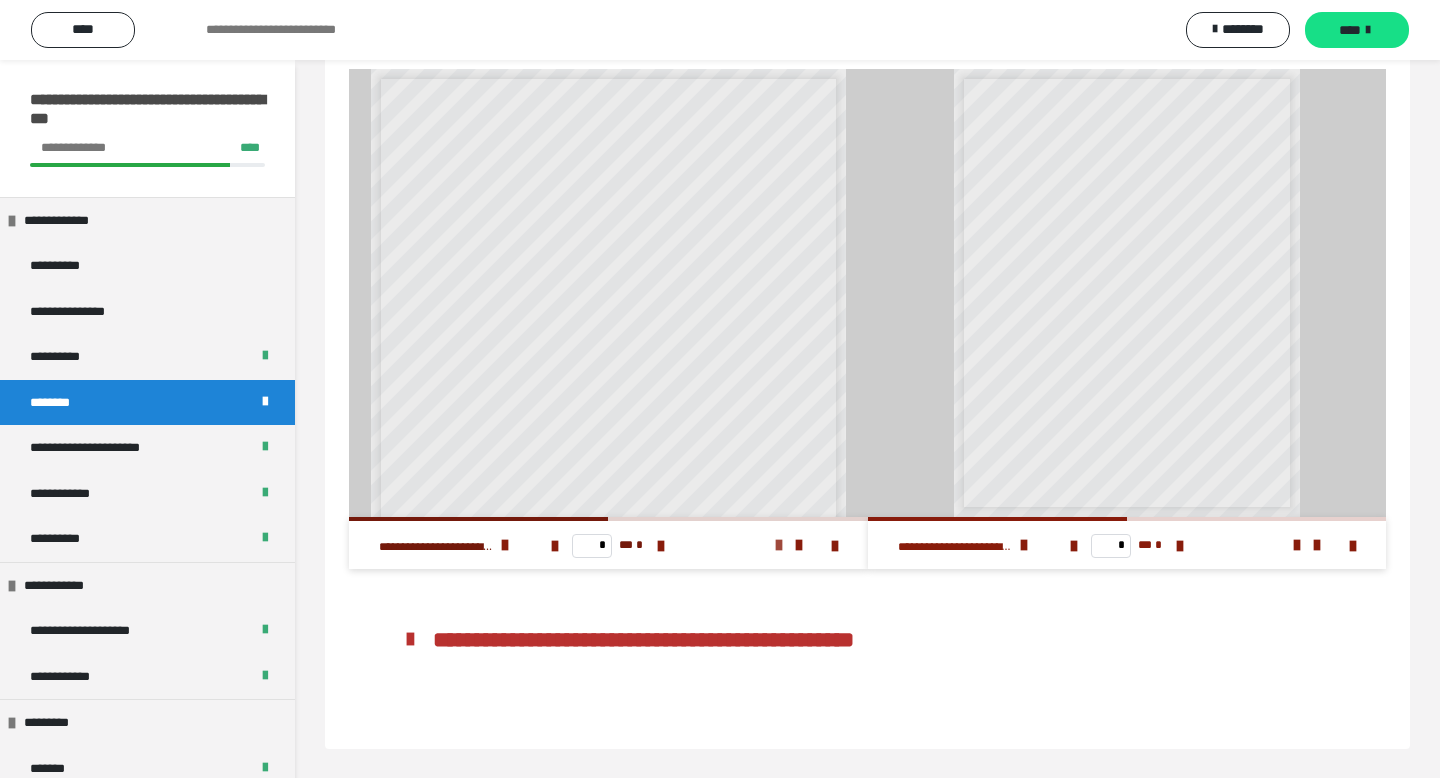 click at bounding box center (779, 545) 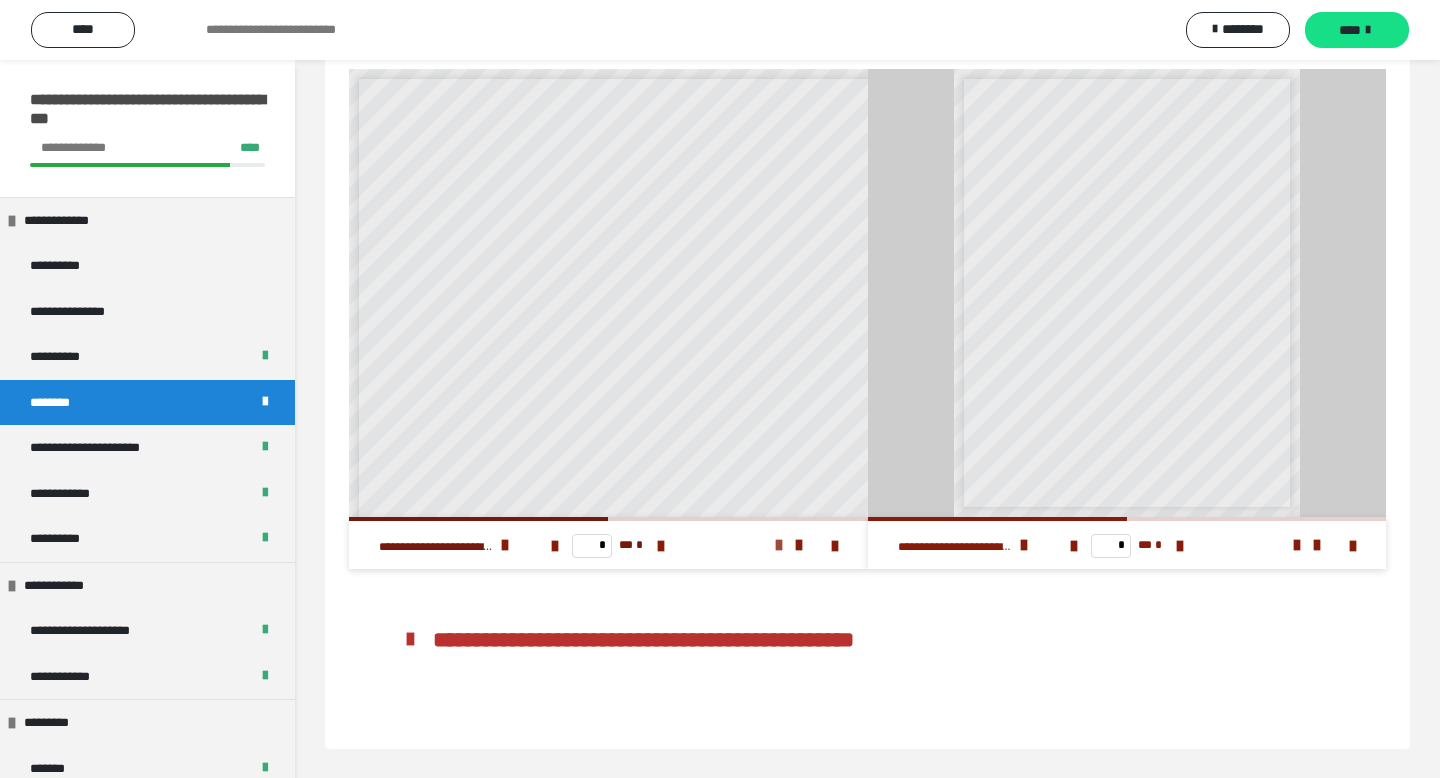 click at bounding box center (779, 545) 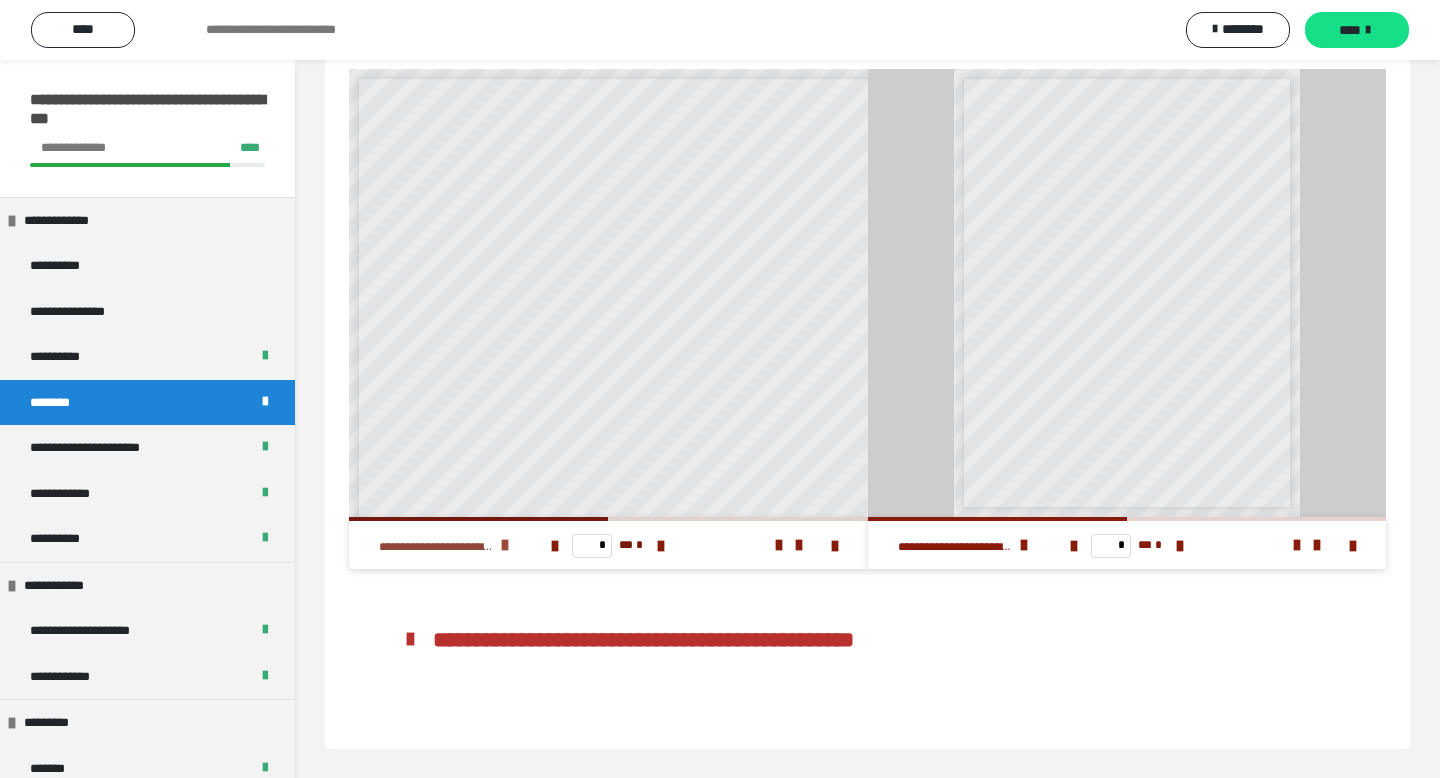 click at bounding box center (505, 545) 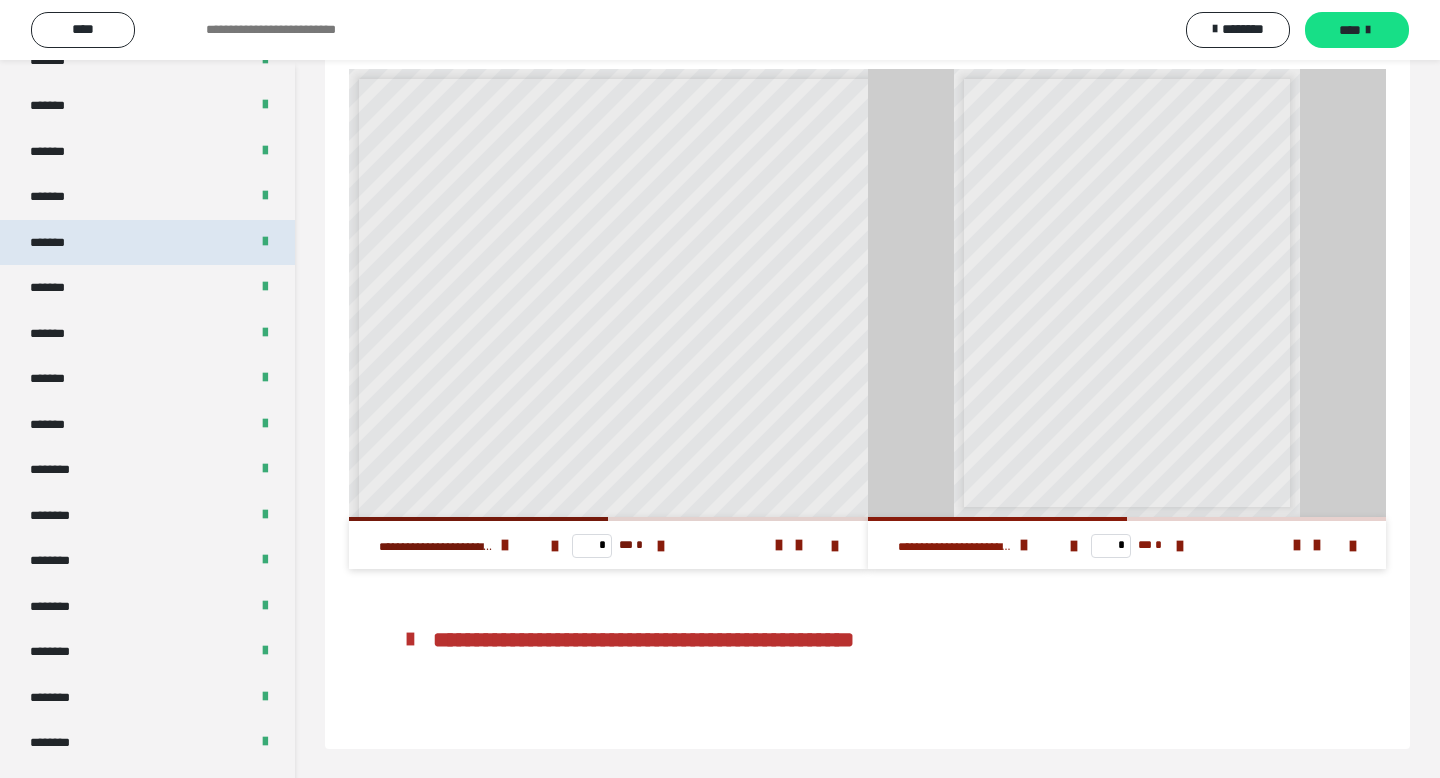 scroll, scrollTop: 765, scrollLeft: 0, axis: vertical 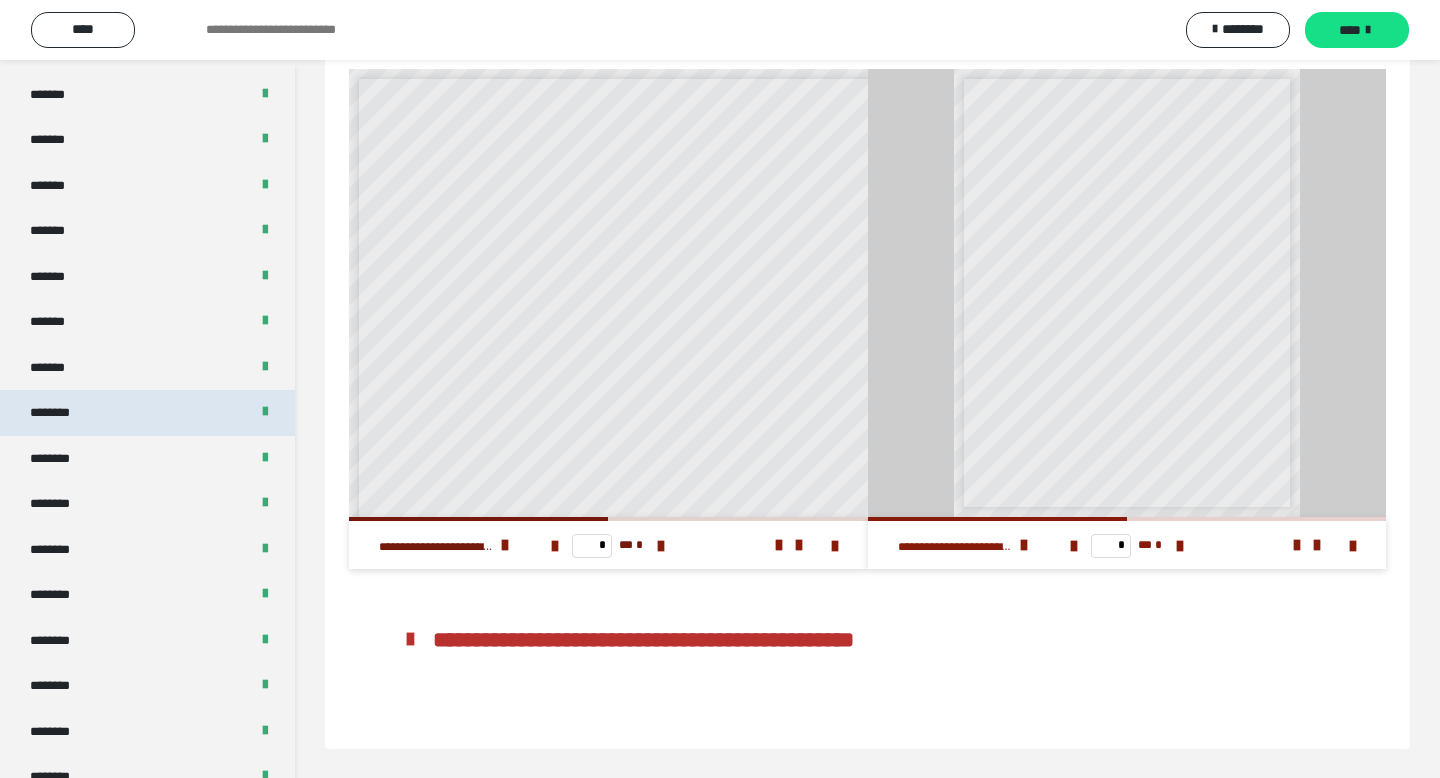 click on "********" at bounding box center [147, 413] 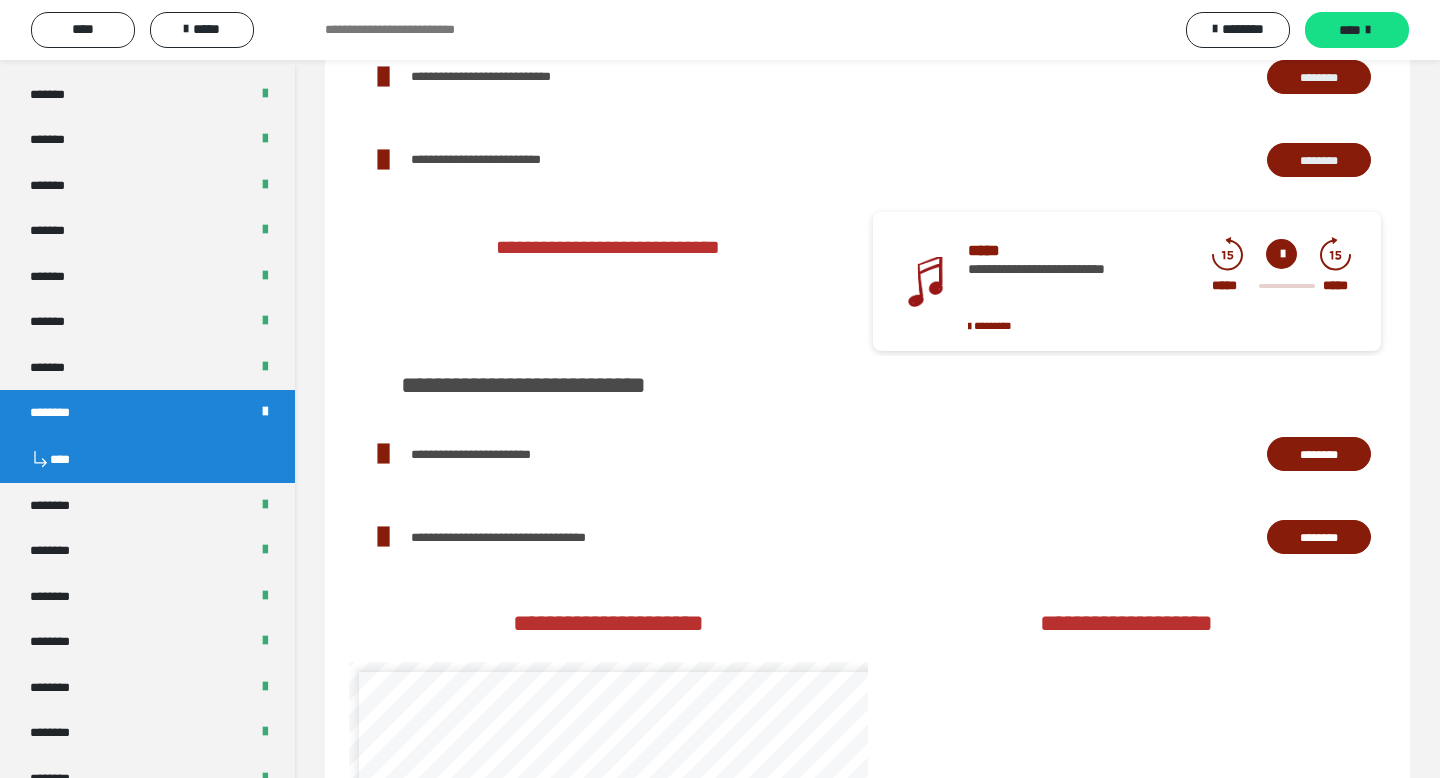 scroll, scrollTop: 2581, scrollLeft: 0, axis: vertical 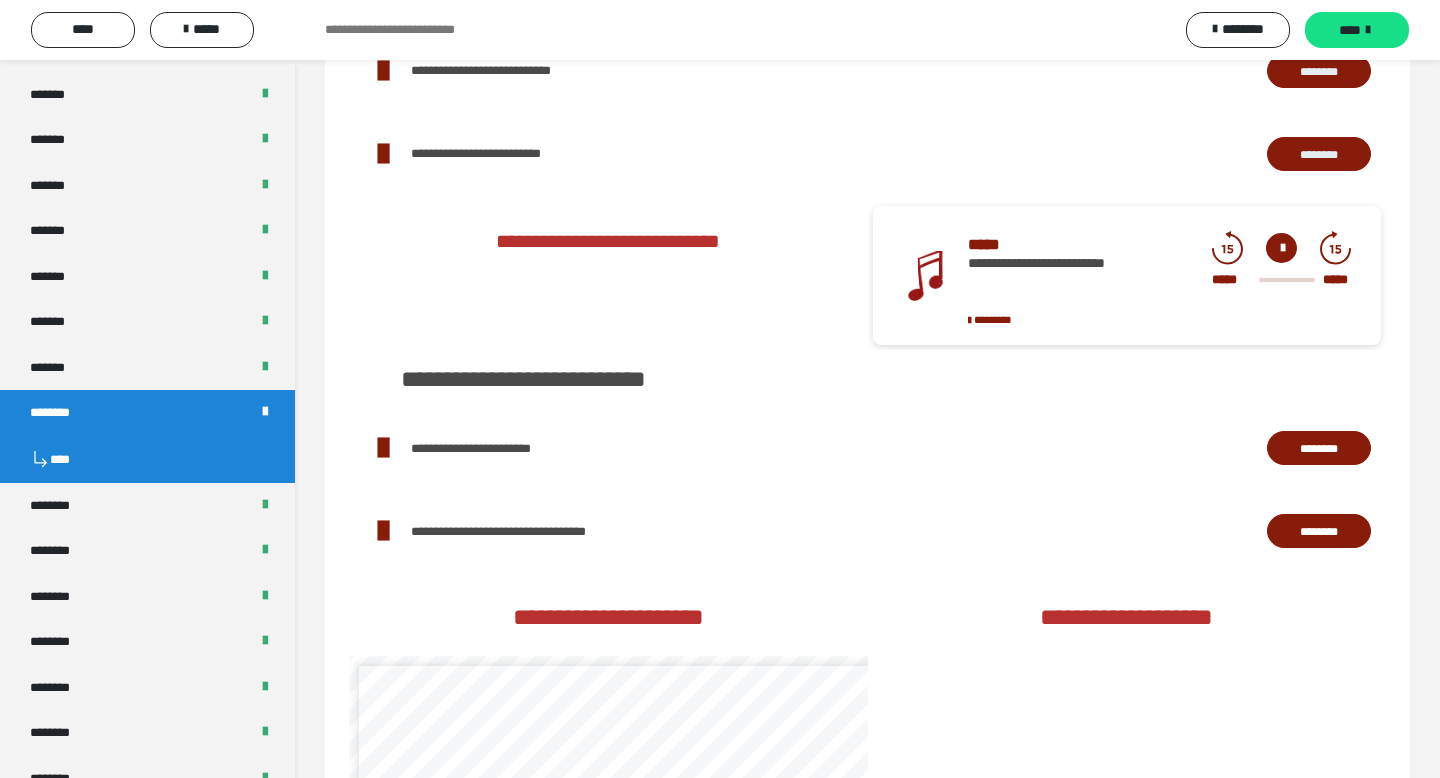 click on "********" at bounding box center (1319, 448) 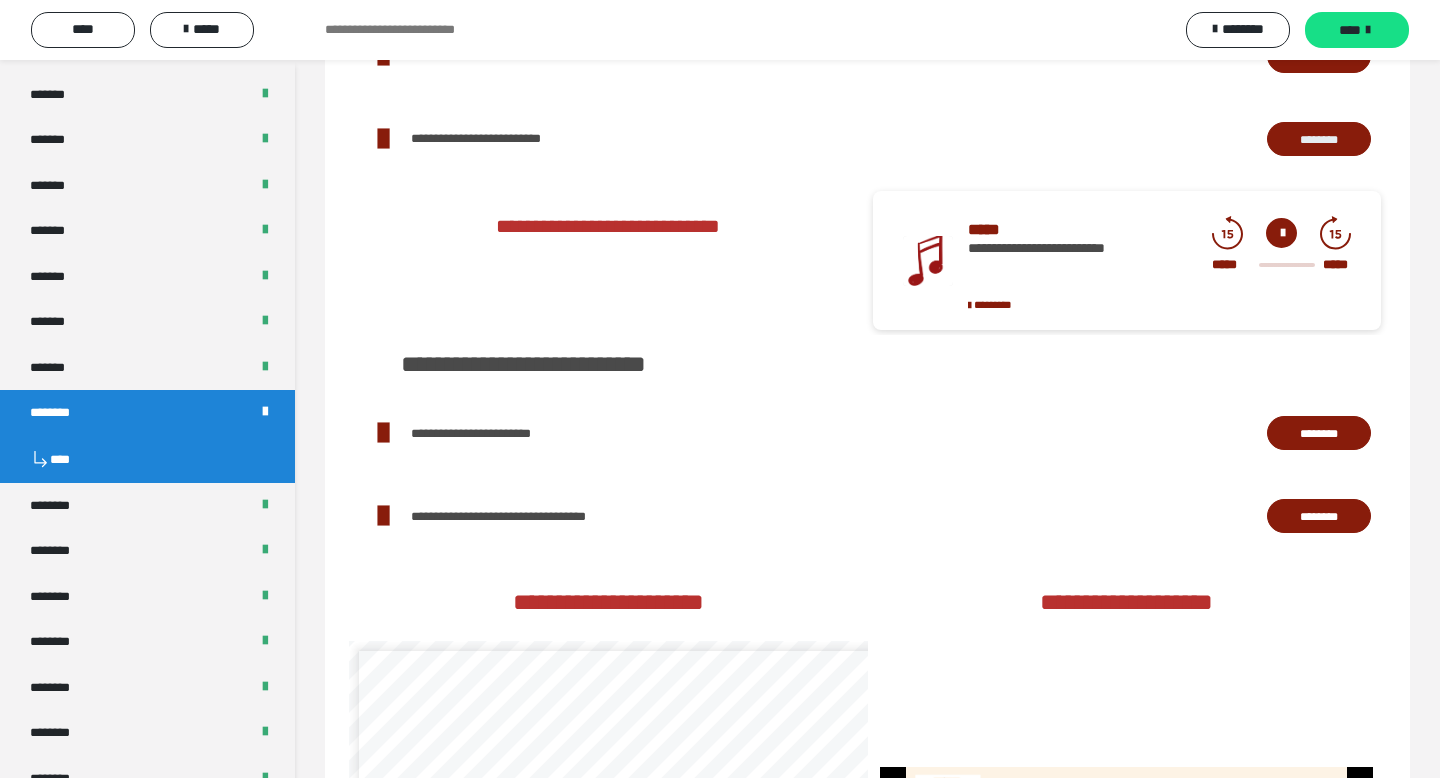 scroll, scrollTop: 3013, scrollLeft: 0, axis: vertical 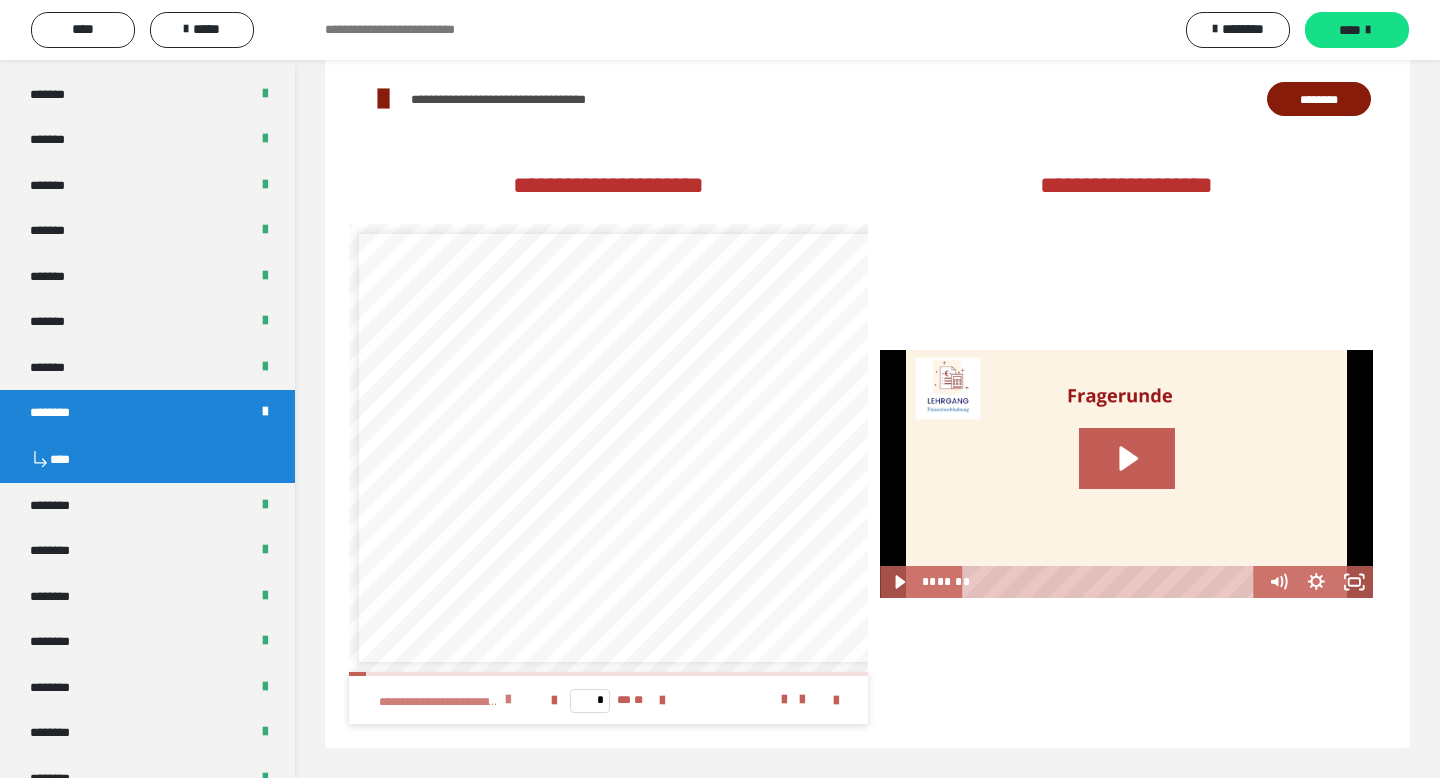 click at bounding box center [508, 700] 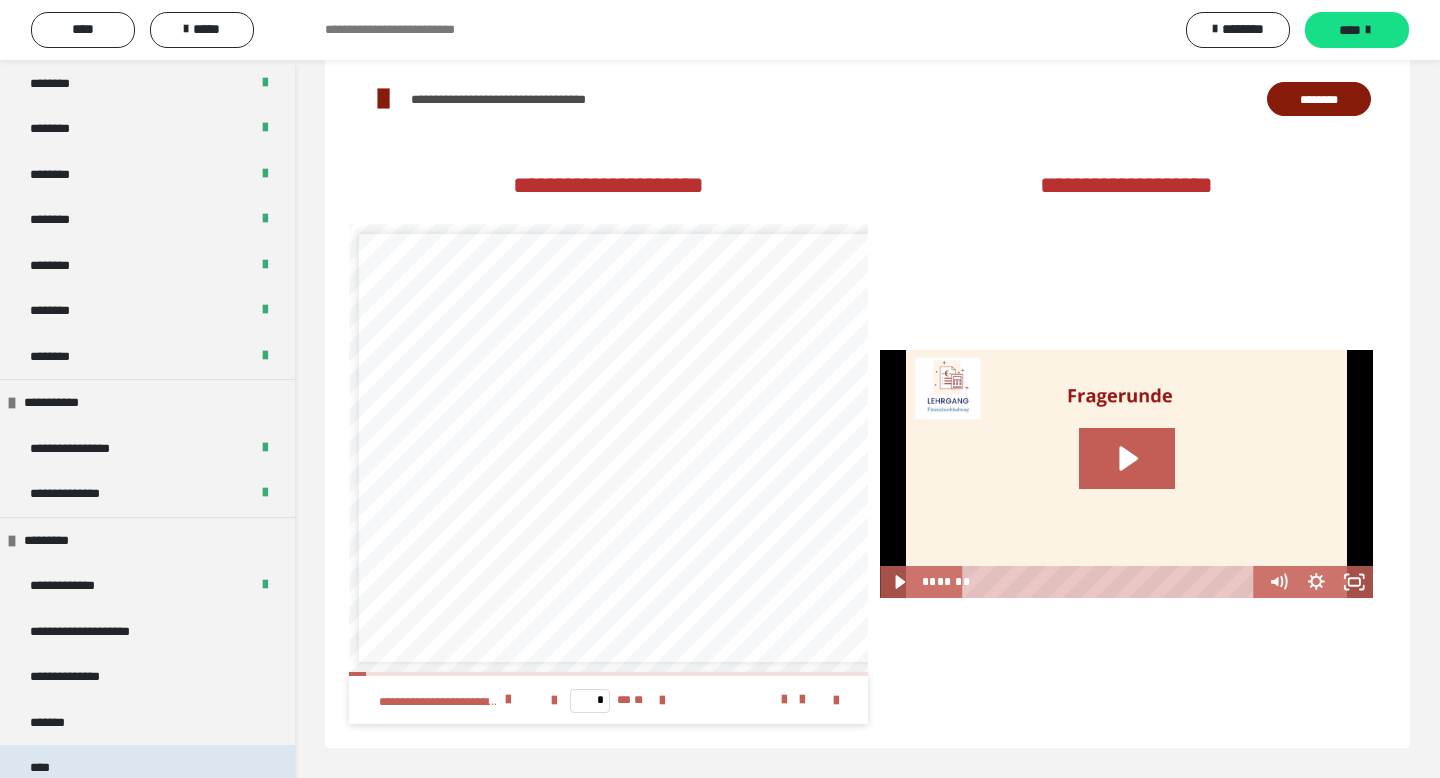 scroll, scrollTop: 1213, scrollLeft: 0, axis: vertical 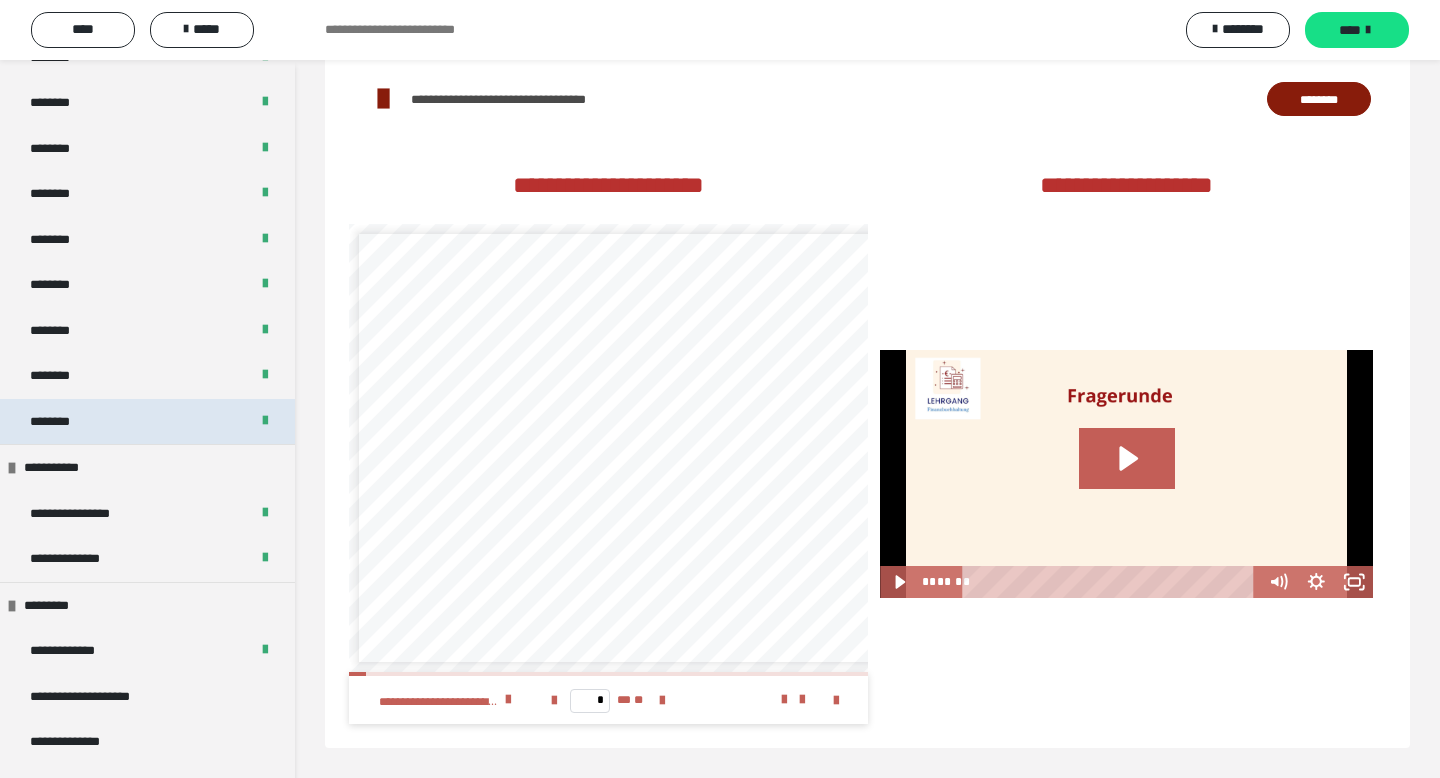 click on "********" at bounding box center [61, 422] 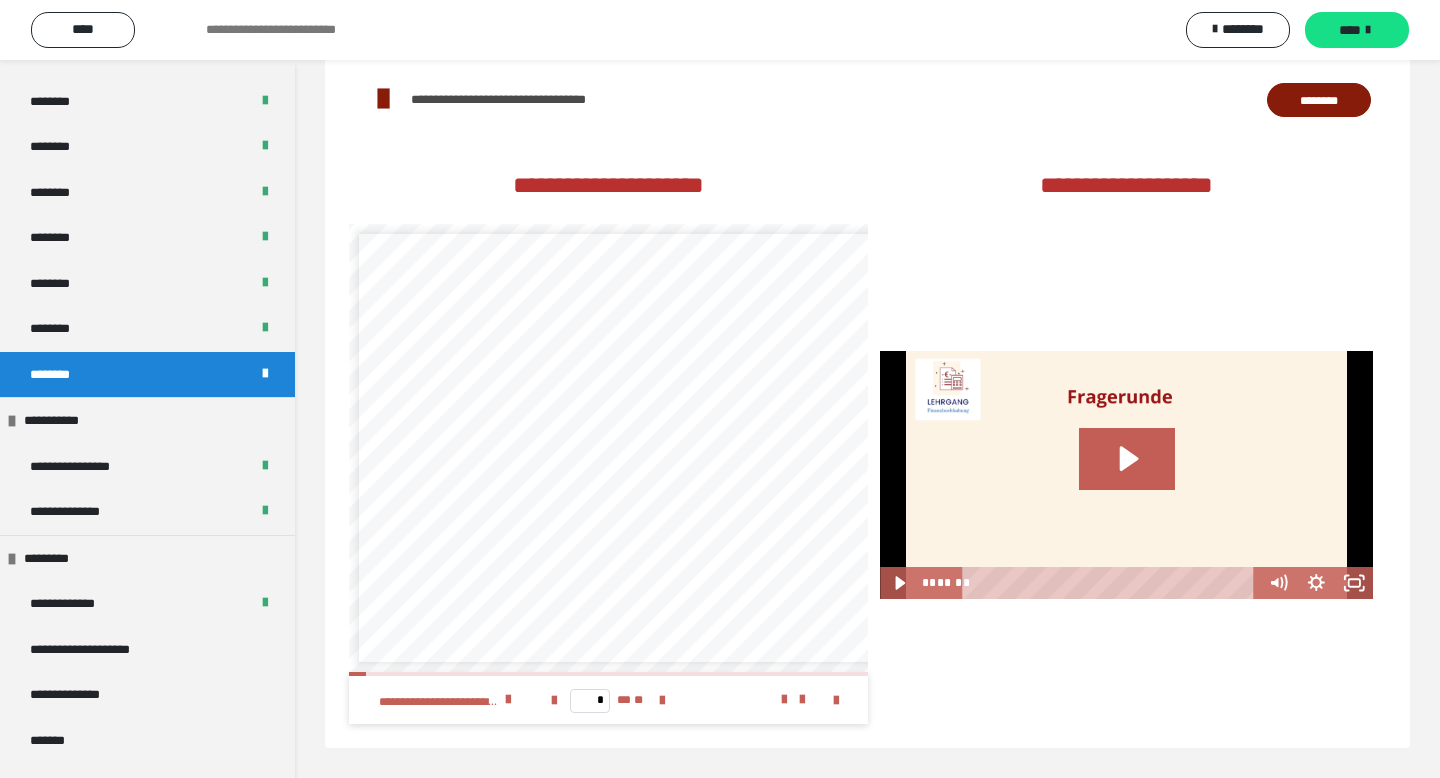 scroll, scrollTop: 2635, scrollLeft: 0, axis: vertical 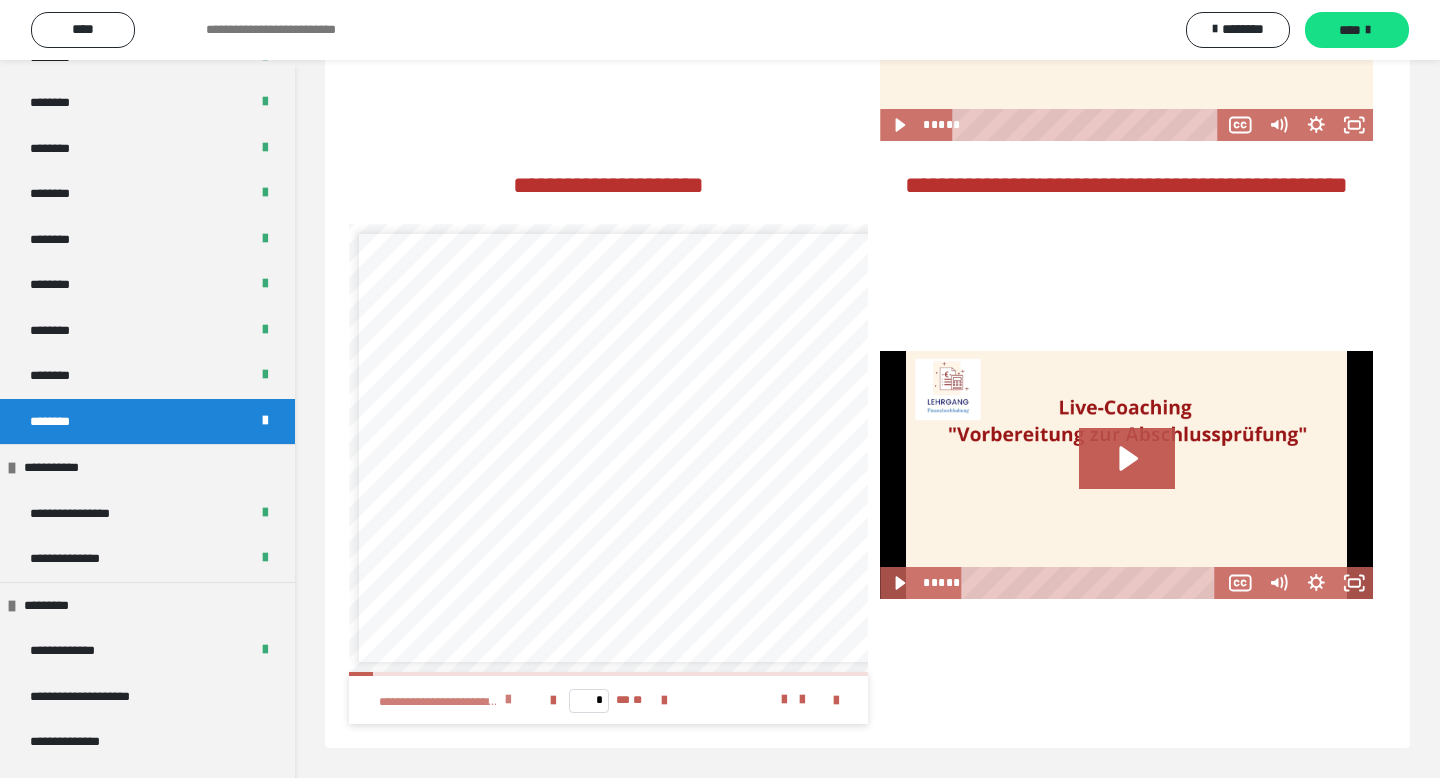 click at bounding box center [508, 700] 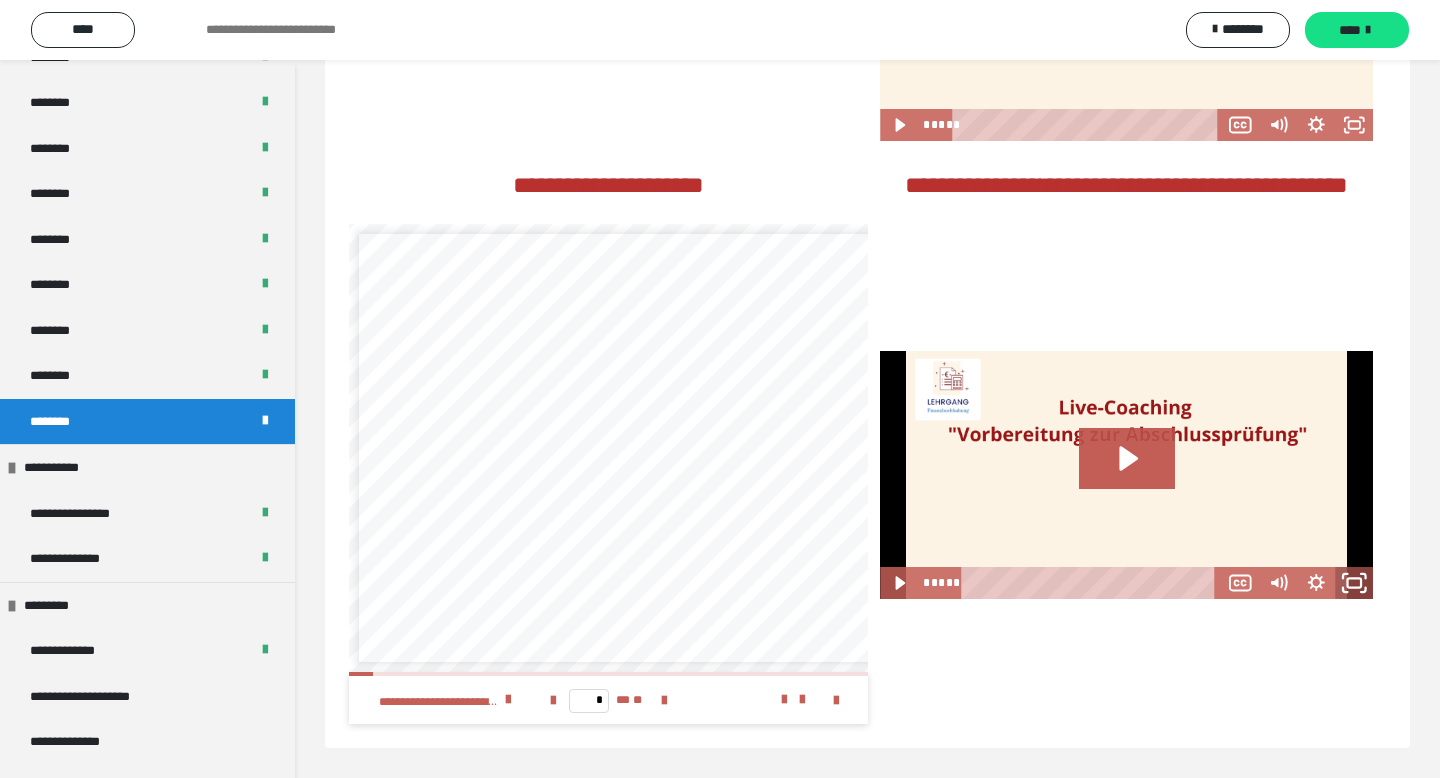 click 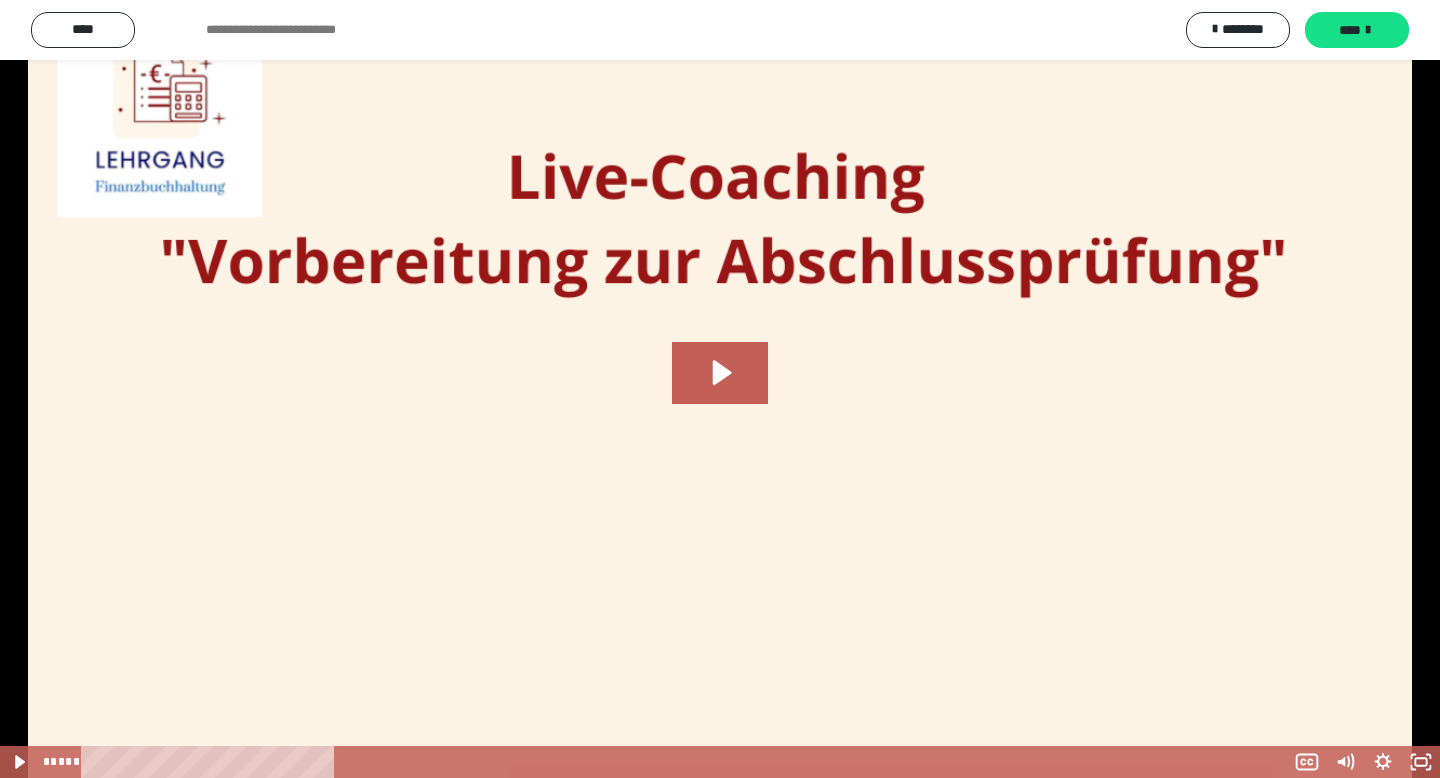 type 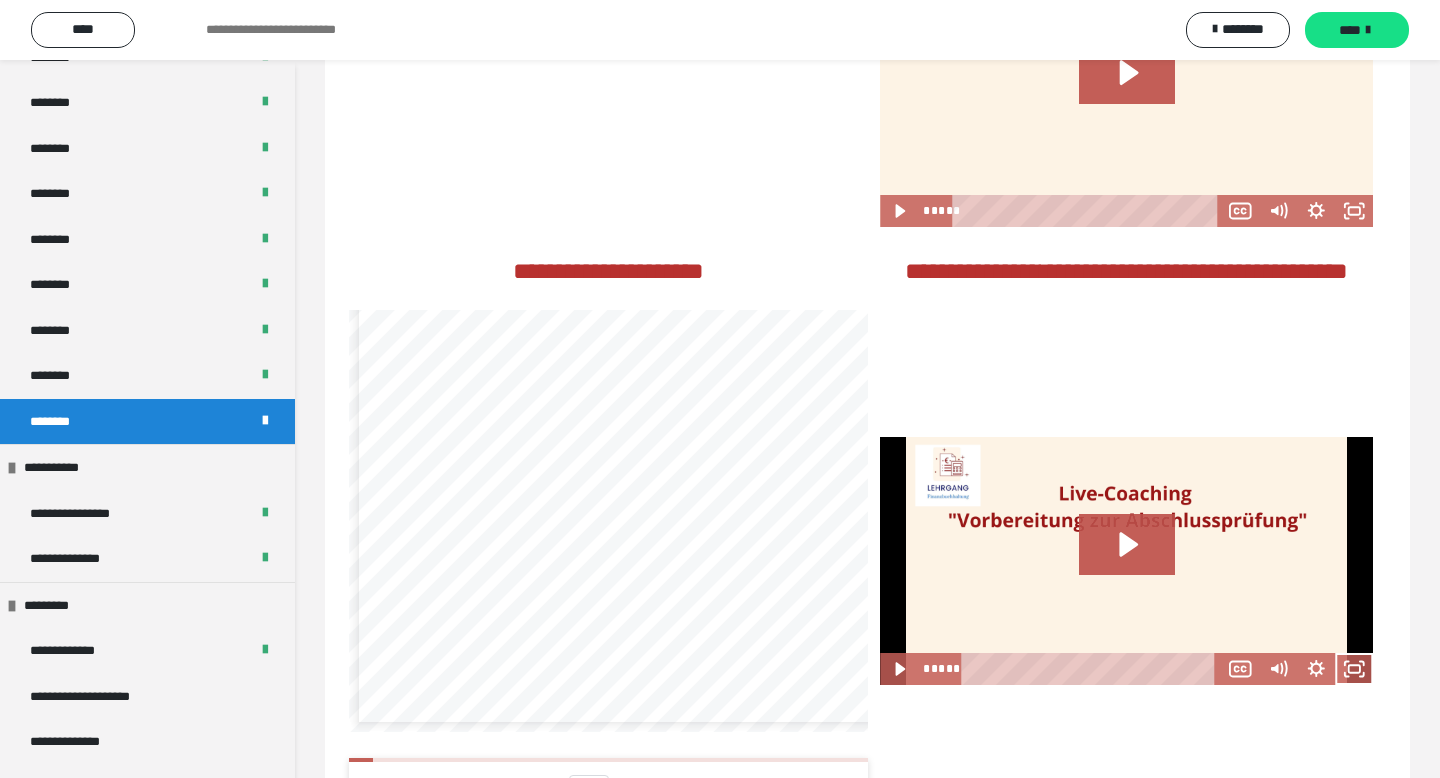 scroll, scrollTop: 26, scrollLeft: 0, axis: vertical 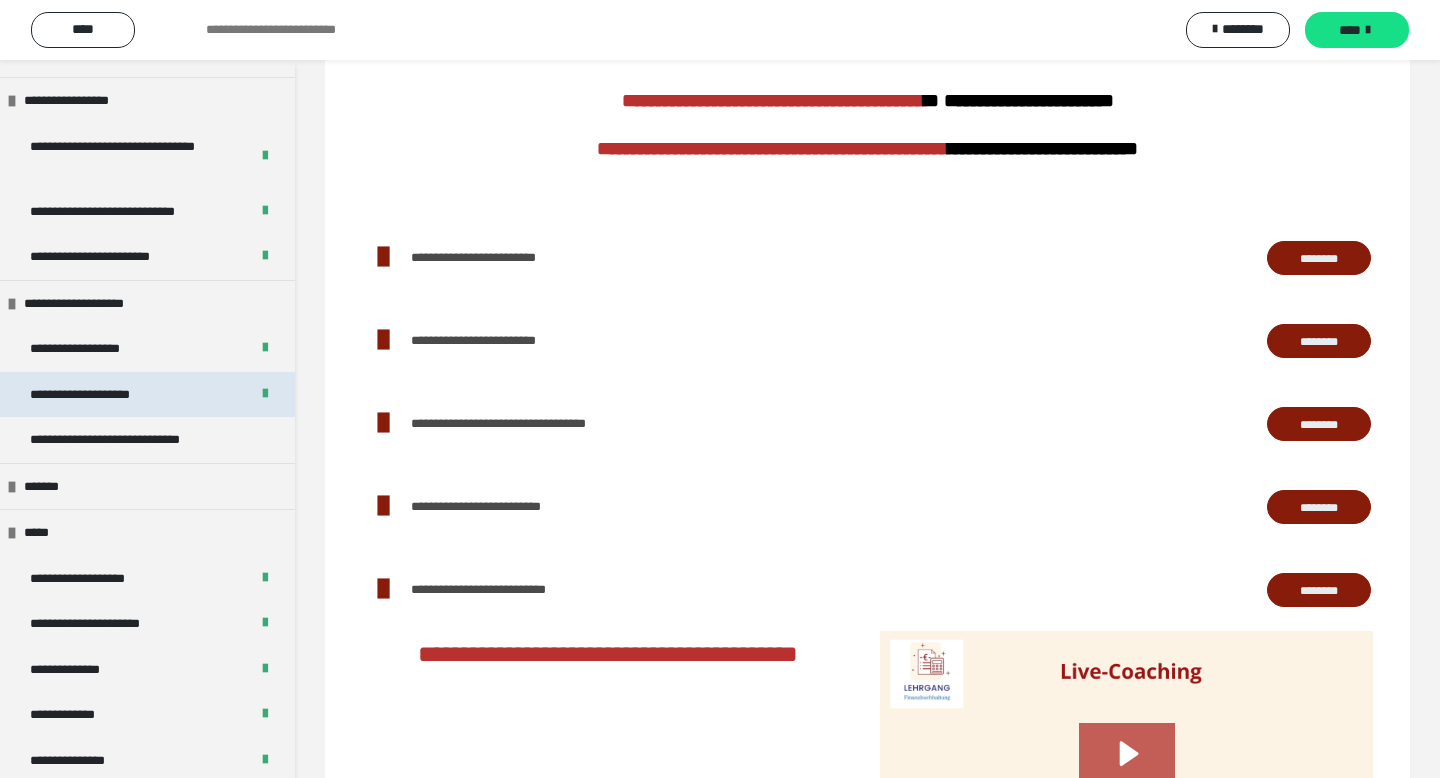 click on "**********" at bounding box center [102, 395] 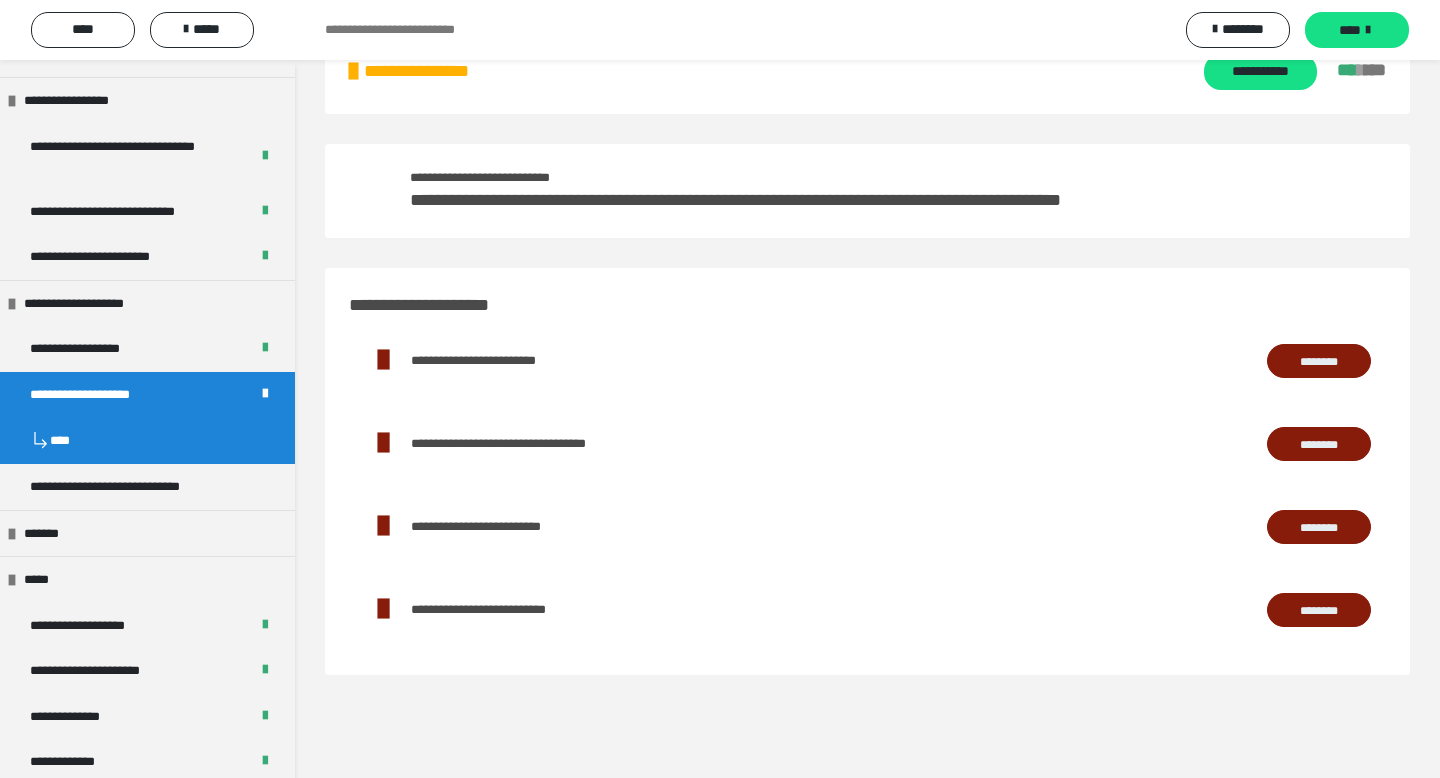 scroll, scrollTop: 0, scrollLeft: 0, axis: both 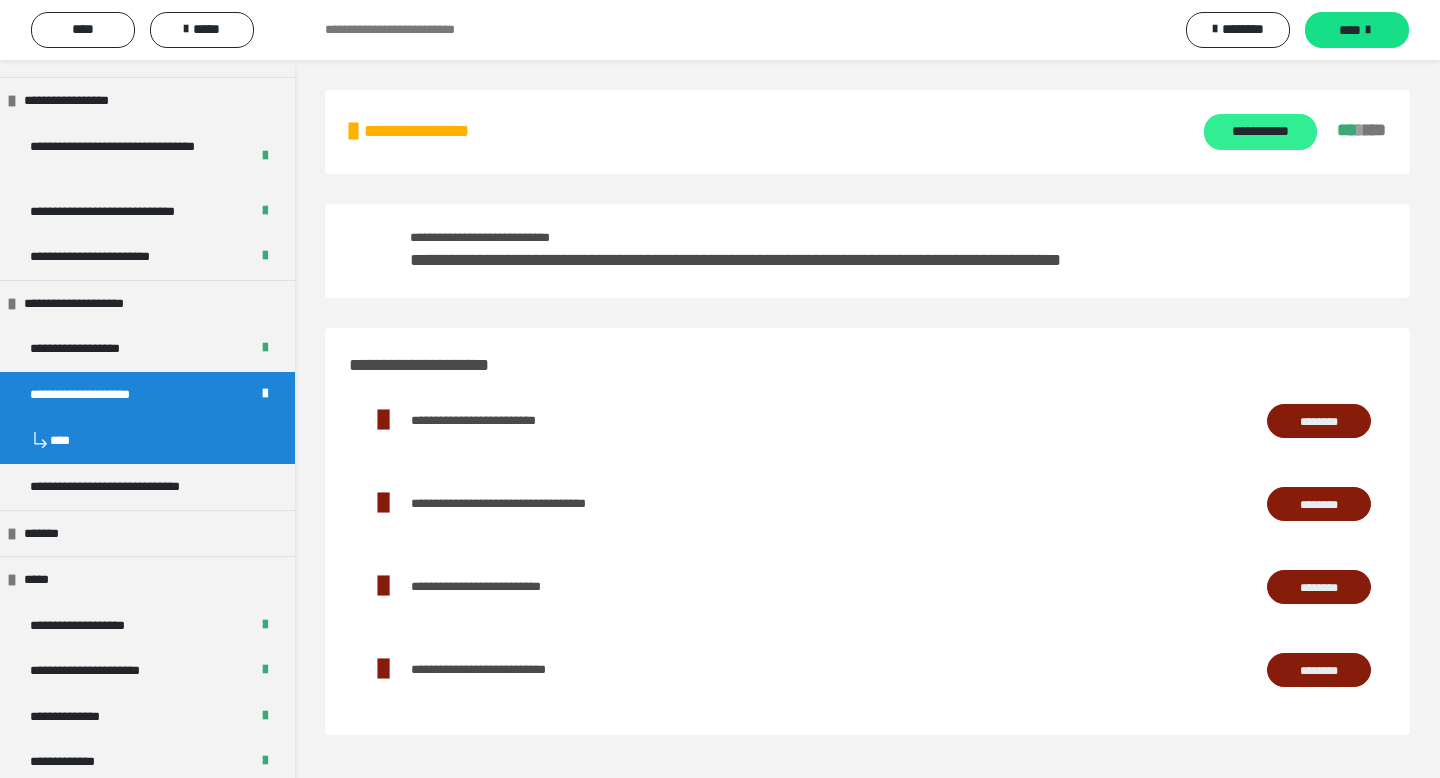 click on "**********" at bounding box center [1260, 132] 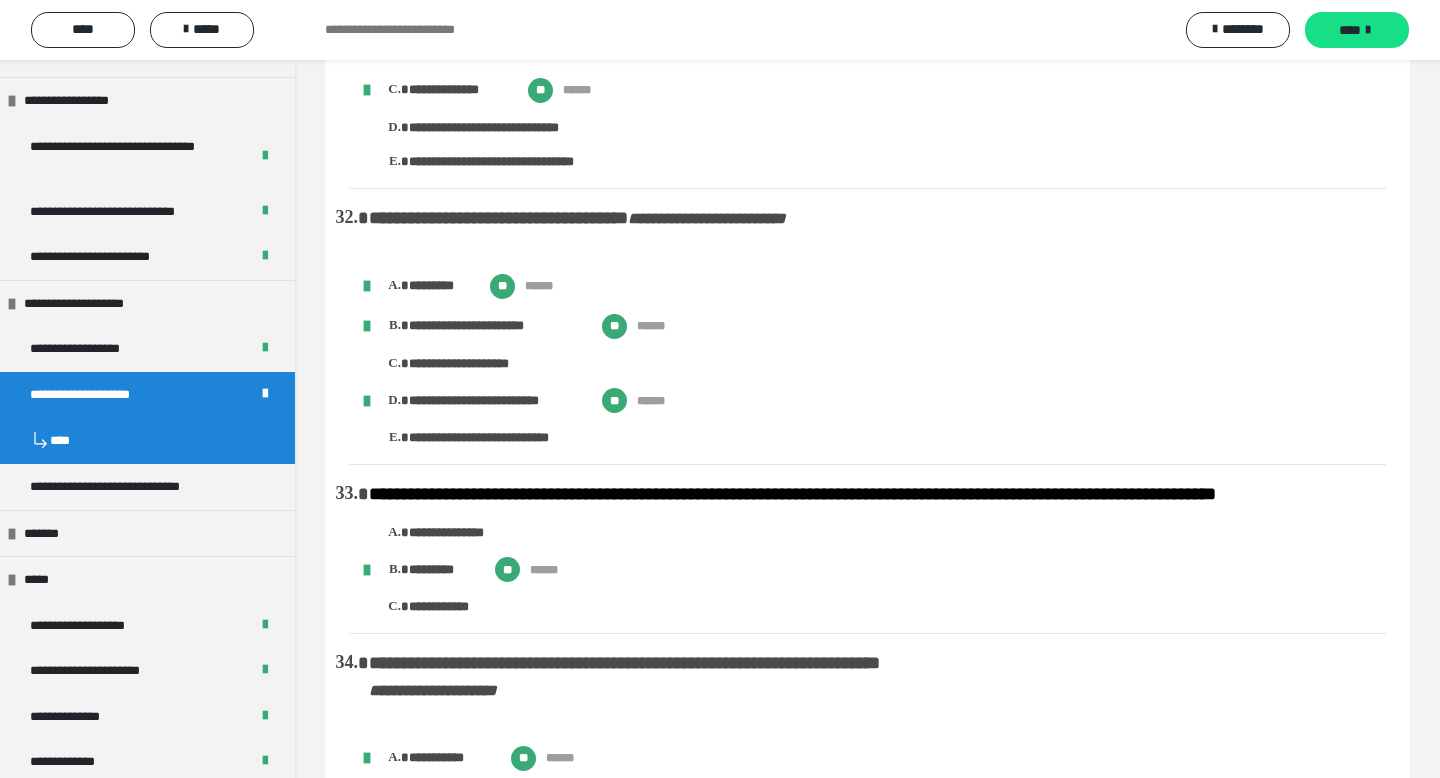 scroll, scrollTop: 6001, scrollLeft: 0, axis: vertical 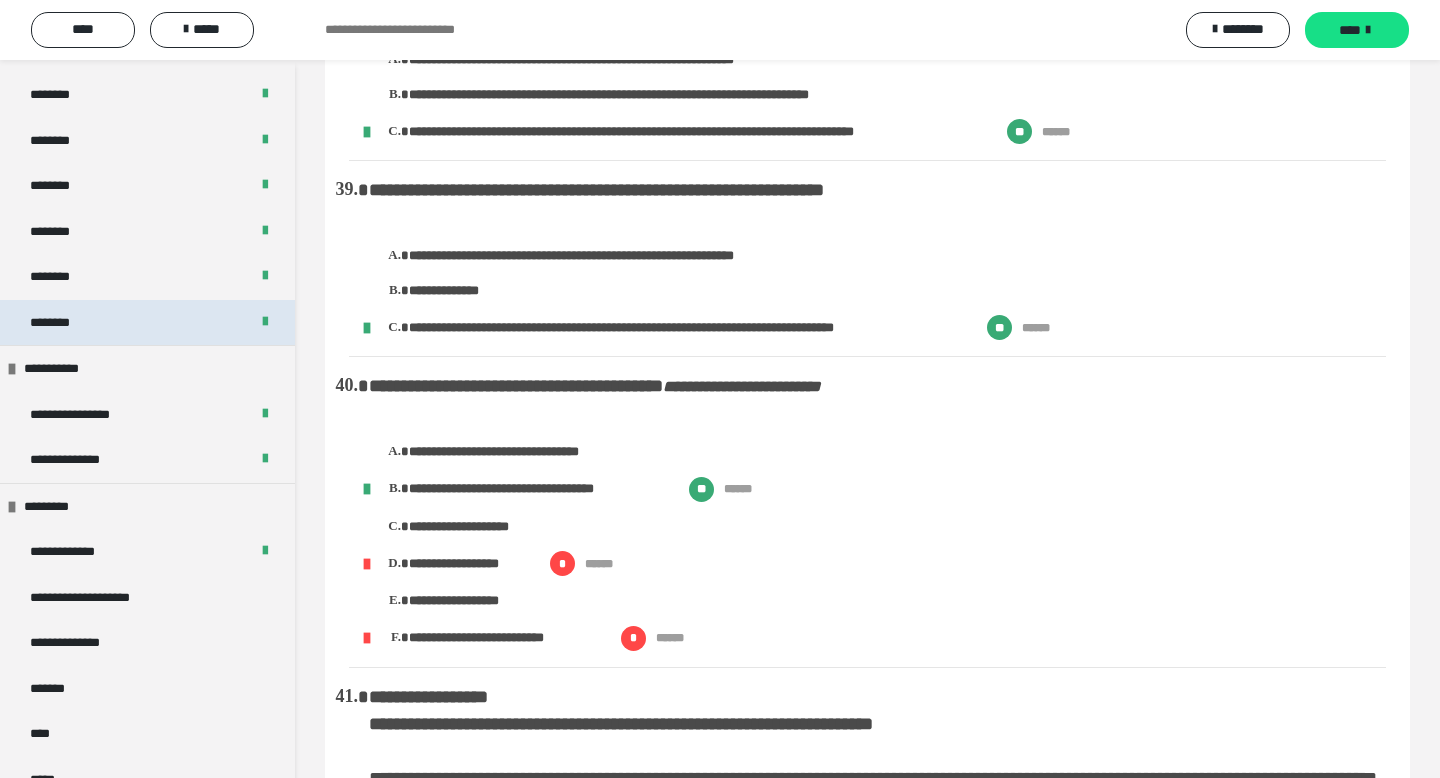 click on "********" at bounding box center (147, 323) 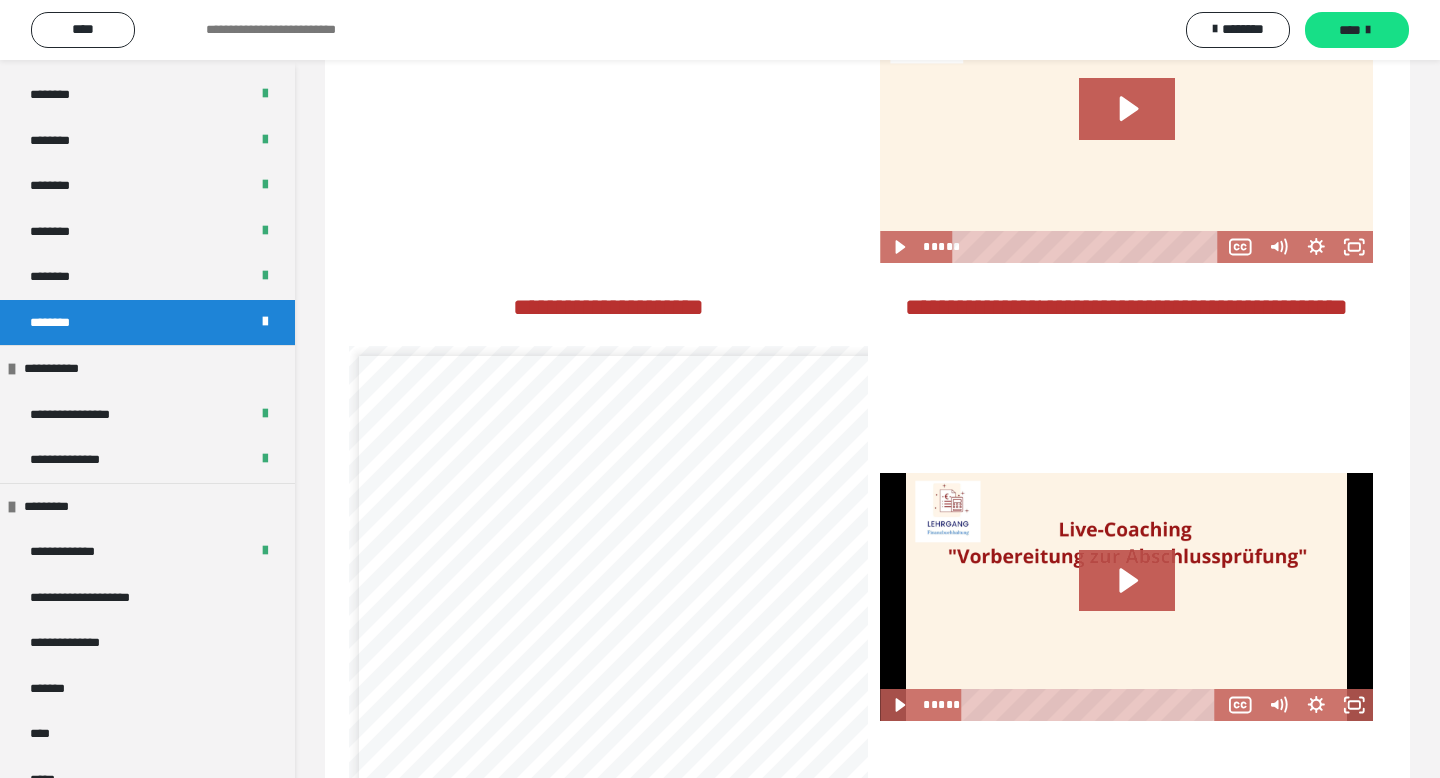 scroll, scrollTop: 1333, scrollLeft: 0, axis: vertical 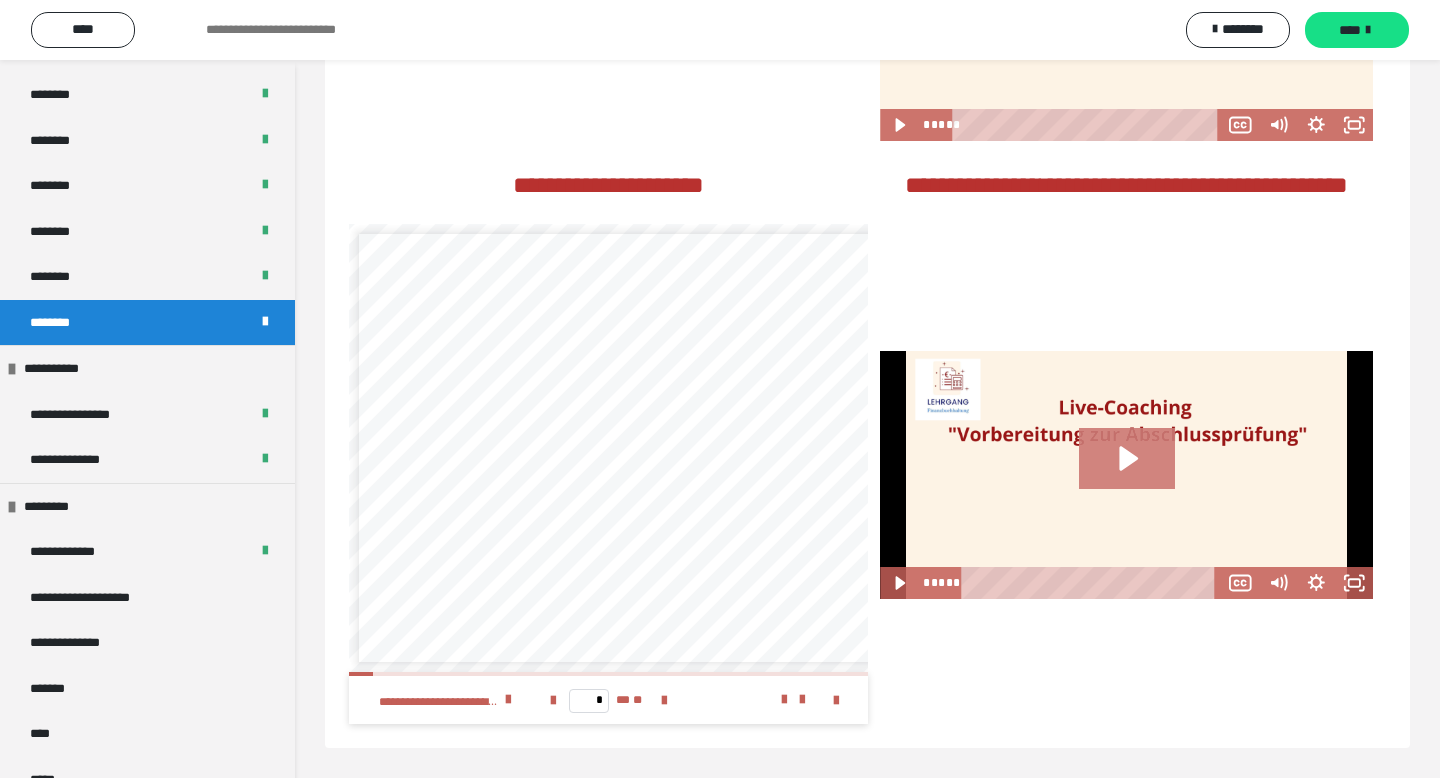 click 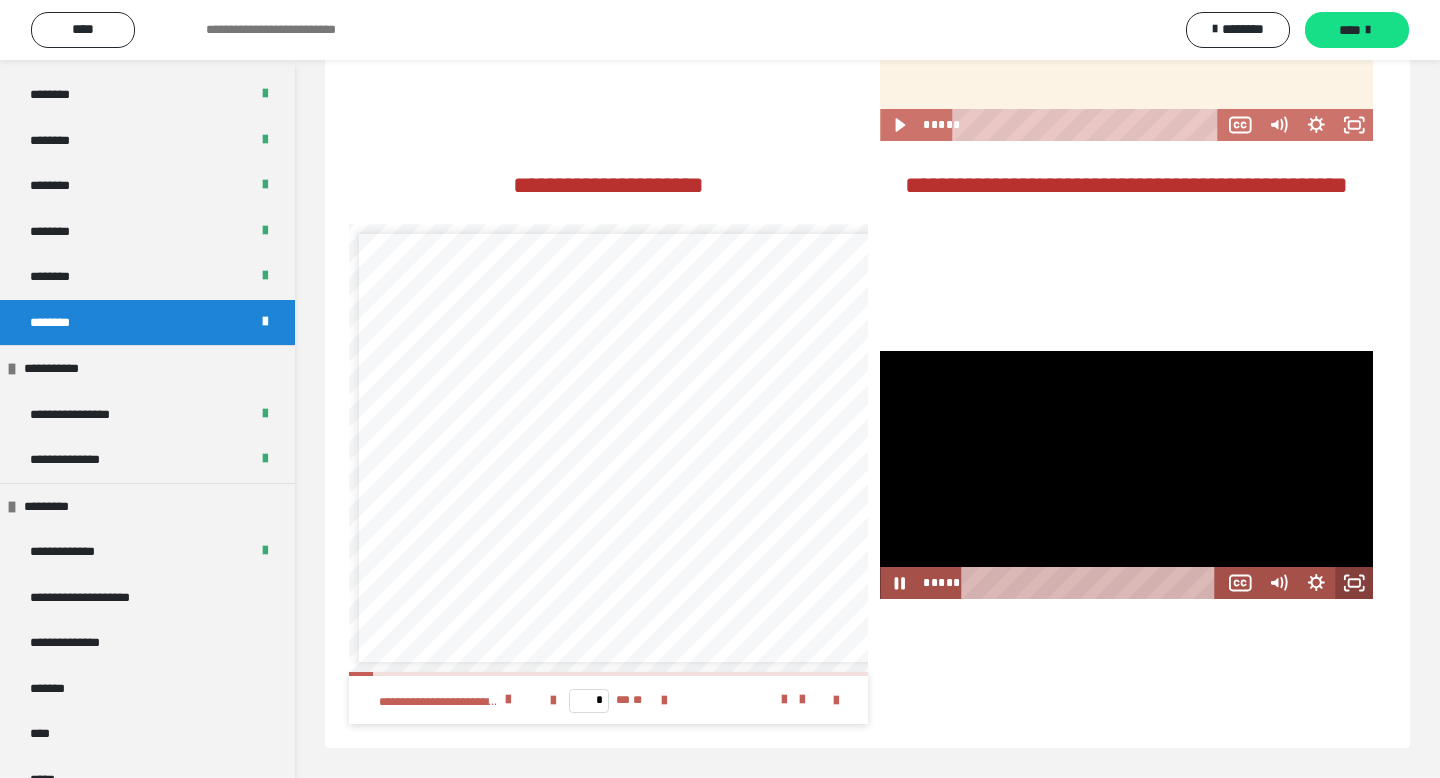 click 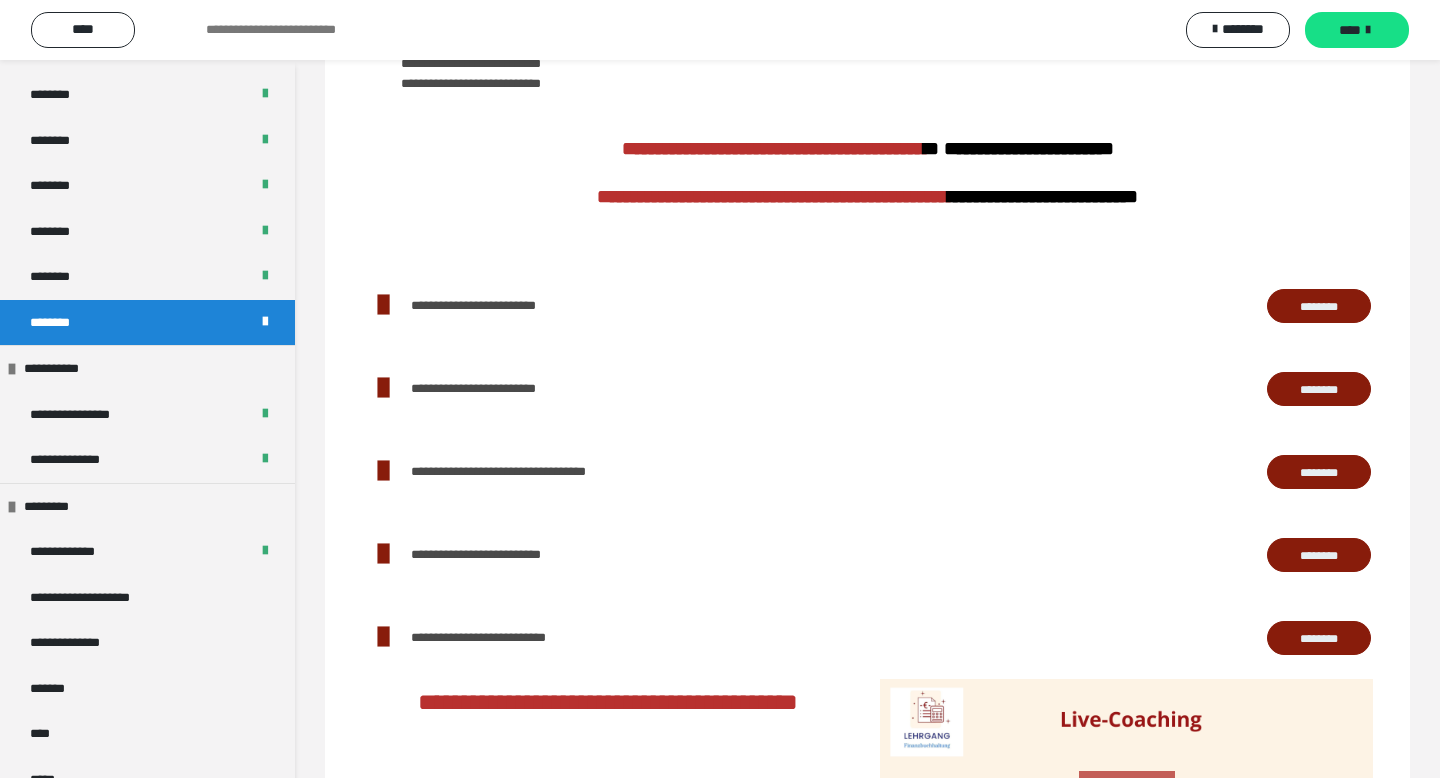 scroll, scrollTop: 582, scrollLeft: 0, axis: vertical 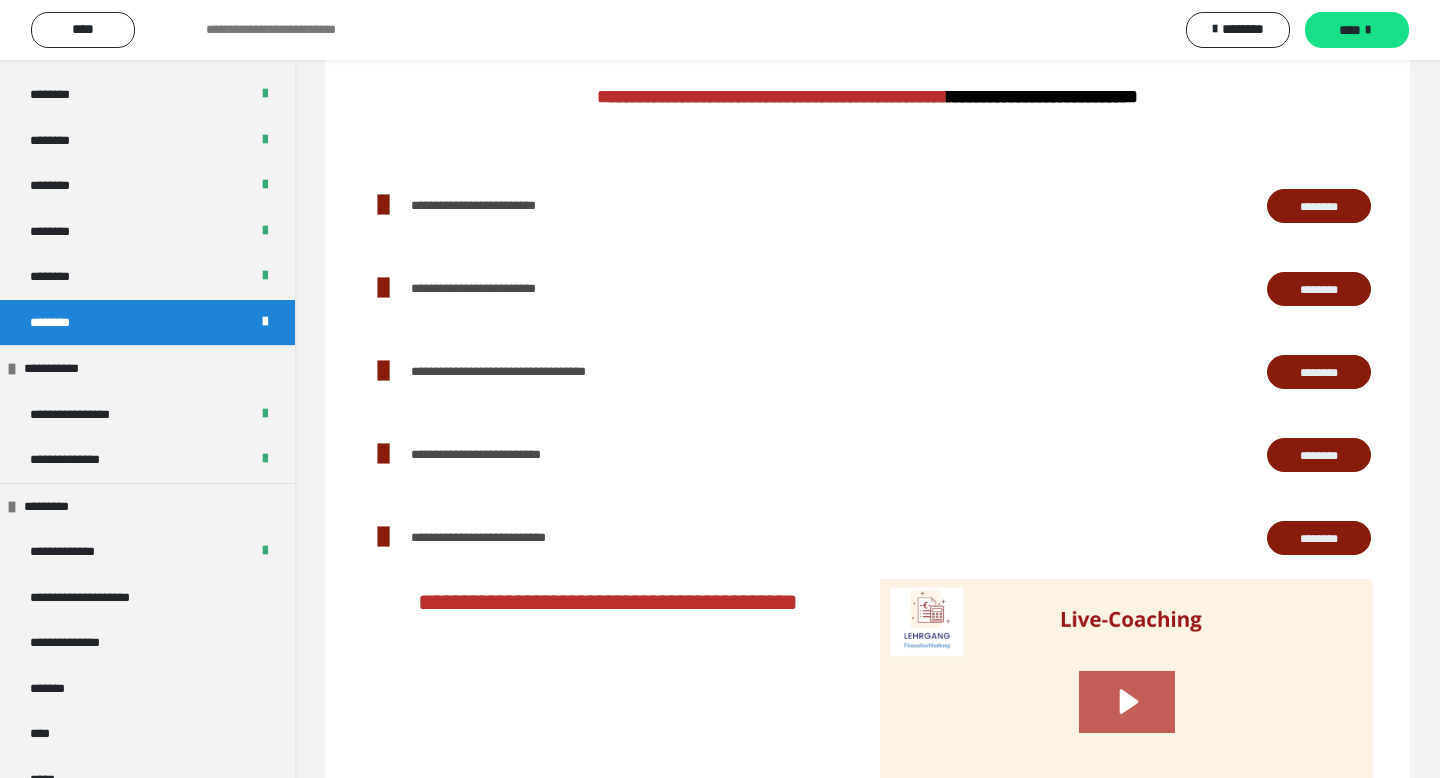 click on "********" at bounding box center (1319, 372) 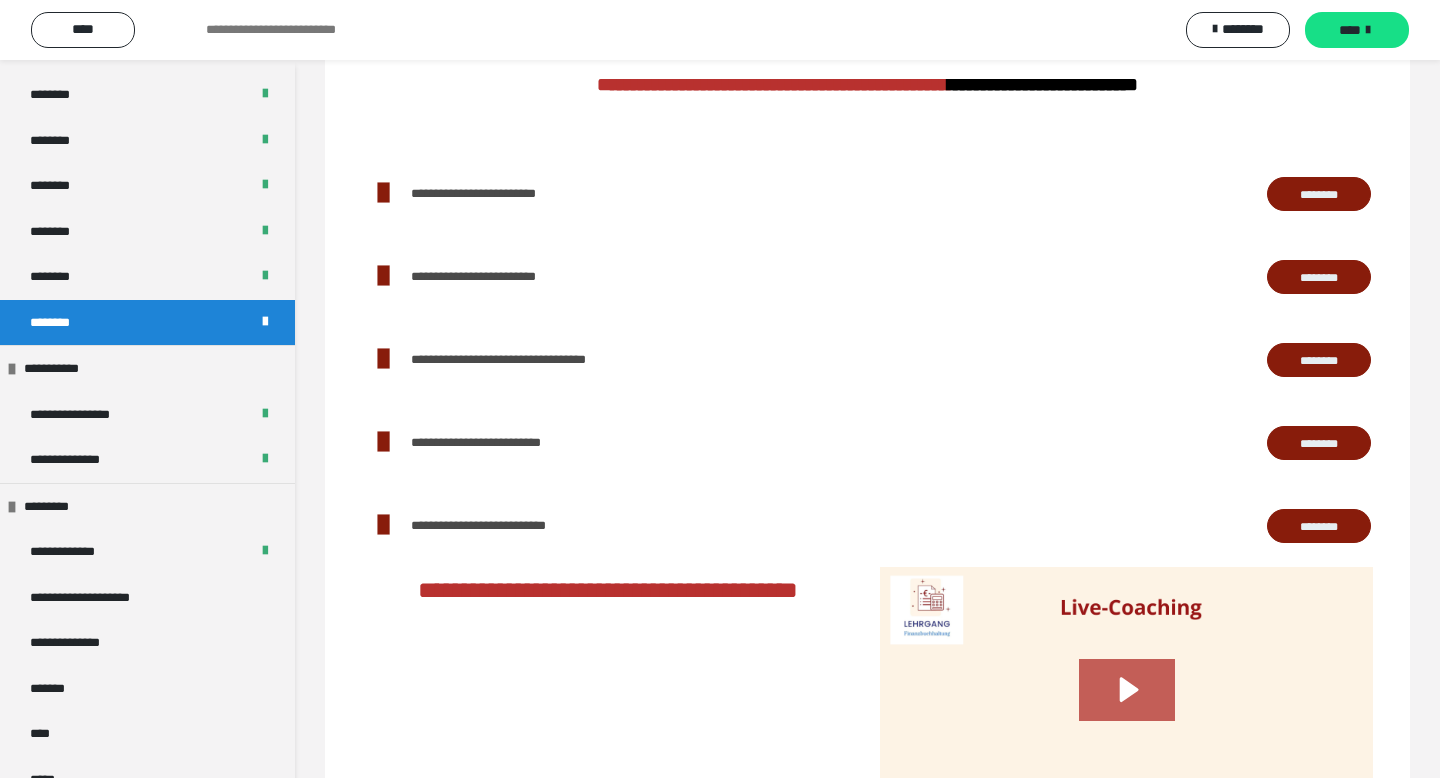 scroll, scrollTop: 600, scrollLeft: 0, axis: vertical 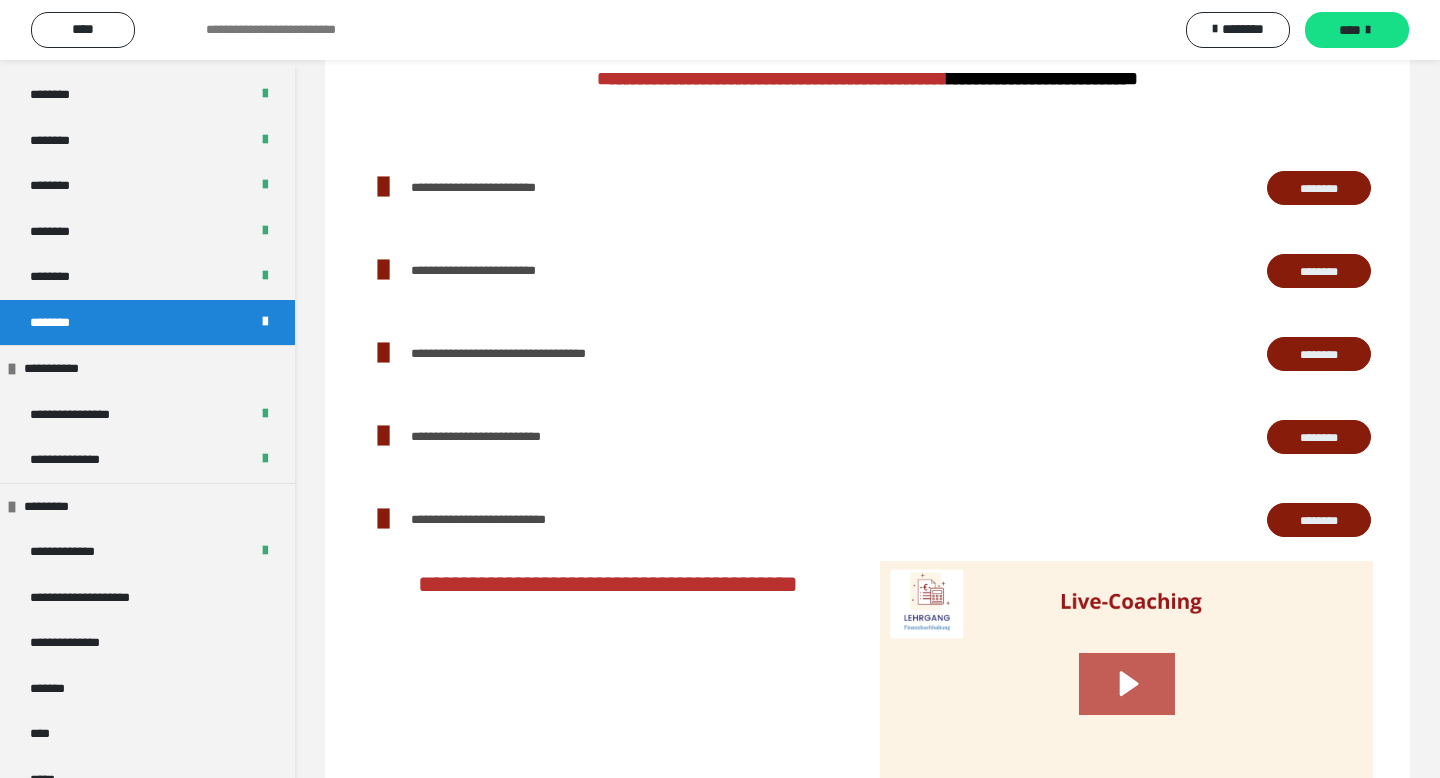 click on "********" at bounding box center (1319, 188) 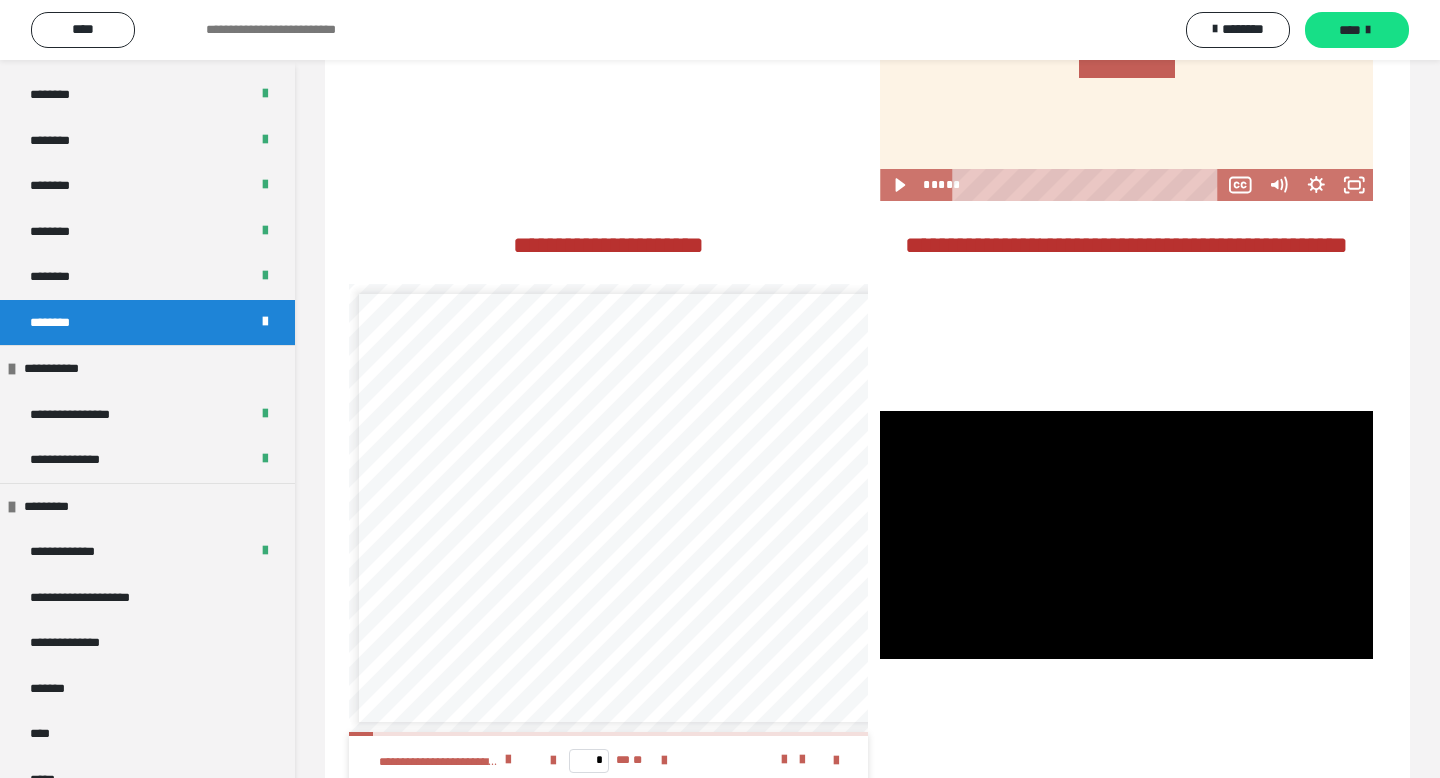 scroll, scrollTop: 1333, scrollLeft: 0, axis: vertical 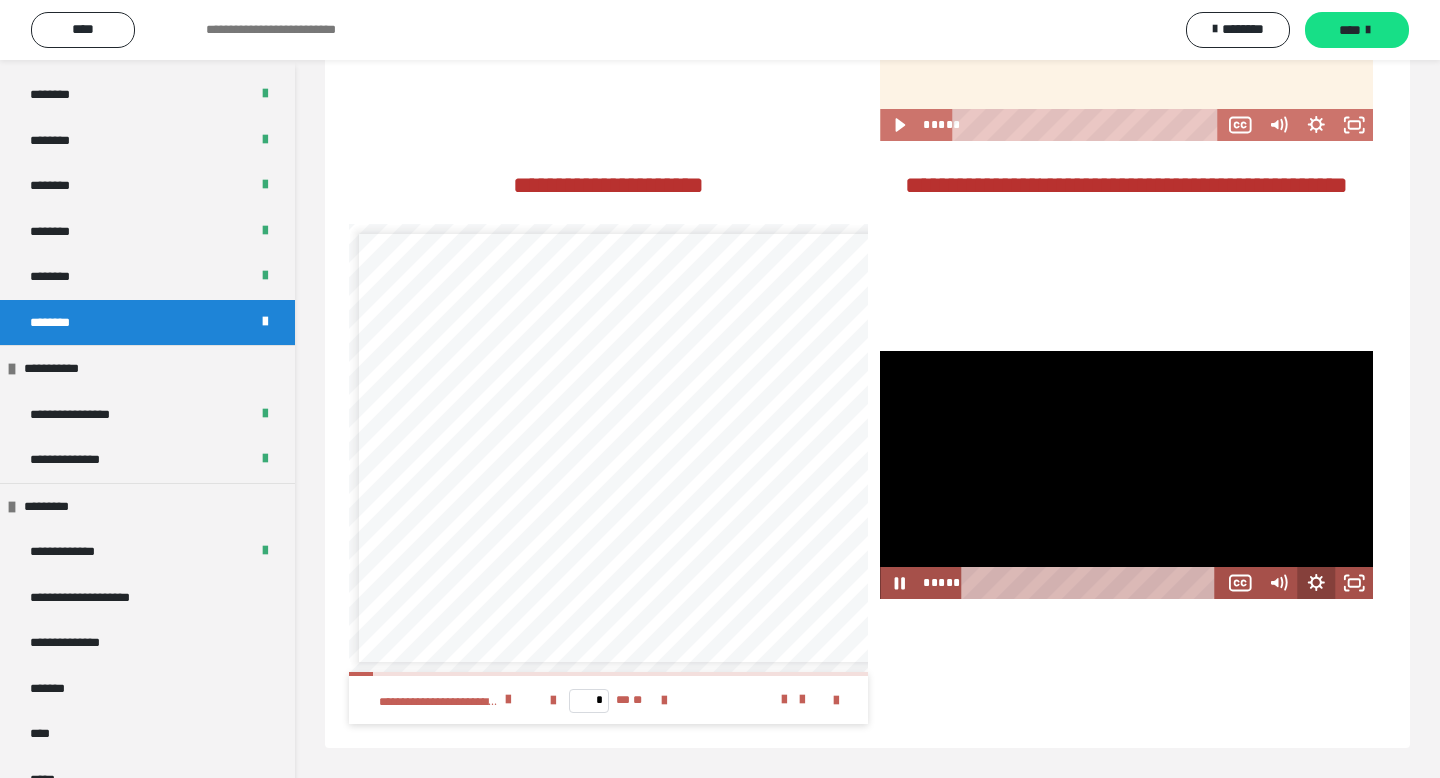click 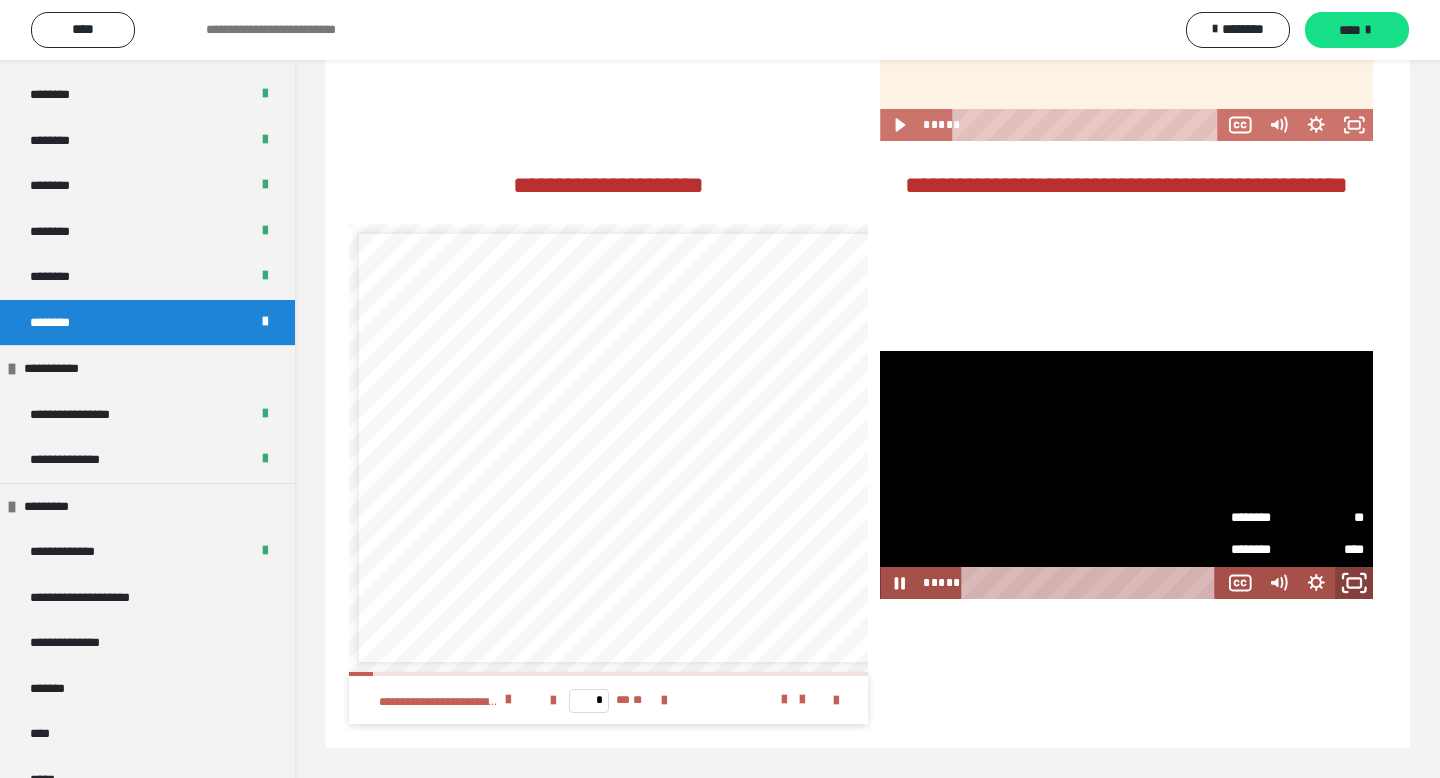 click 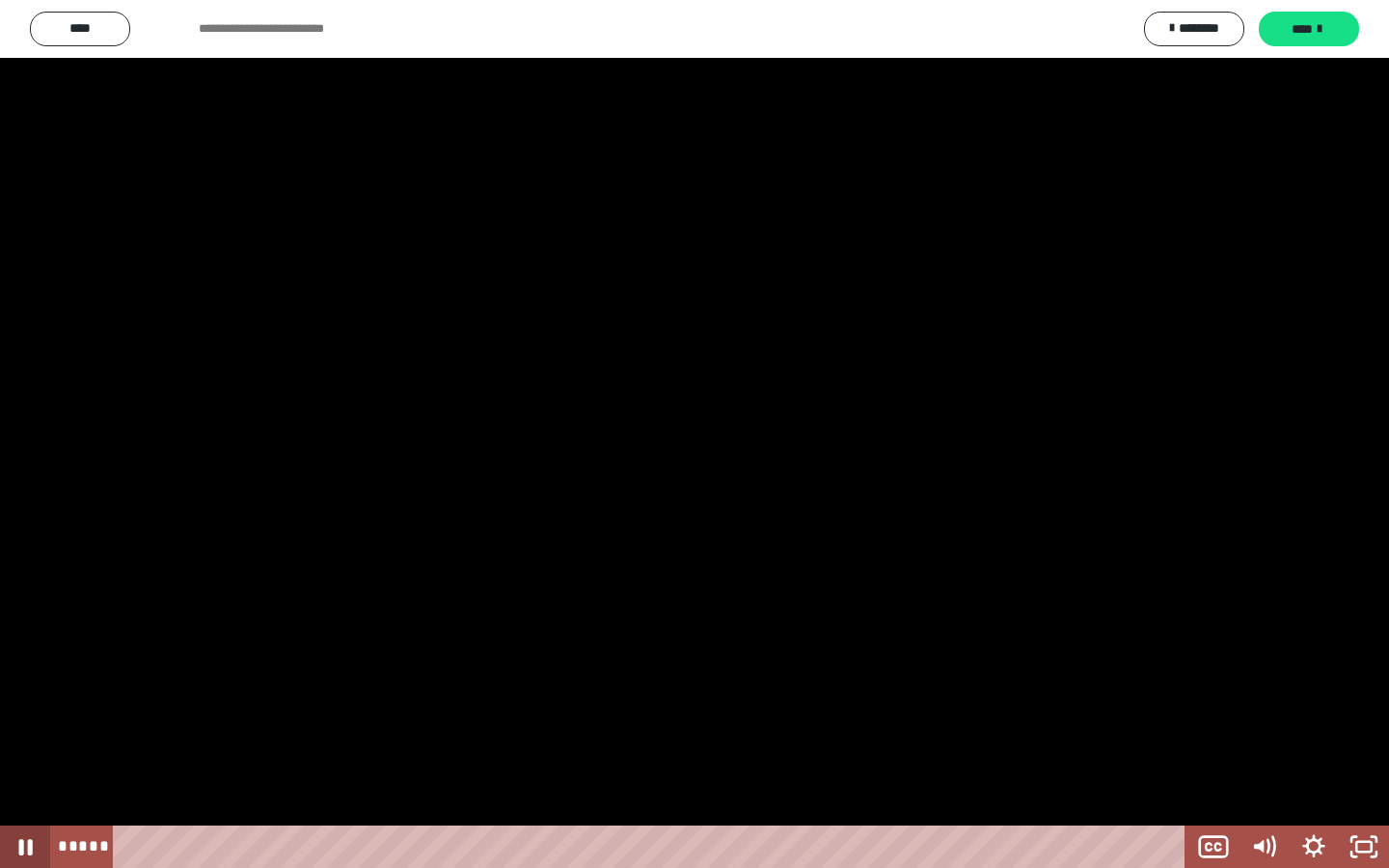 click 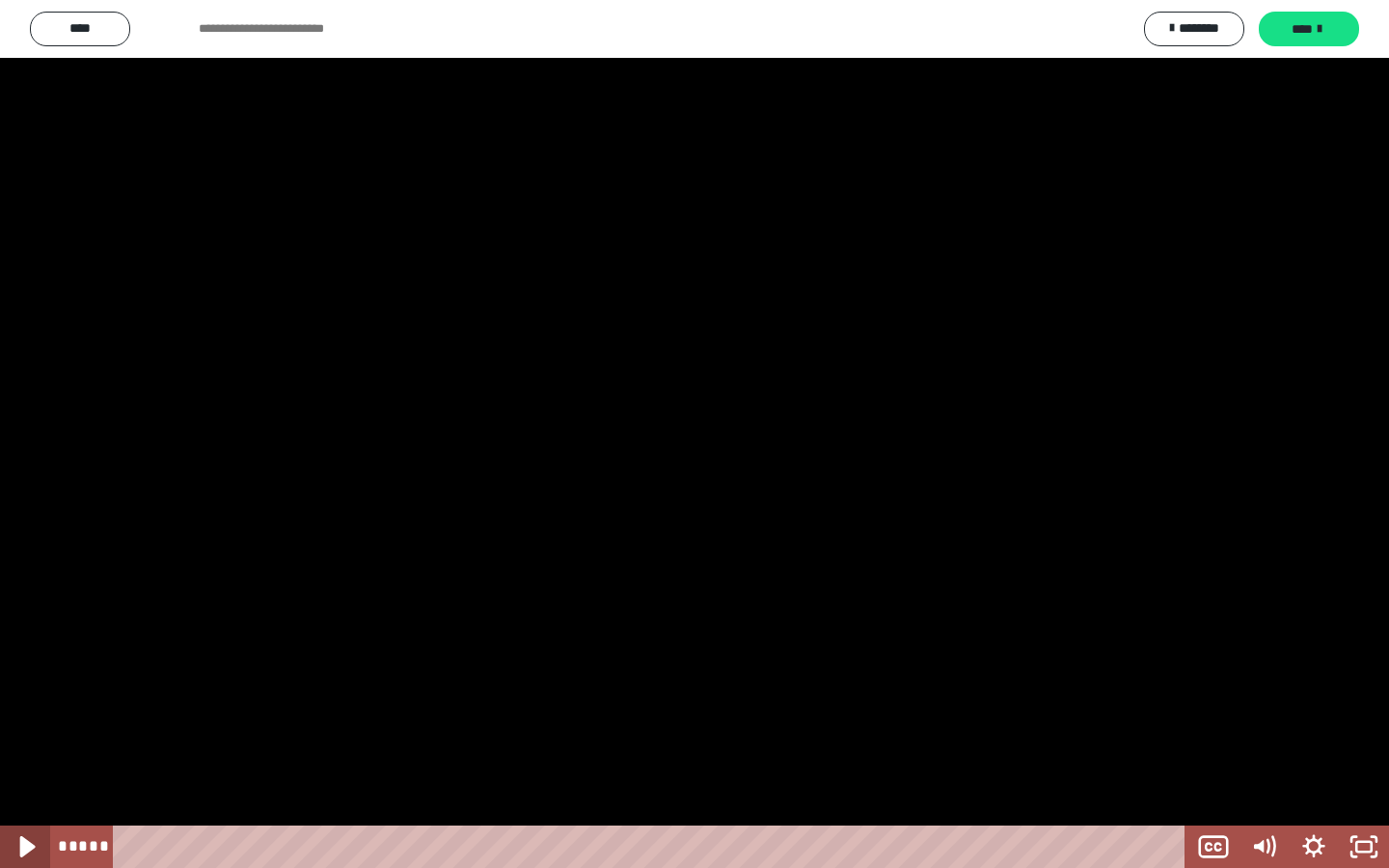 click 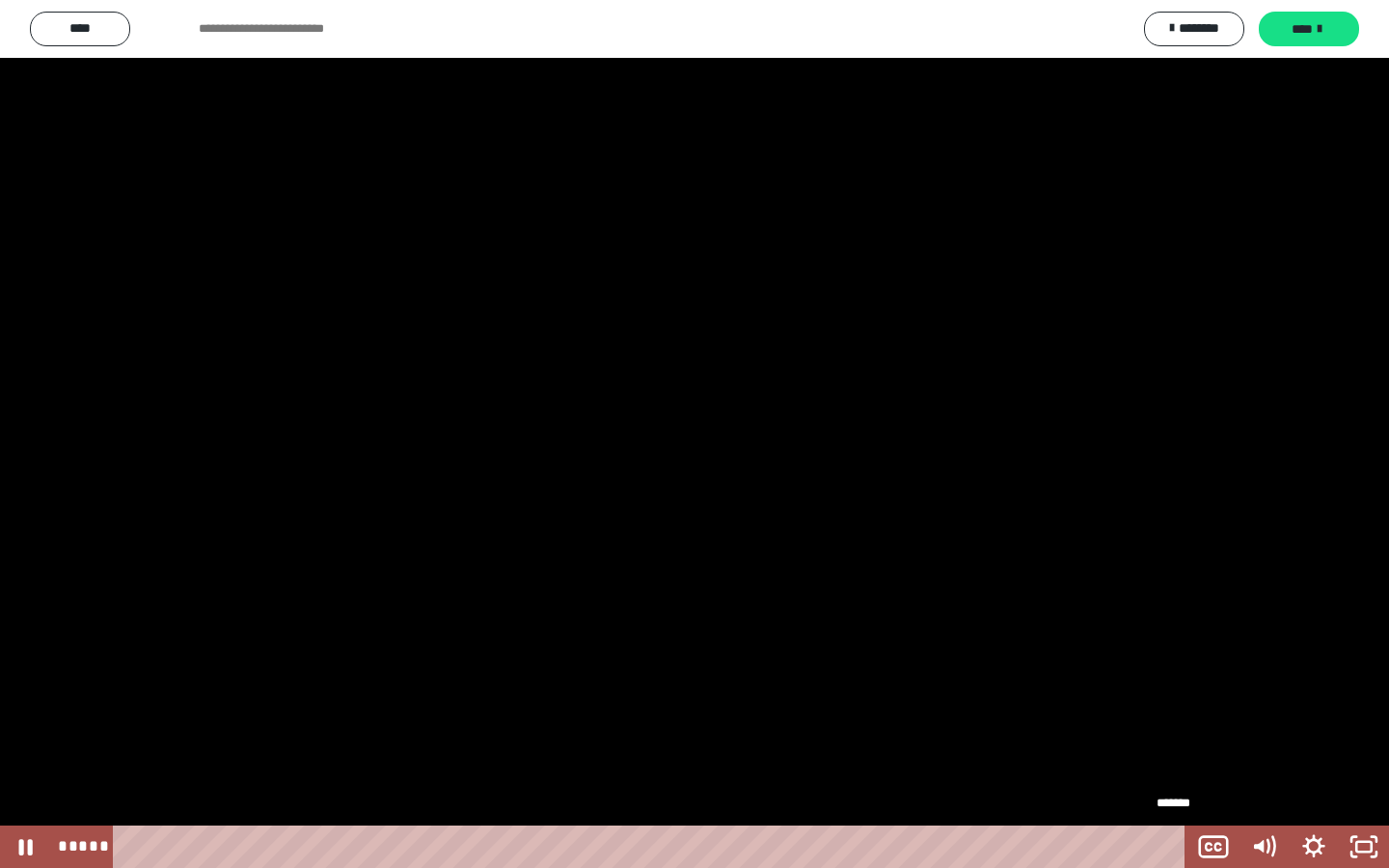 type 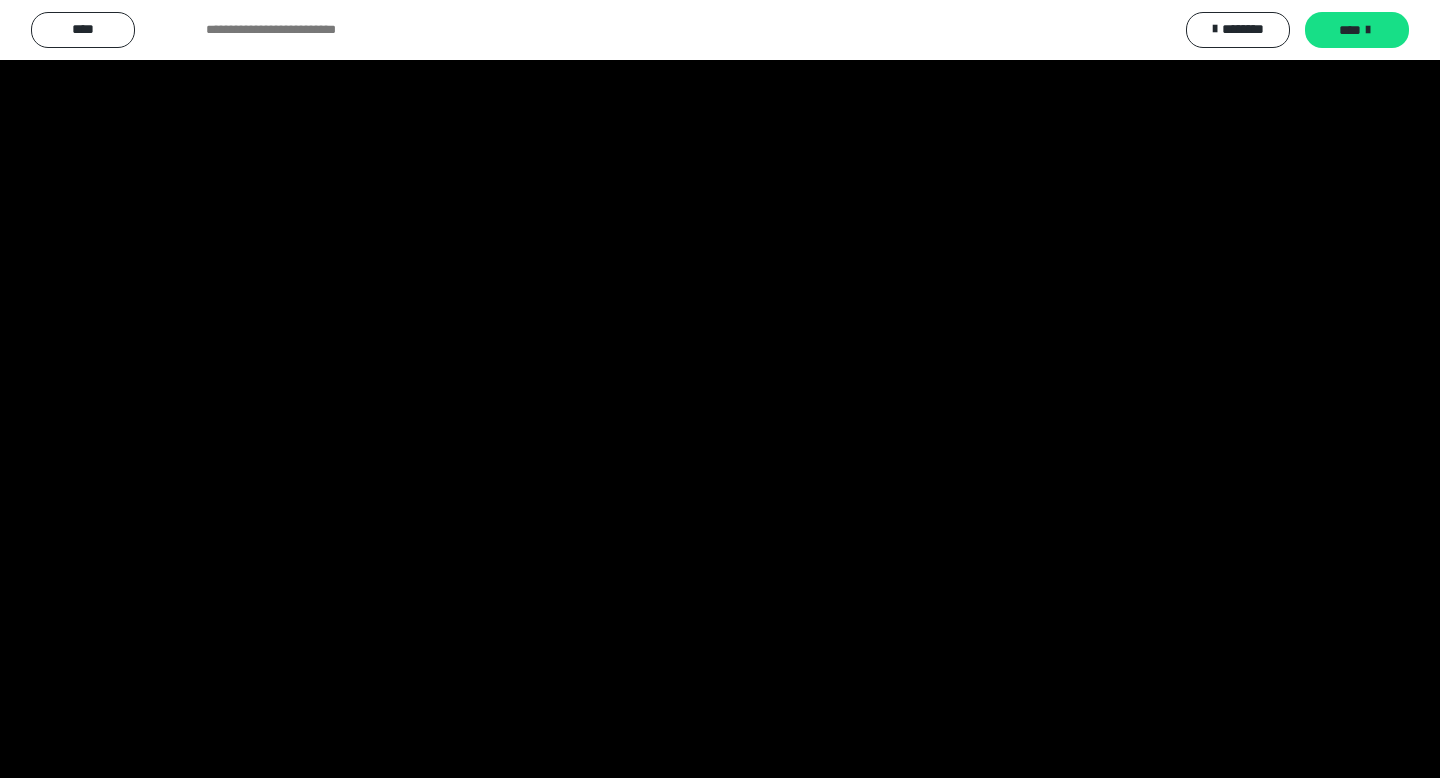 scroll, scrollTop: 26, scrollLeft: 0, axis: vertical 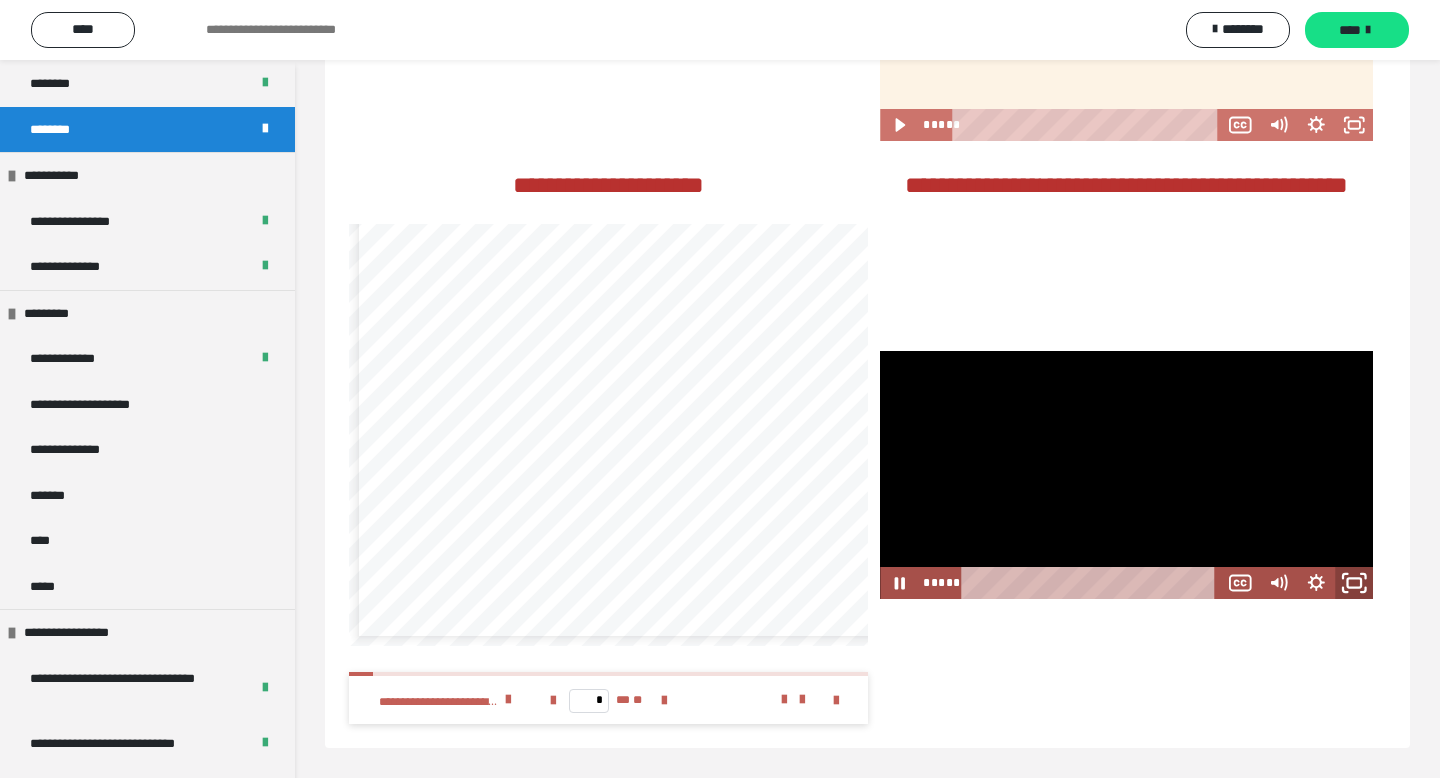 click 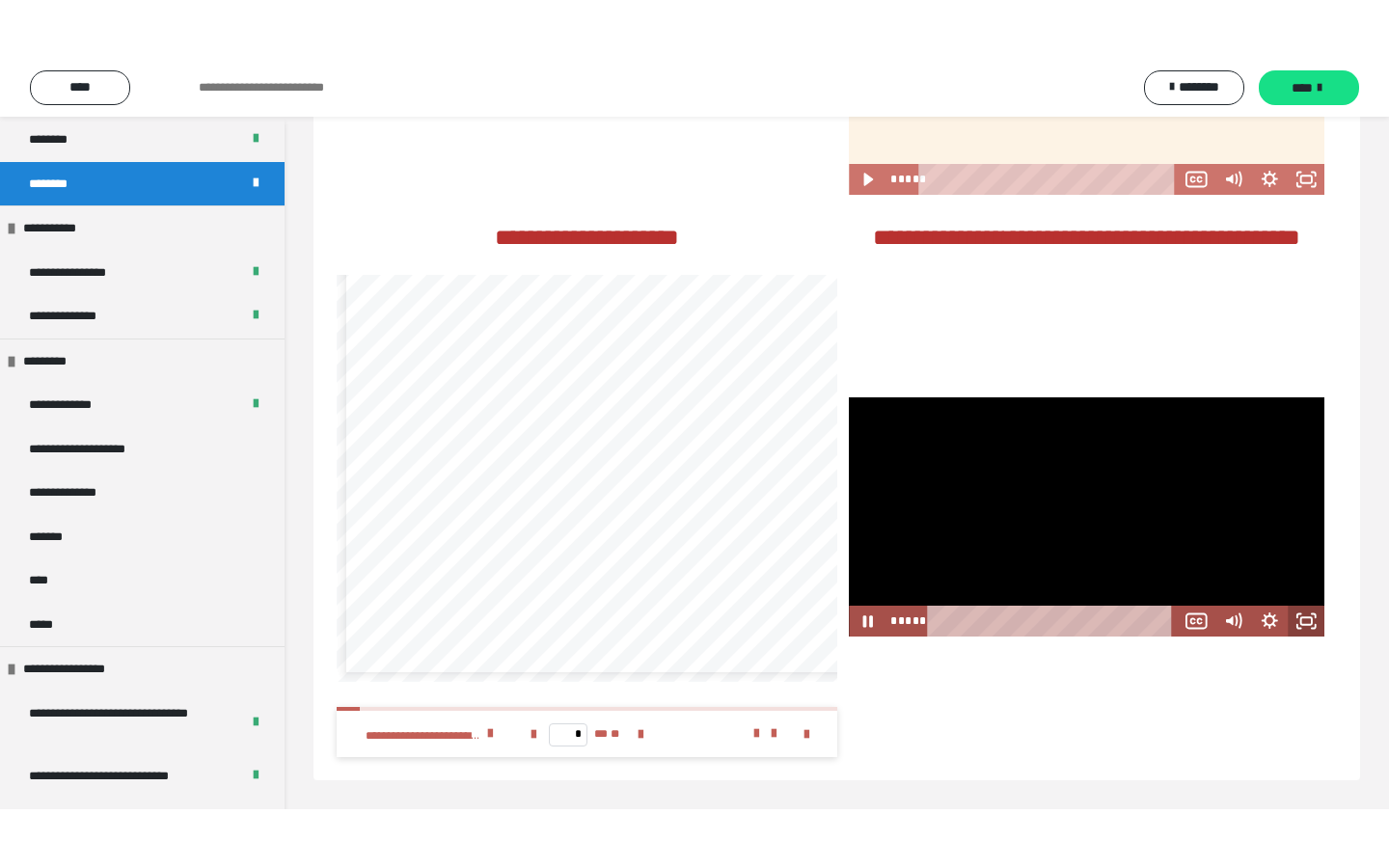scroll, scrollTop: 1168, scrollLeft: 0, axis: vertical 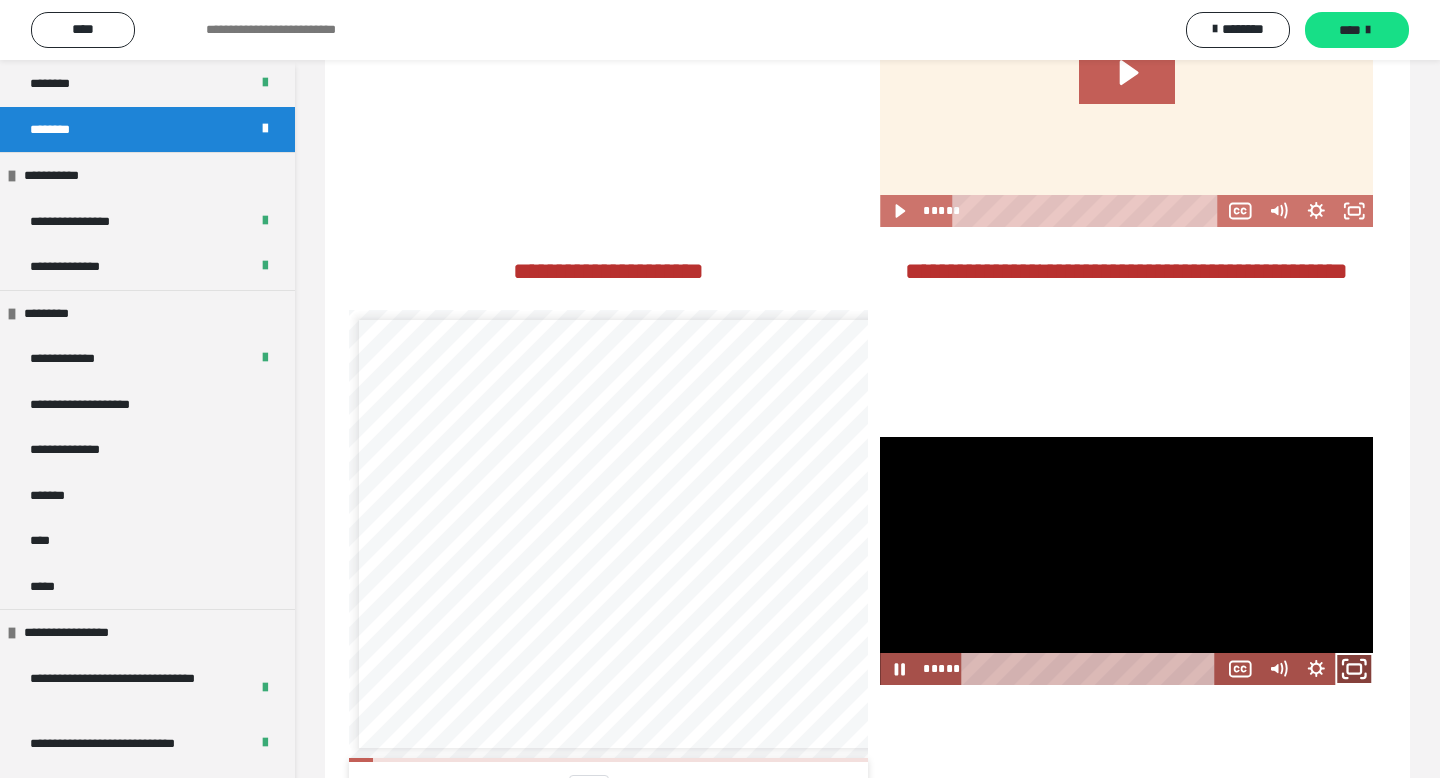 click 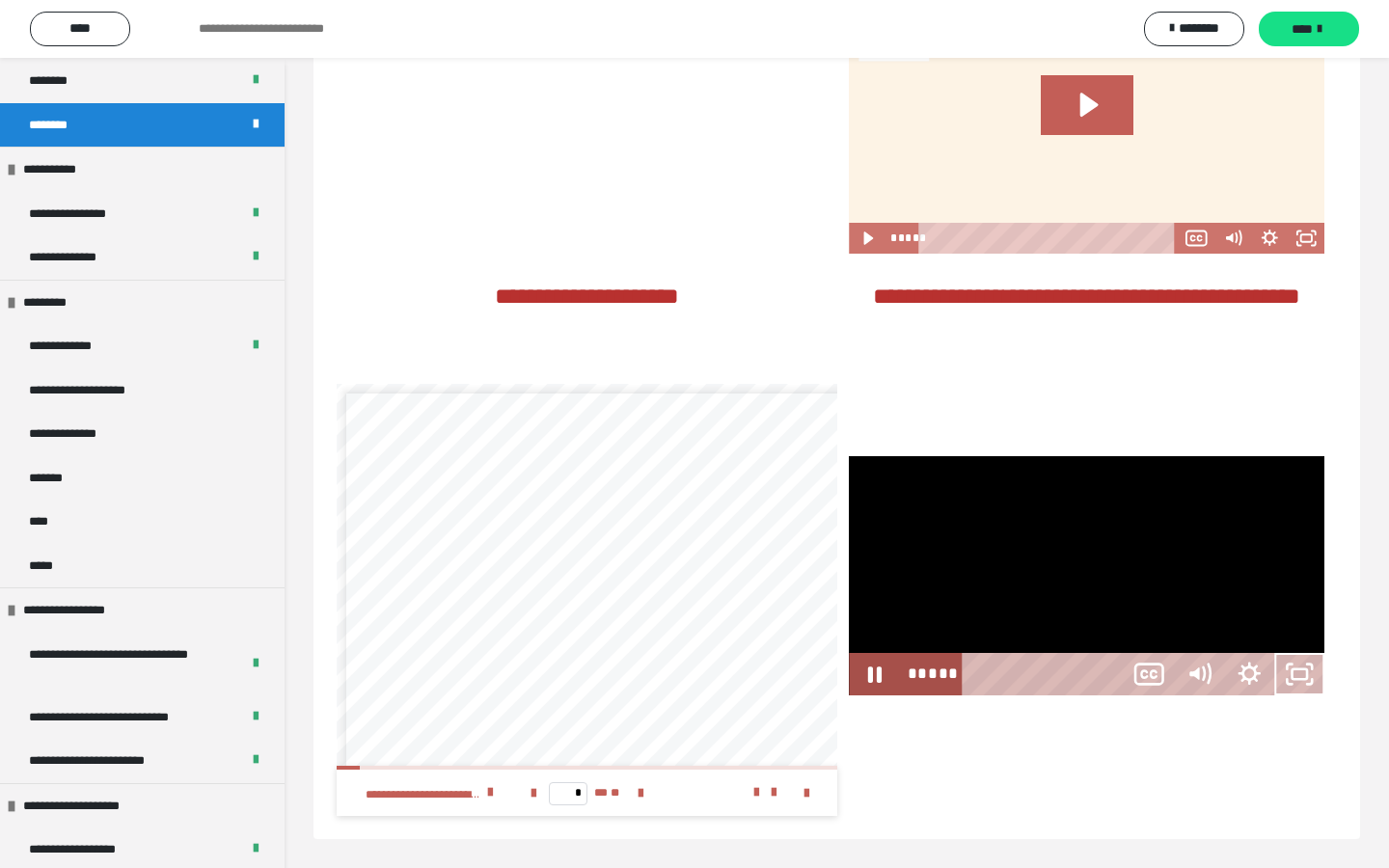 type 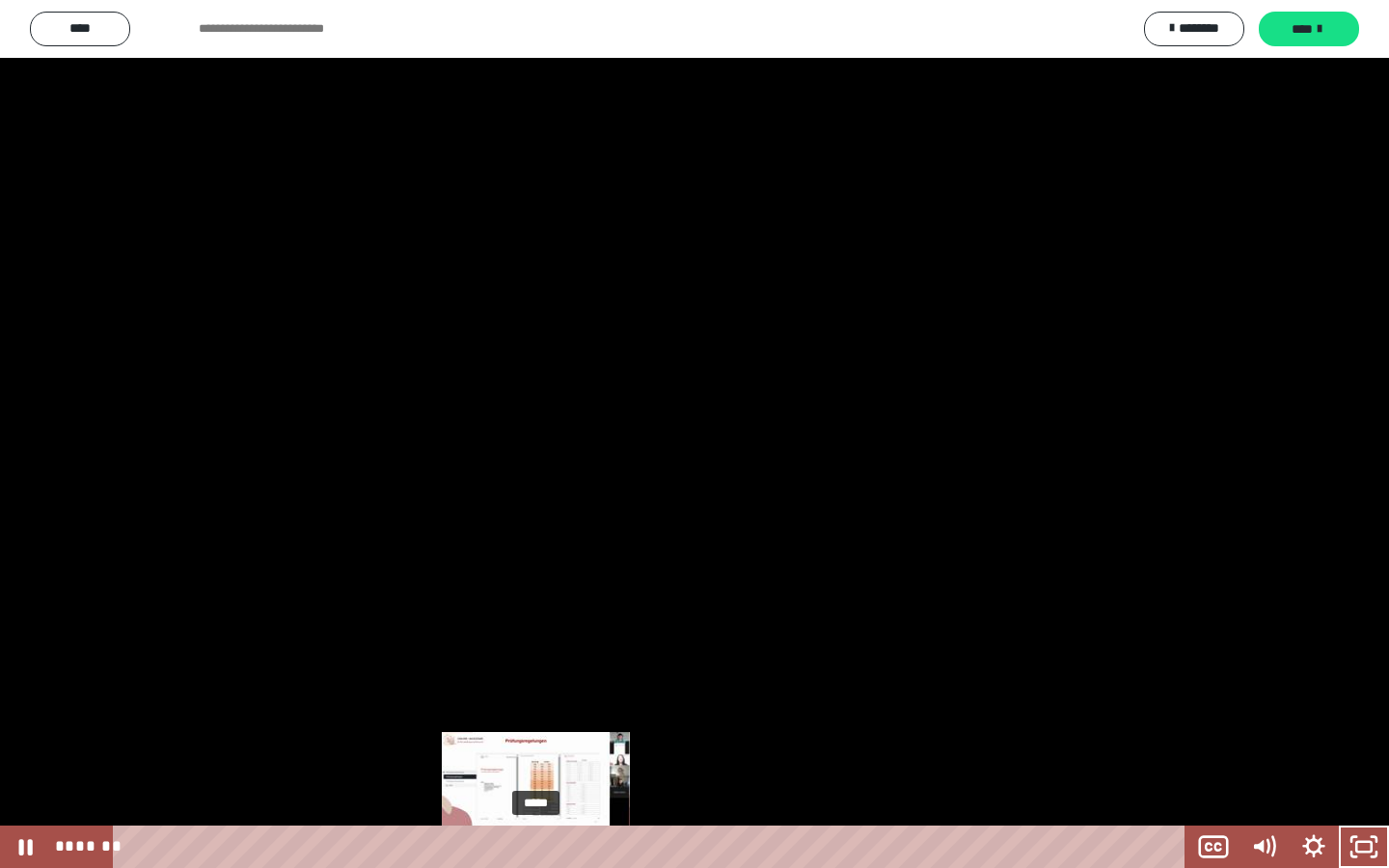 click on "*****" at bounding box center [653, 847] 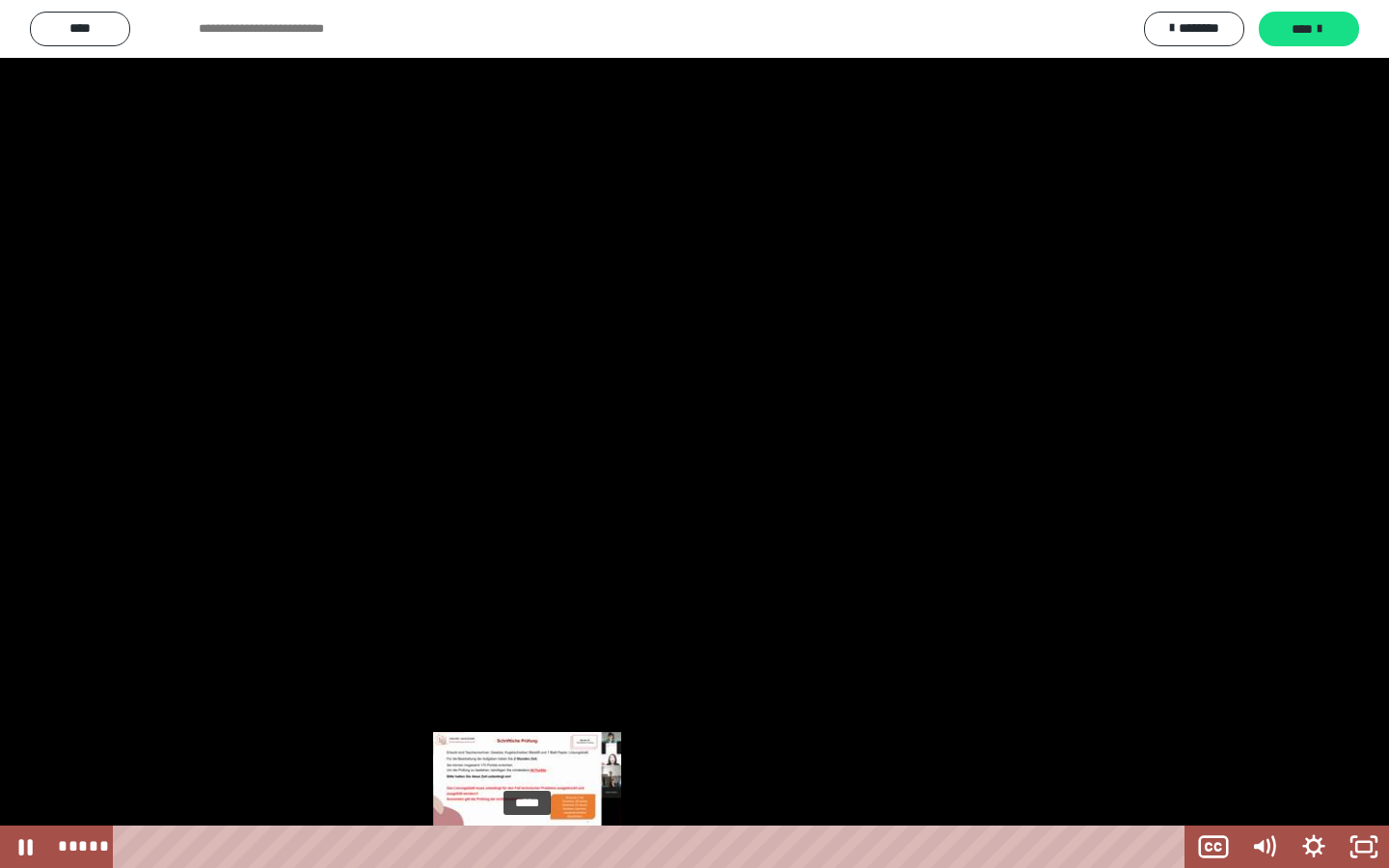 click at bounding box center (535, 847) 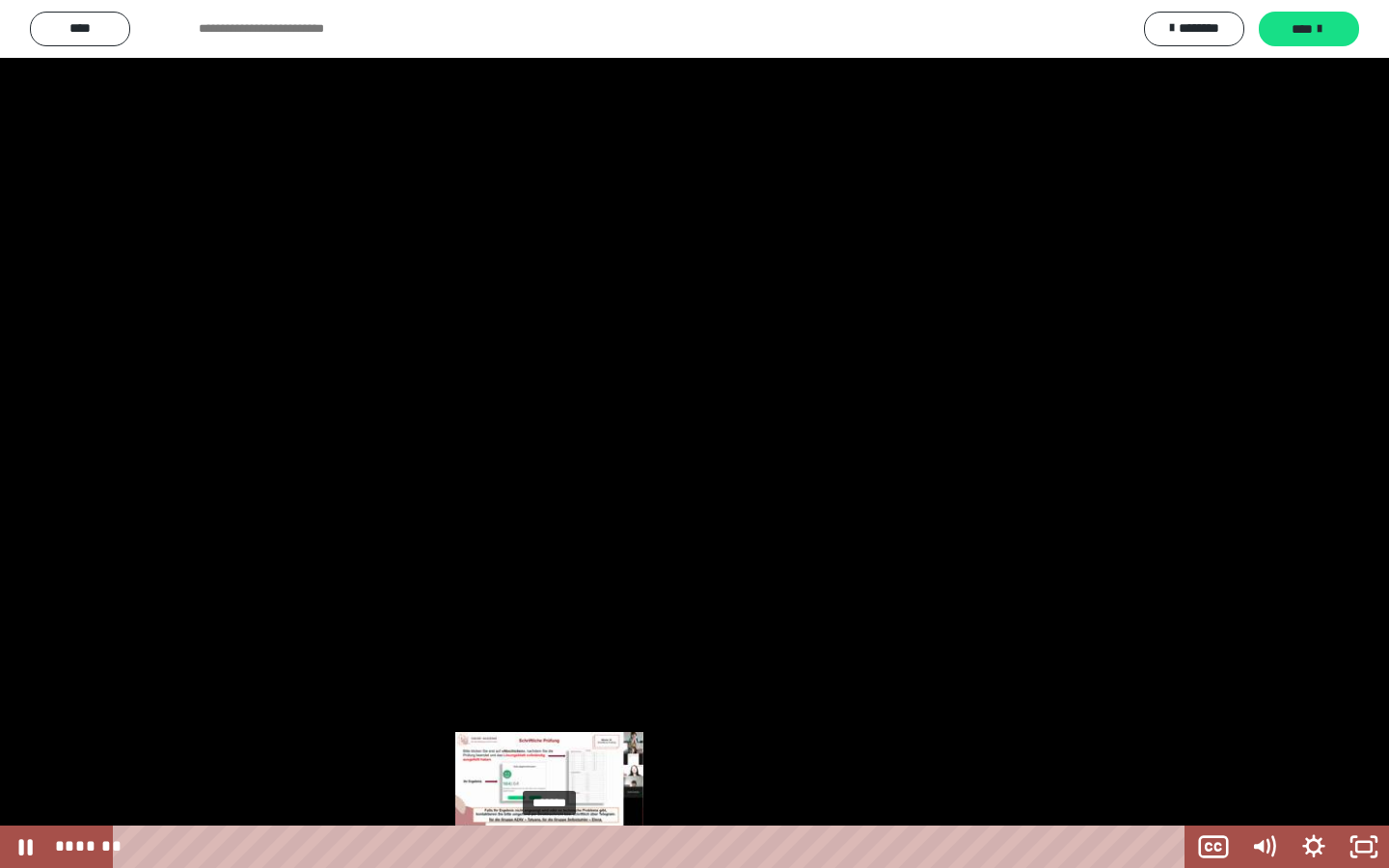 click at bounding box center [549, 847] 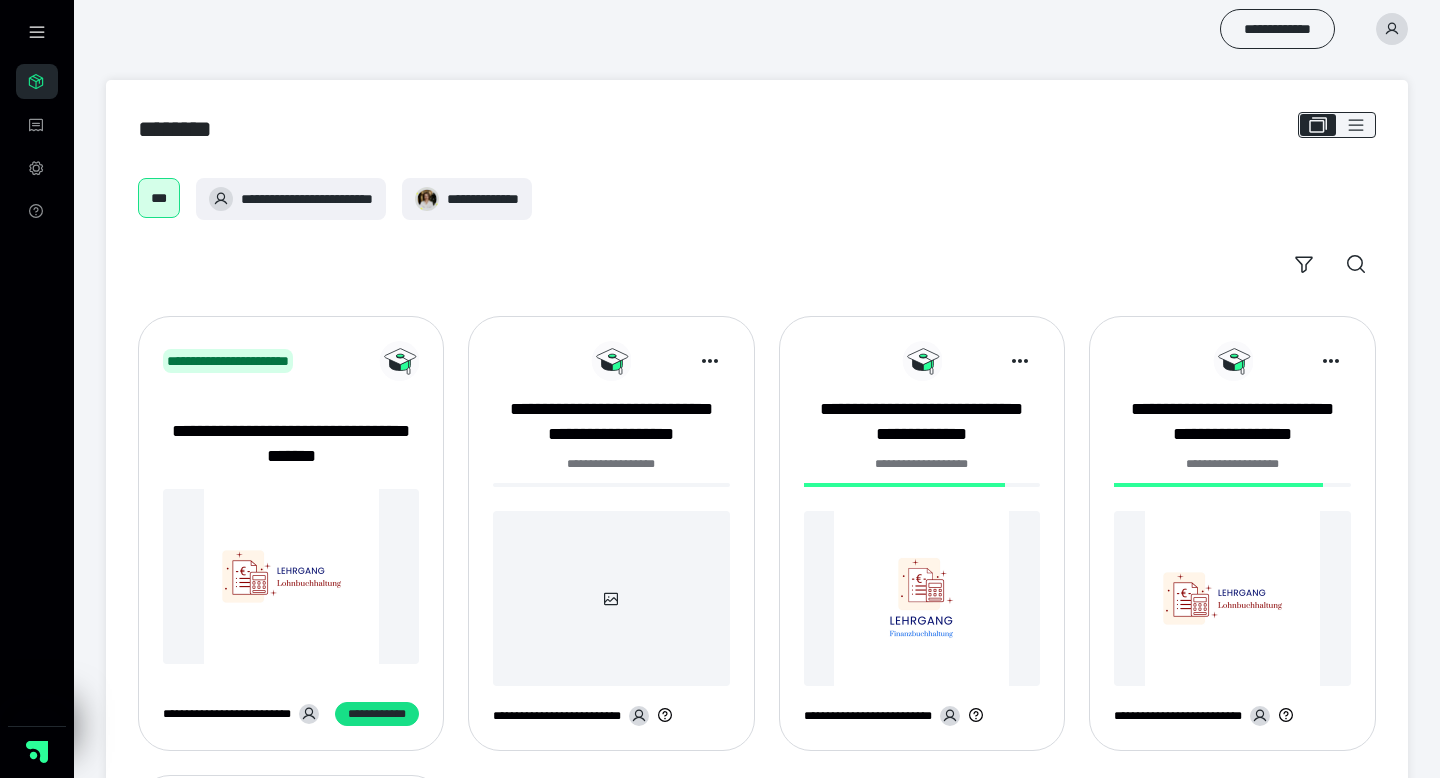 scroll, scrollTop: 0, scrollLeft: 0, axis: both 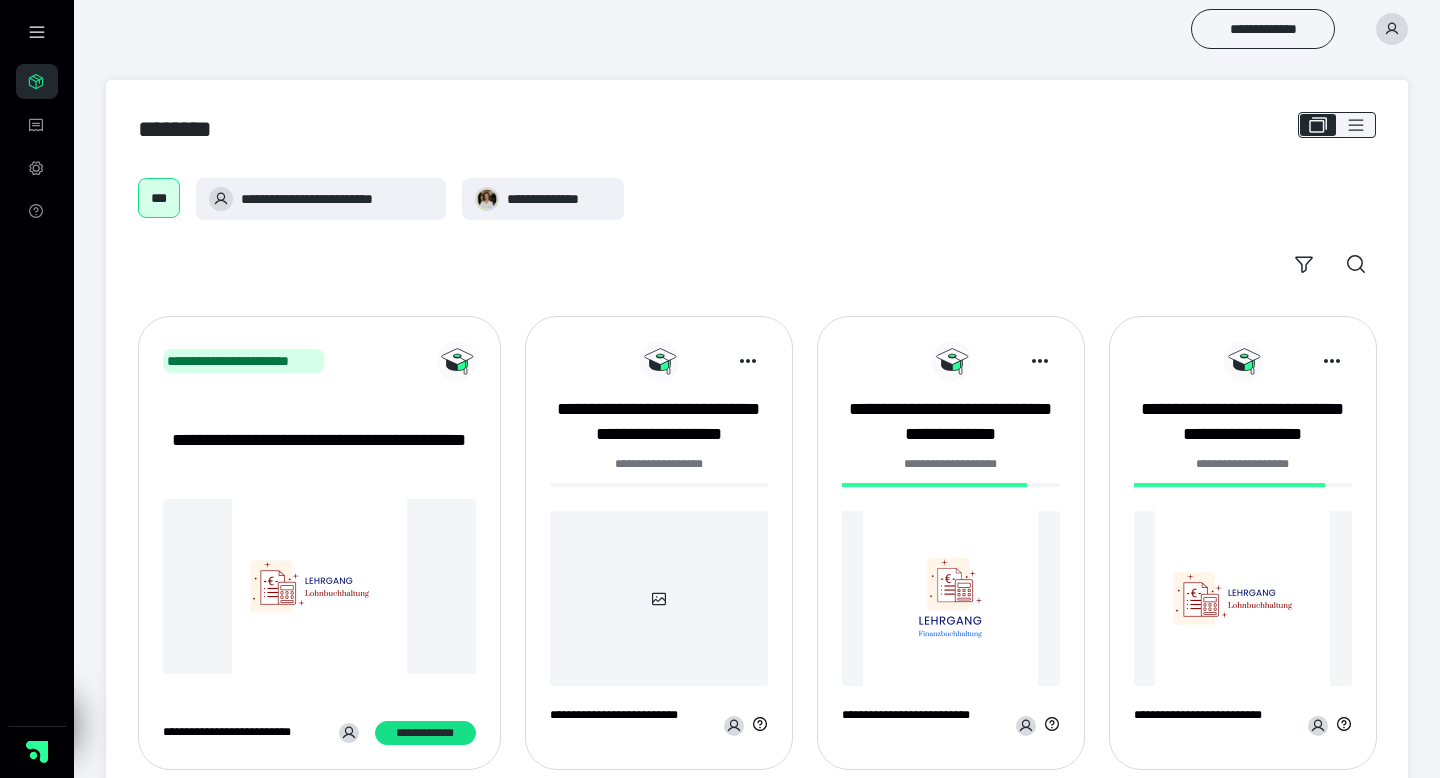click at bounding box center [951, 598] 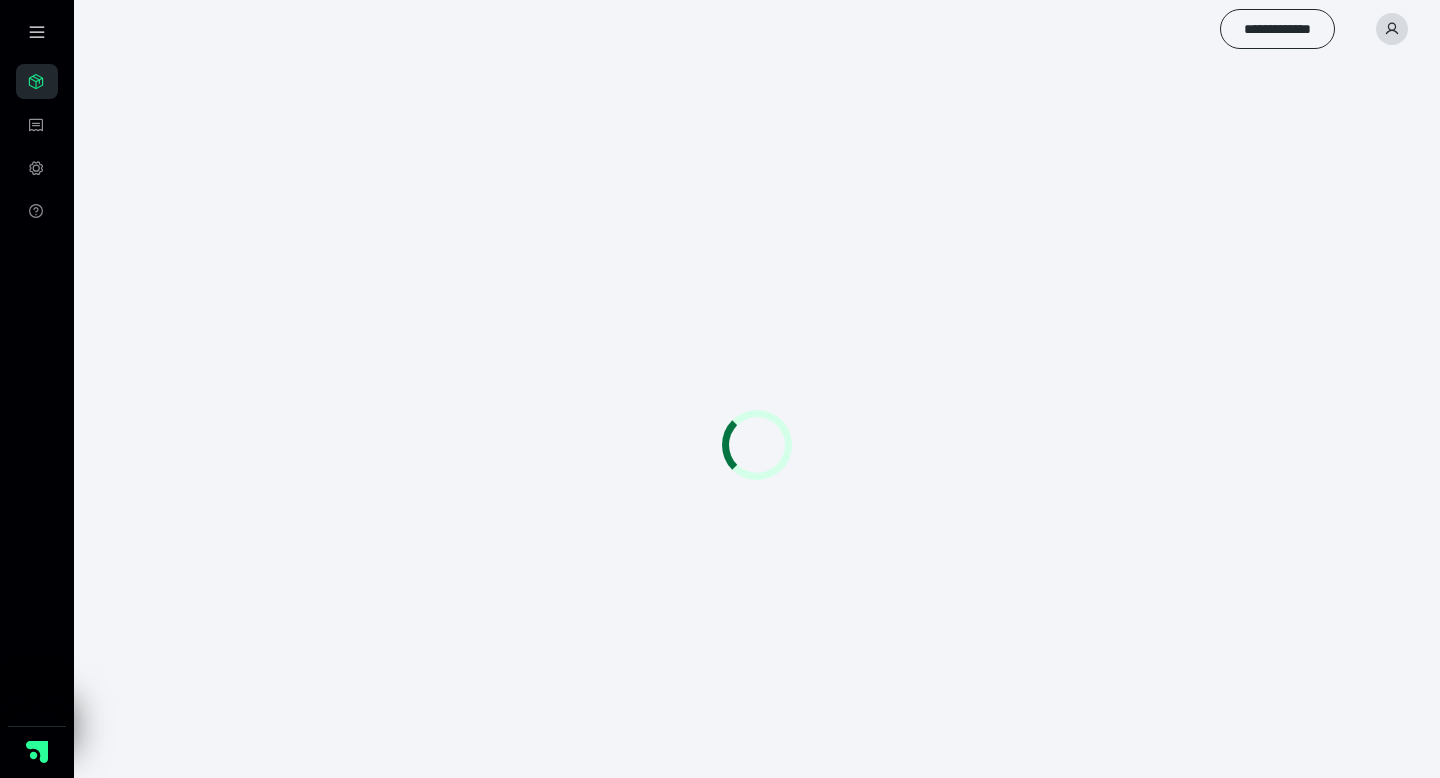 scroll, scrollTop: 0, scrollLeft: 0, axis: both 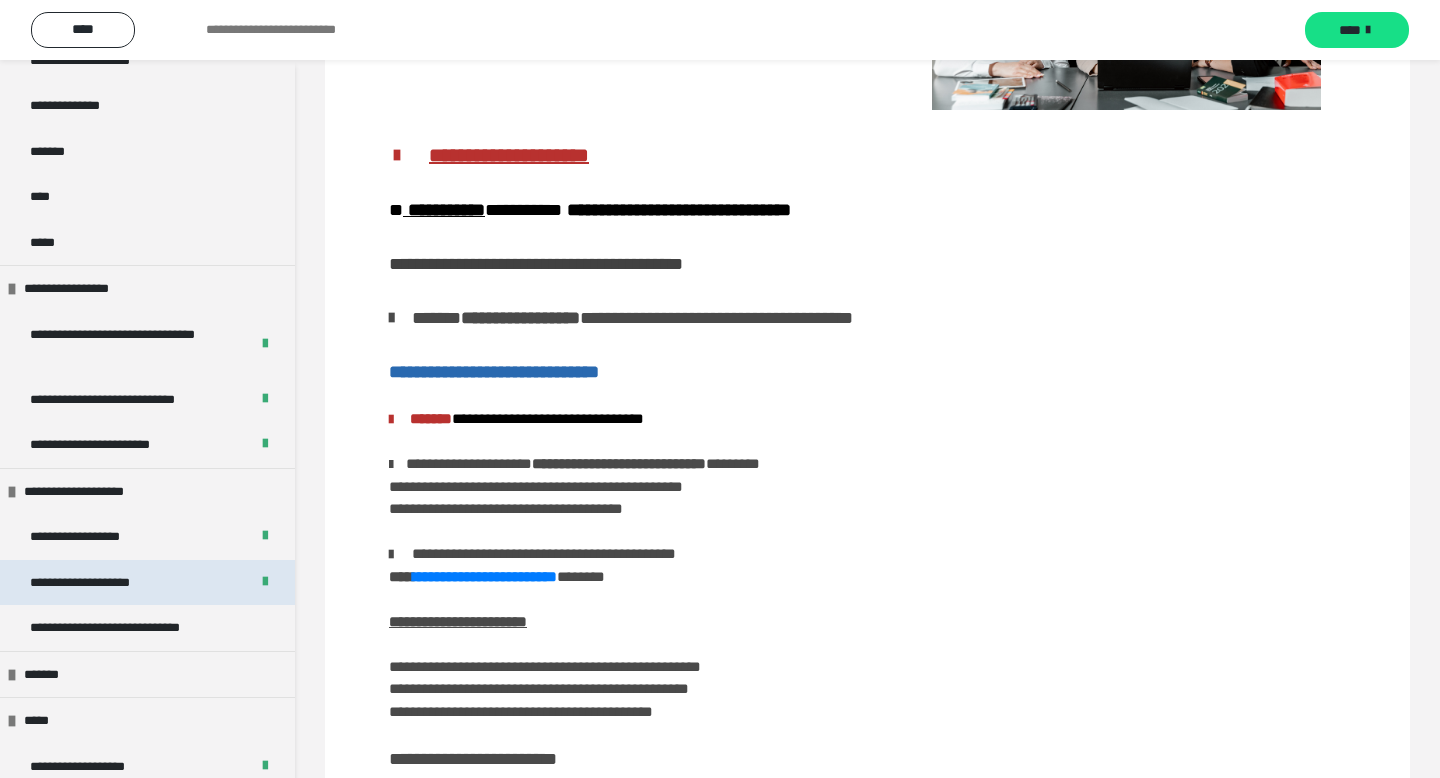 click on "**********" at bounding box center [102, 583] 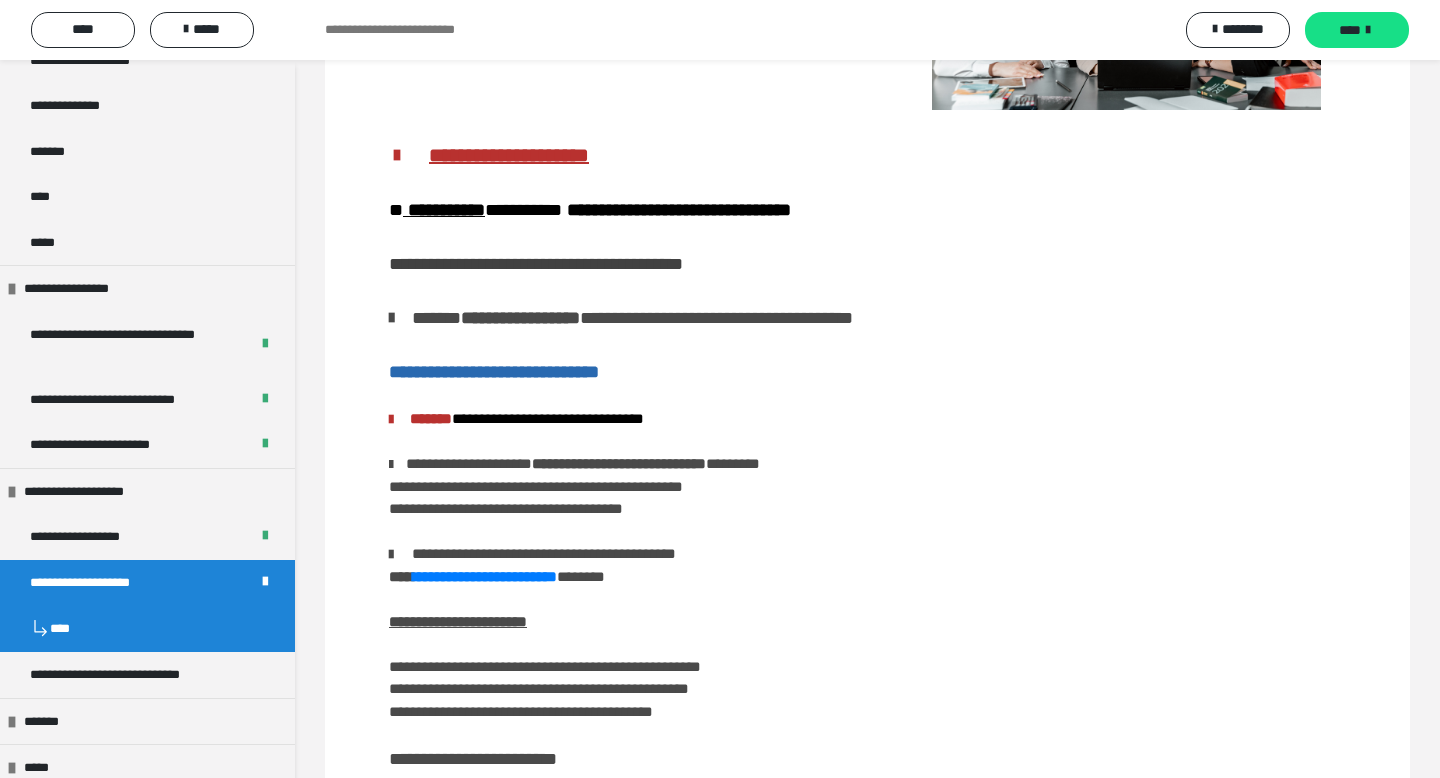 scroll, scrollTop: 60, scrollLeft: 0, axis: vertical 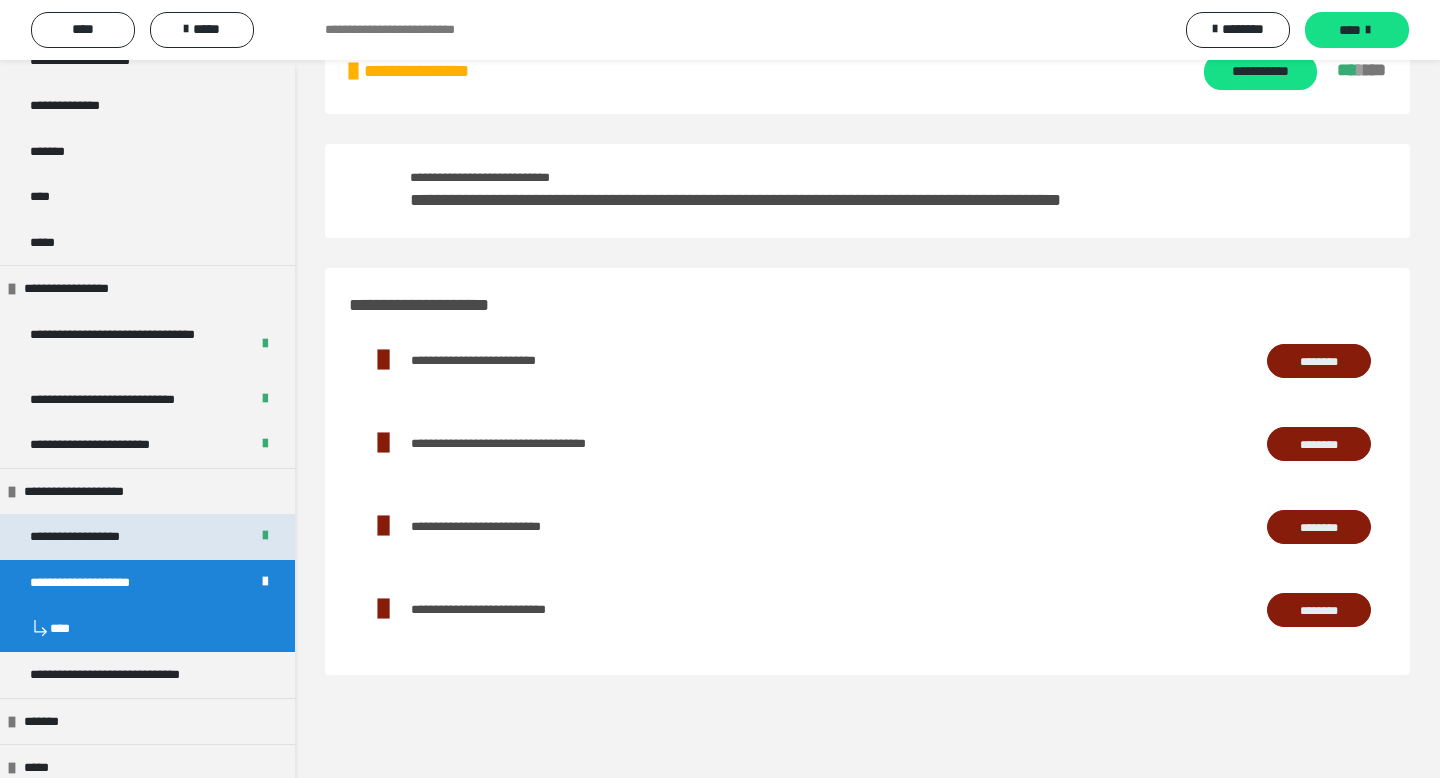 click on "**********" at bounding box center (98, 537) 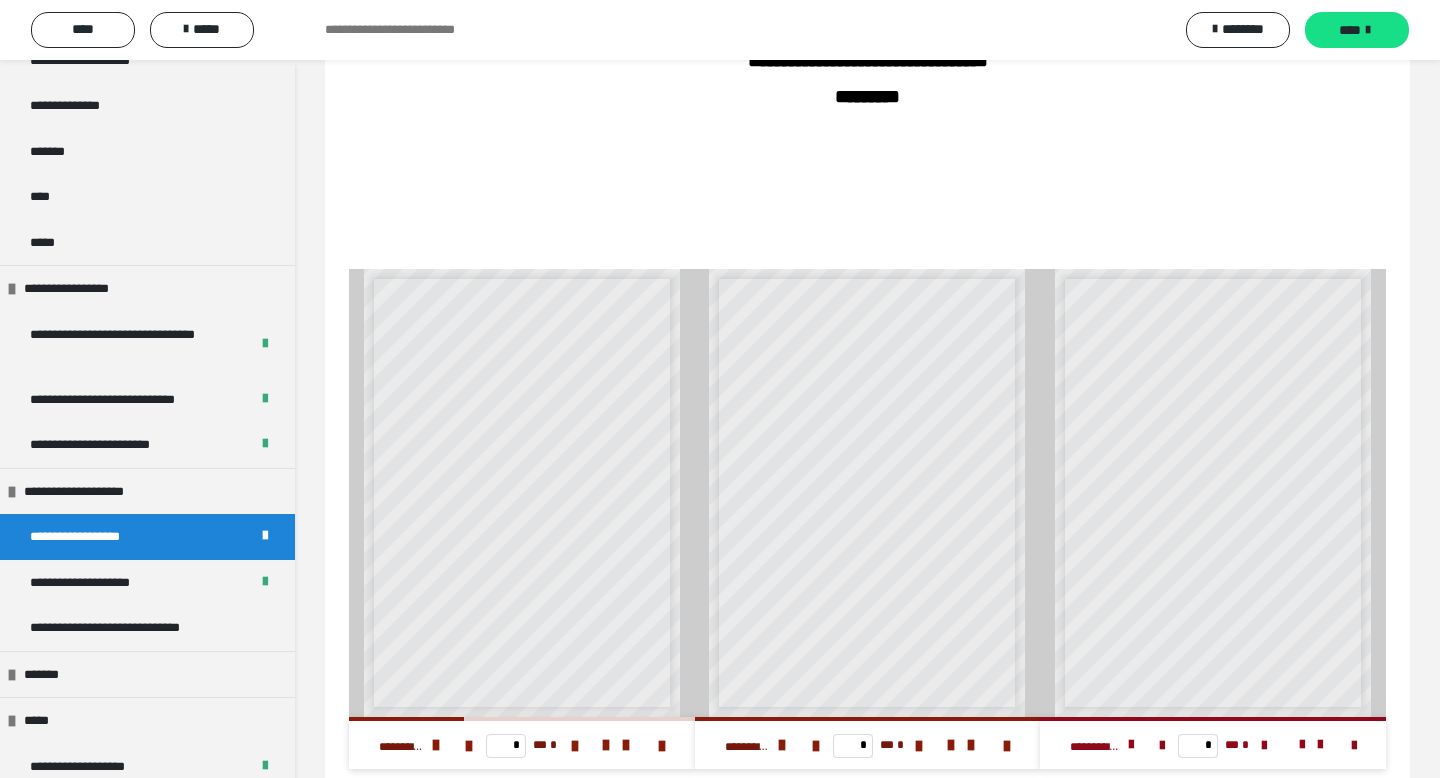 scroll, scrollTop: 390, scrollLeft: 0, axis: vertical 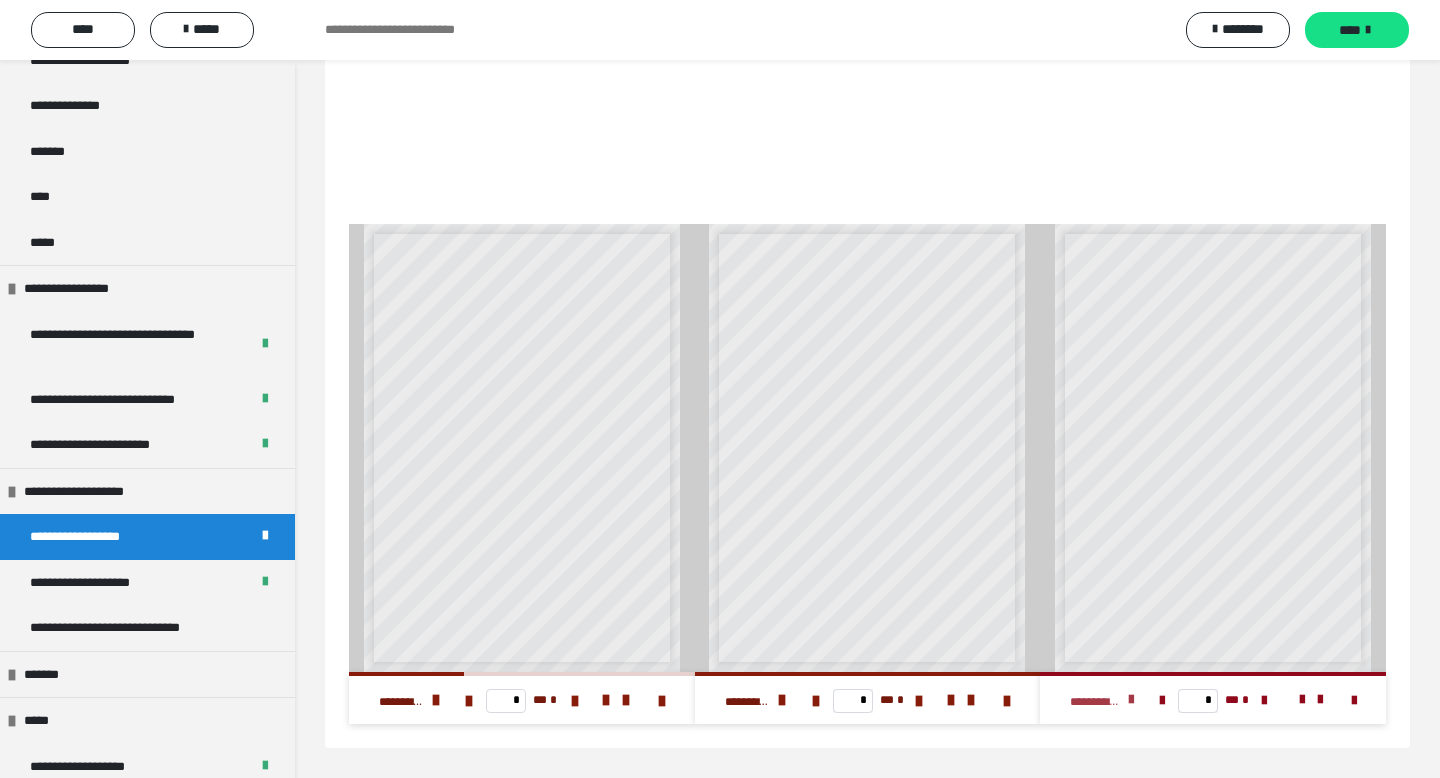 click at bounding box center (1131, 700) 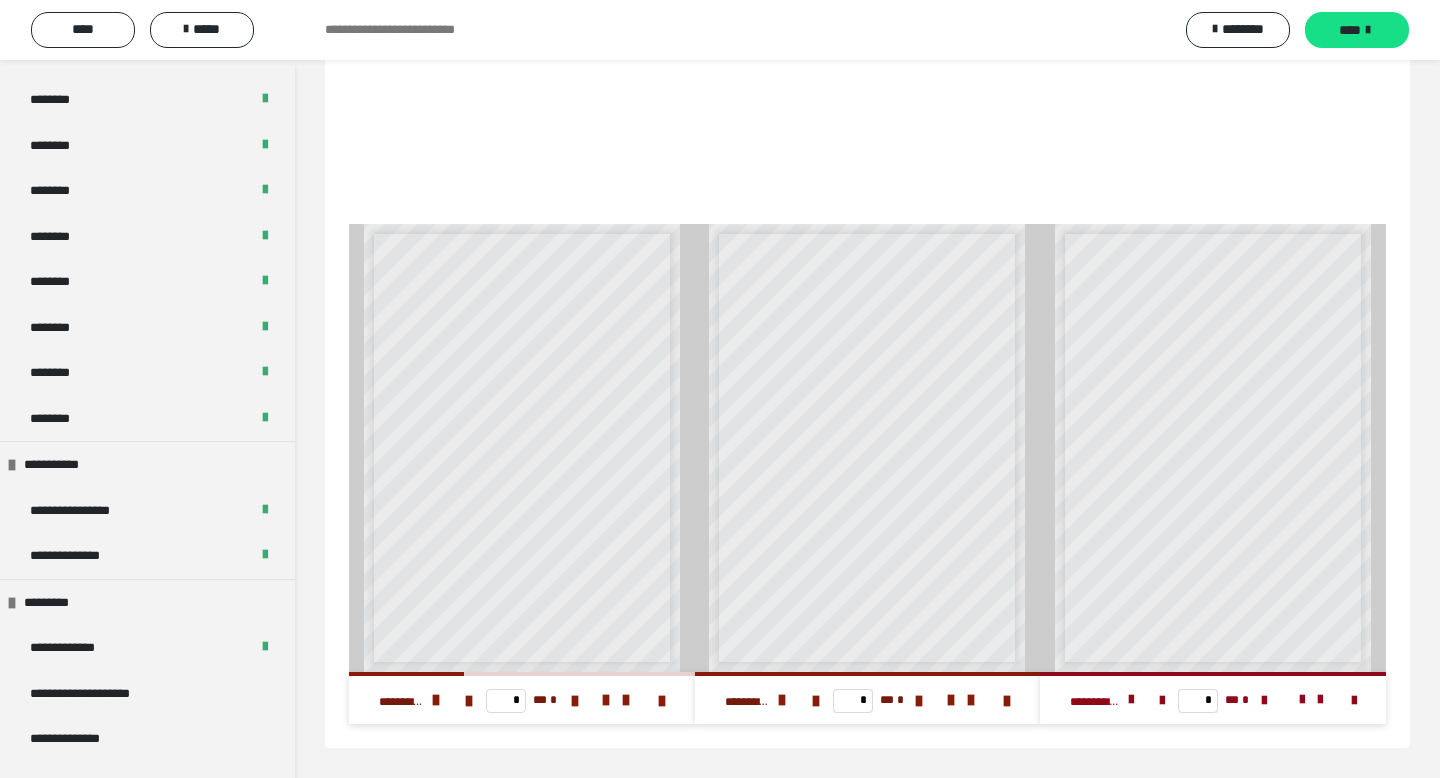 scroll, scrollTop: 973, scrollLeft: 0, axis: vertical 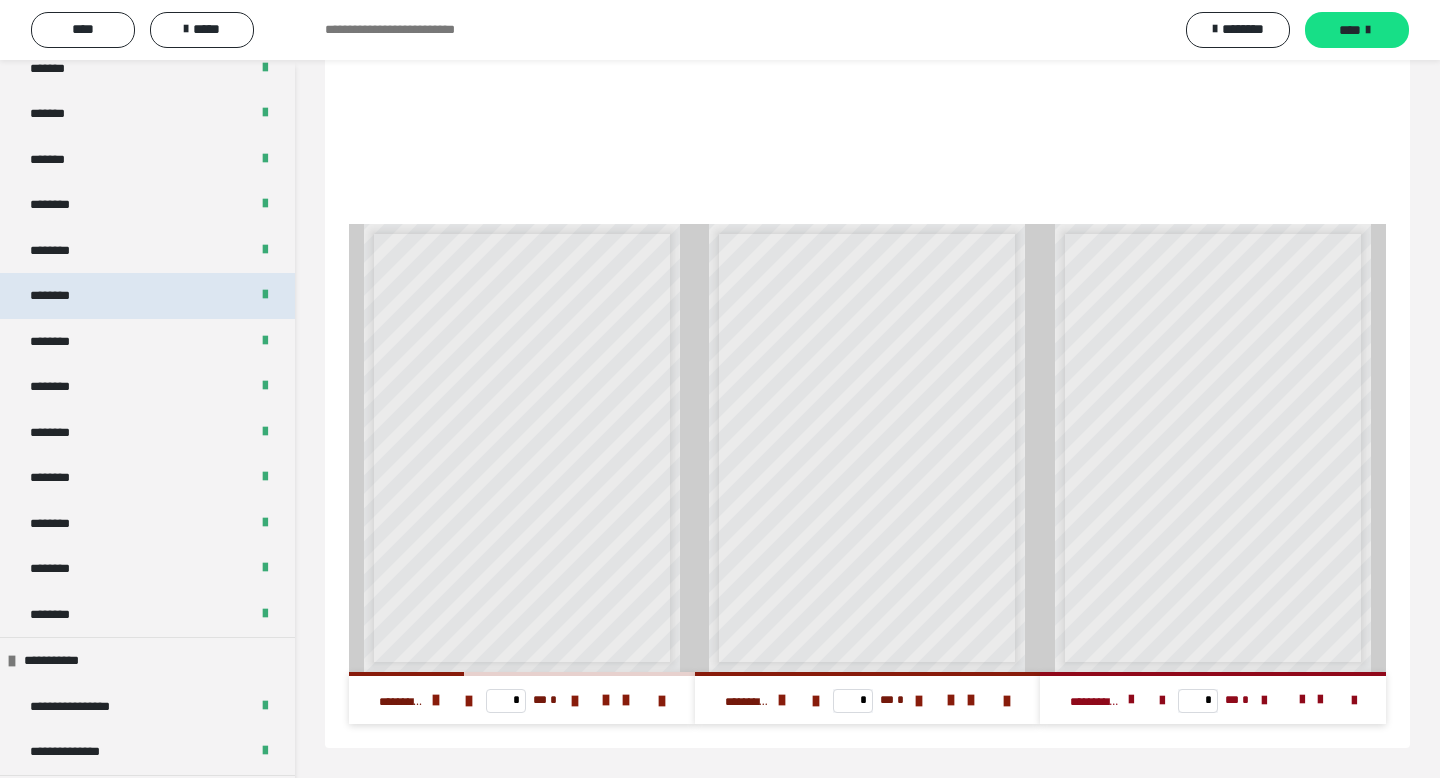 click on "********" at bounding box center (147, 296) 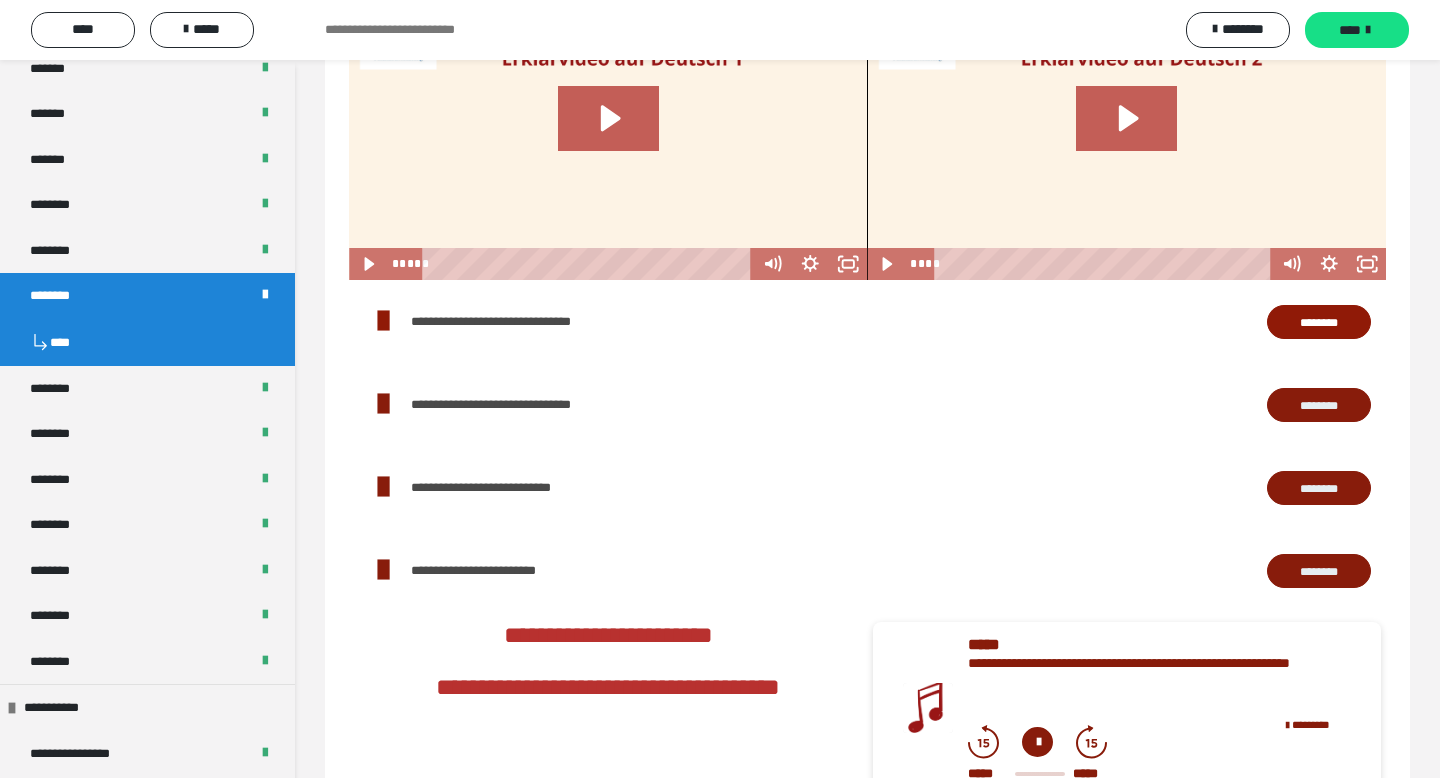 scroll, scrollTop: 1858, scrollLeft: 0, axis: vertical 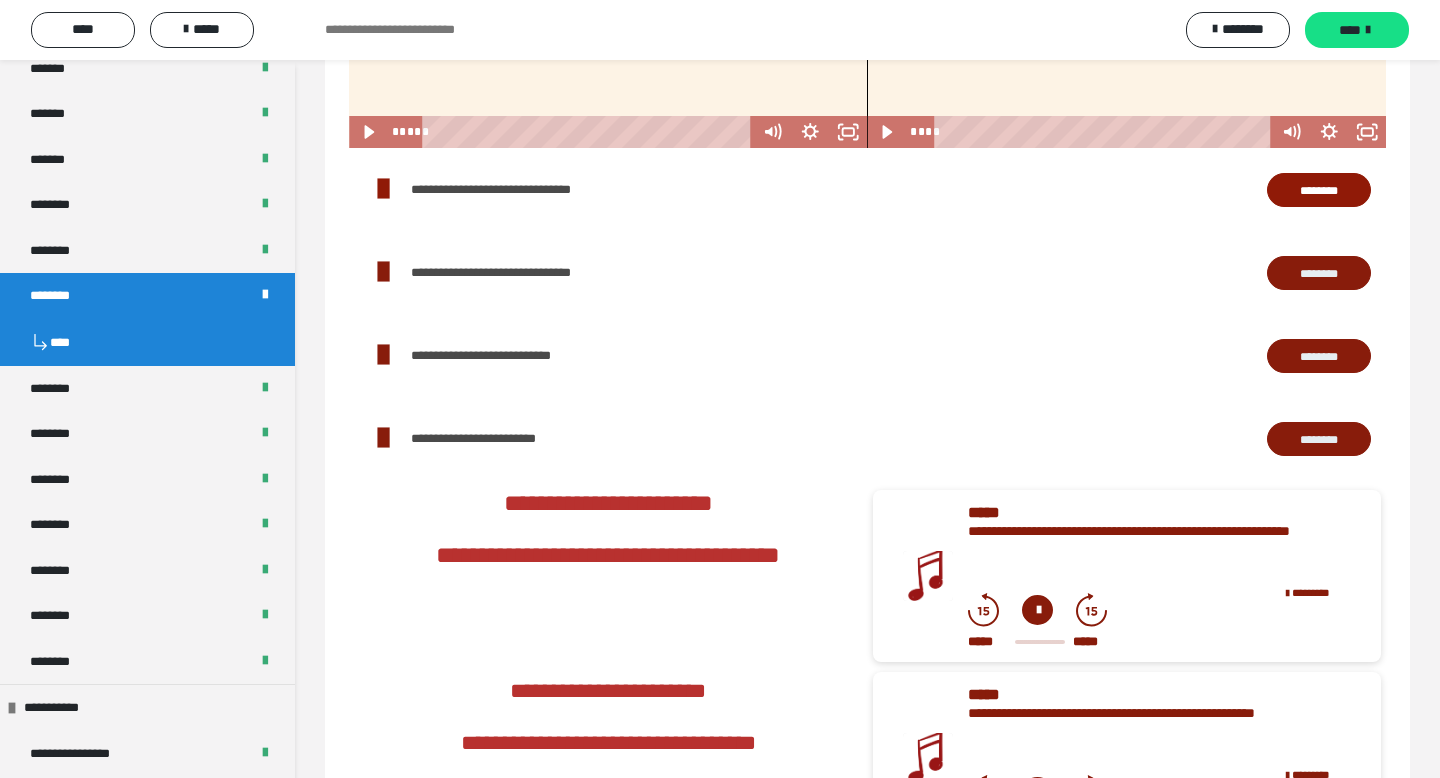 click on "********" at bounding box center [1319, 190] 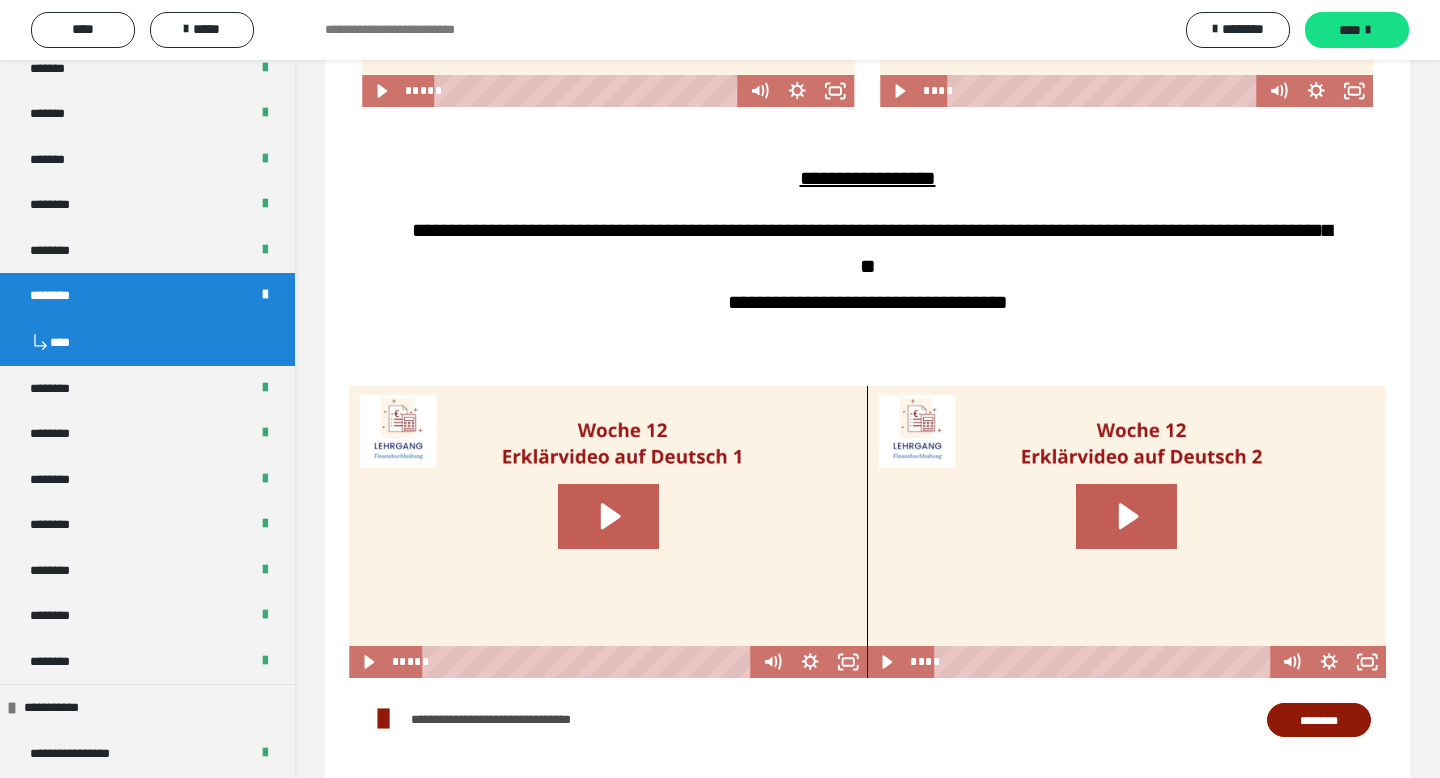 scroll, scrollTop: 1263, scrollLeft: 0, axis: vertical 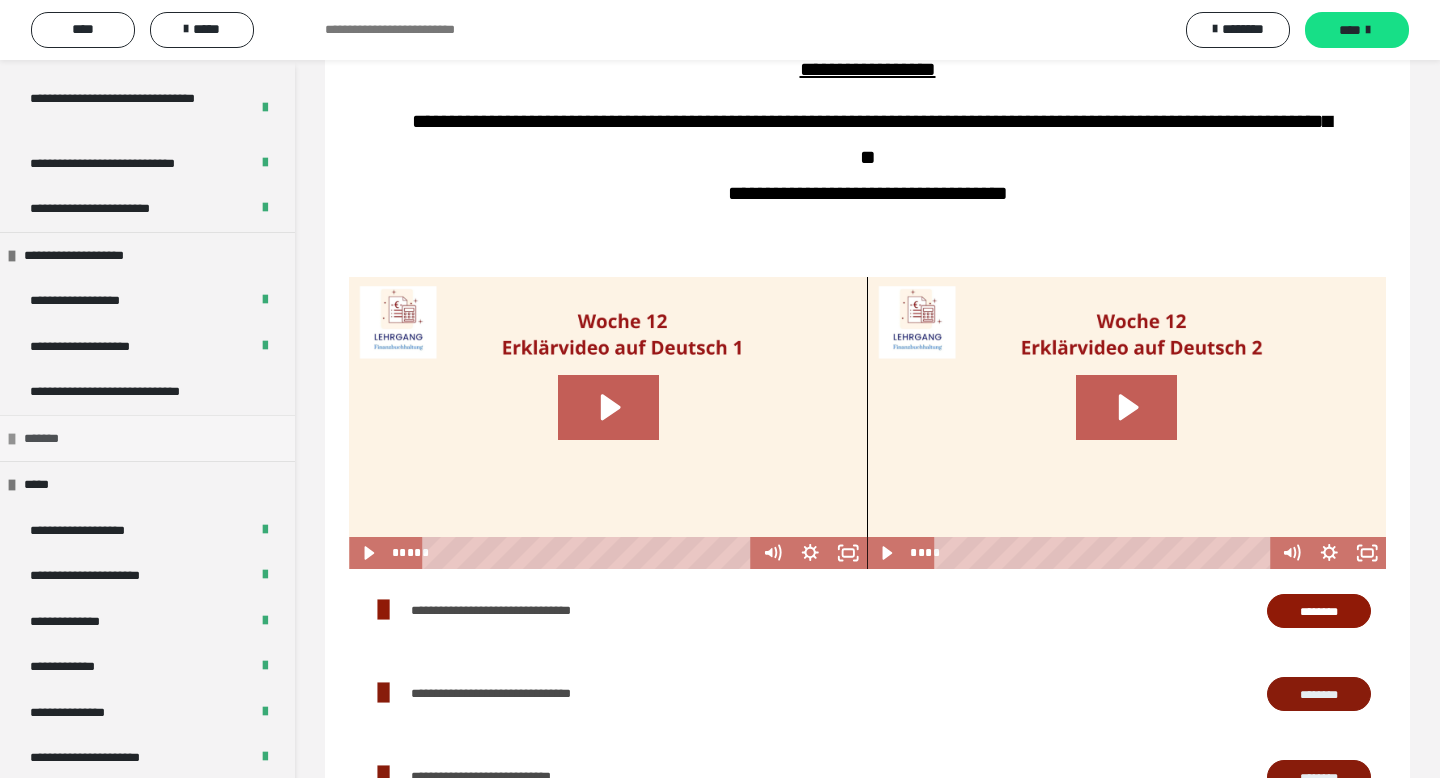 click at bounding box center (12, 439) 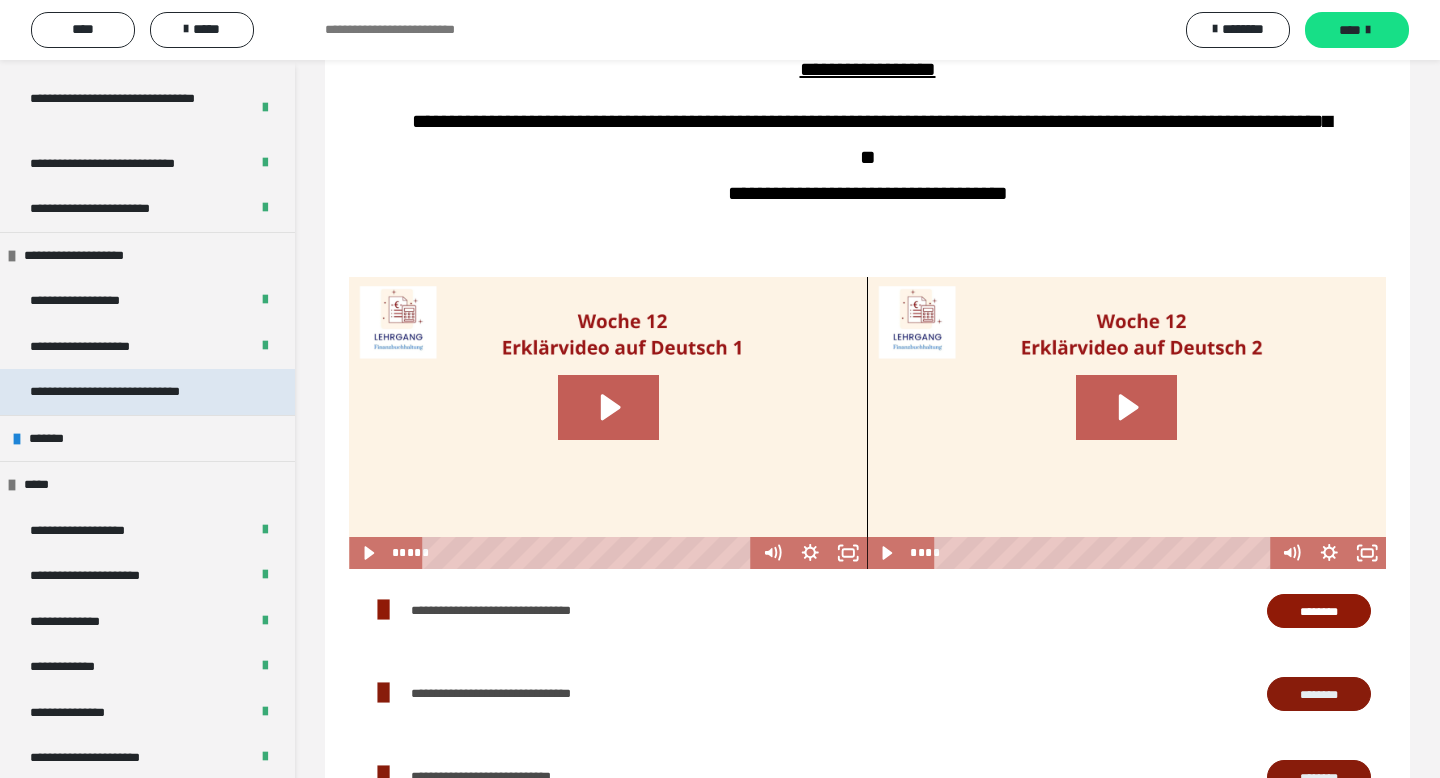 click on "**********" at bounding box center (134, 392) 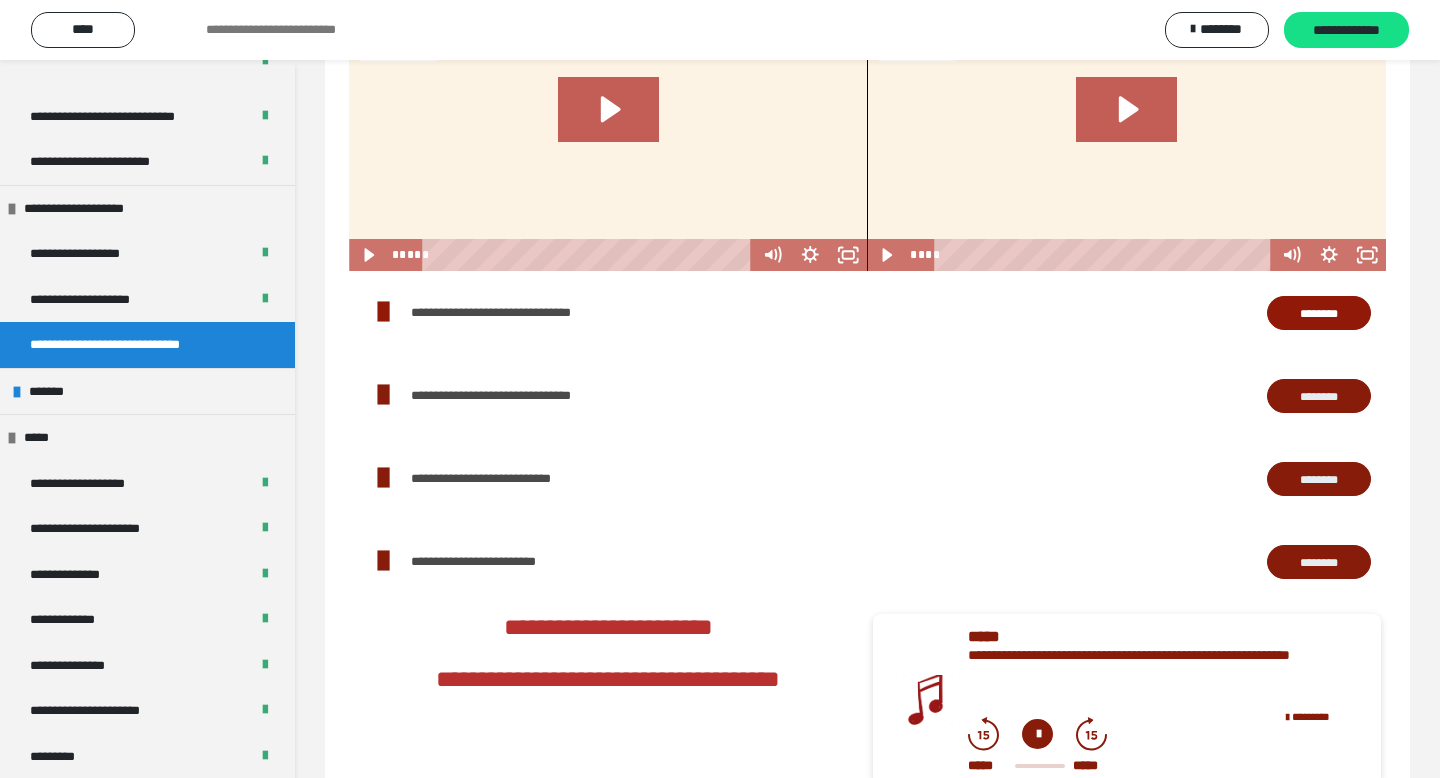 scroll, scrollTop: 60, scrollLeft: 0, axis: vertical 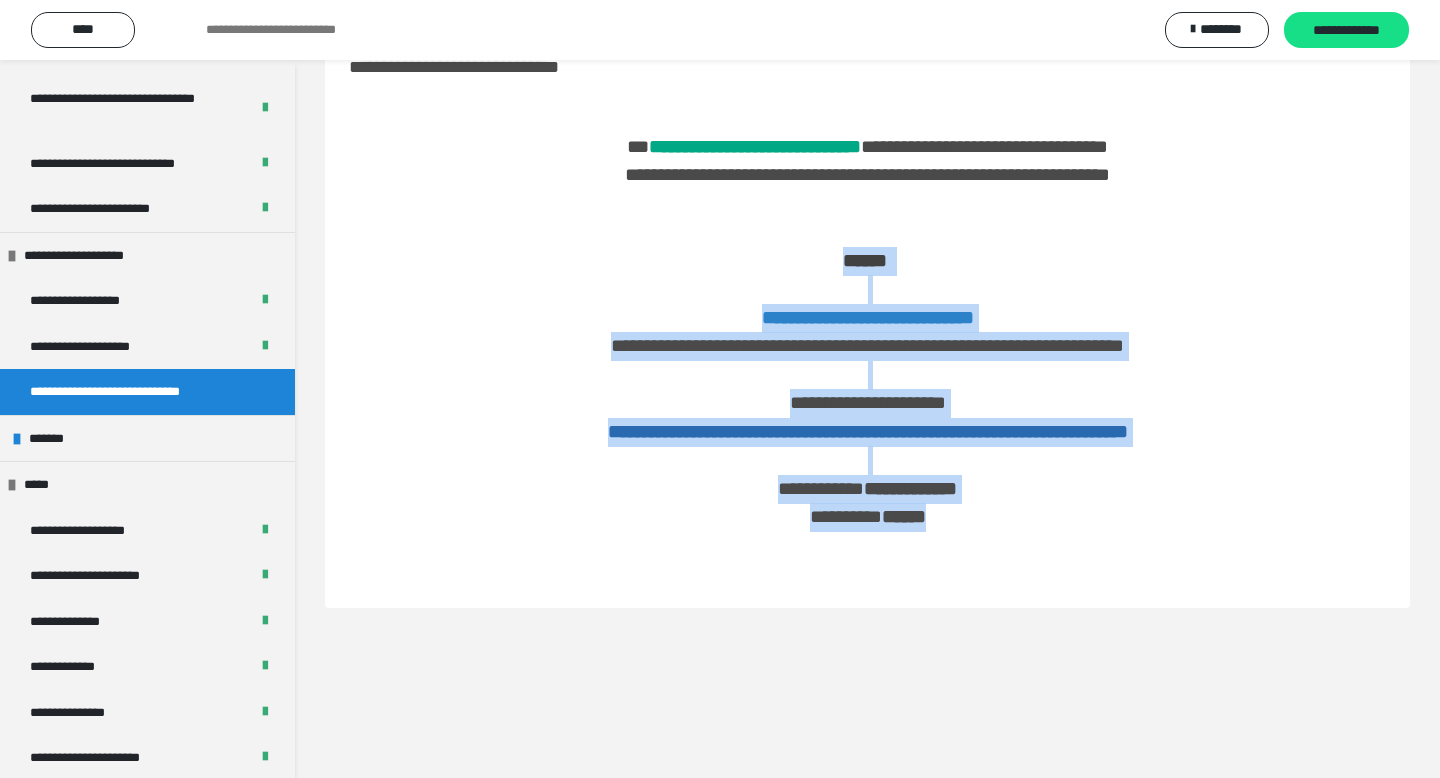 drag, startPoint x: 796, startPoint y: 254, endPoint x: 1002, endPoint y: 525, distance: 340.4071 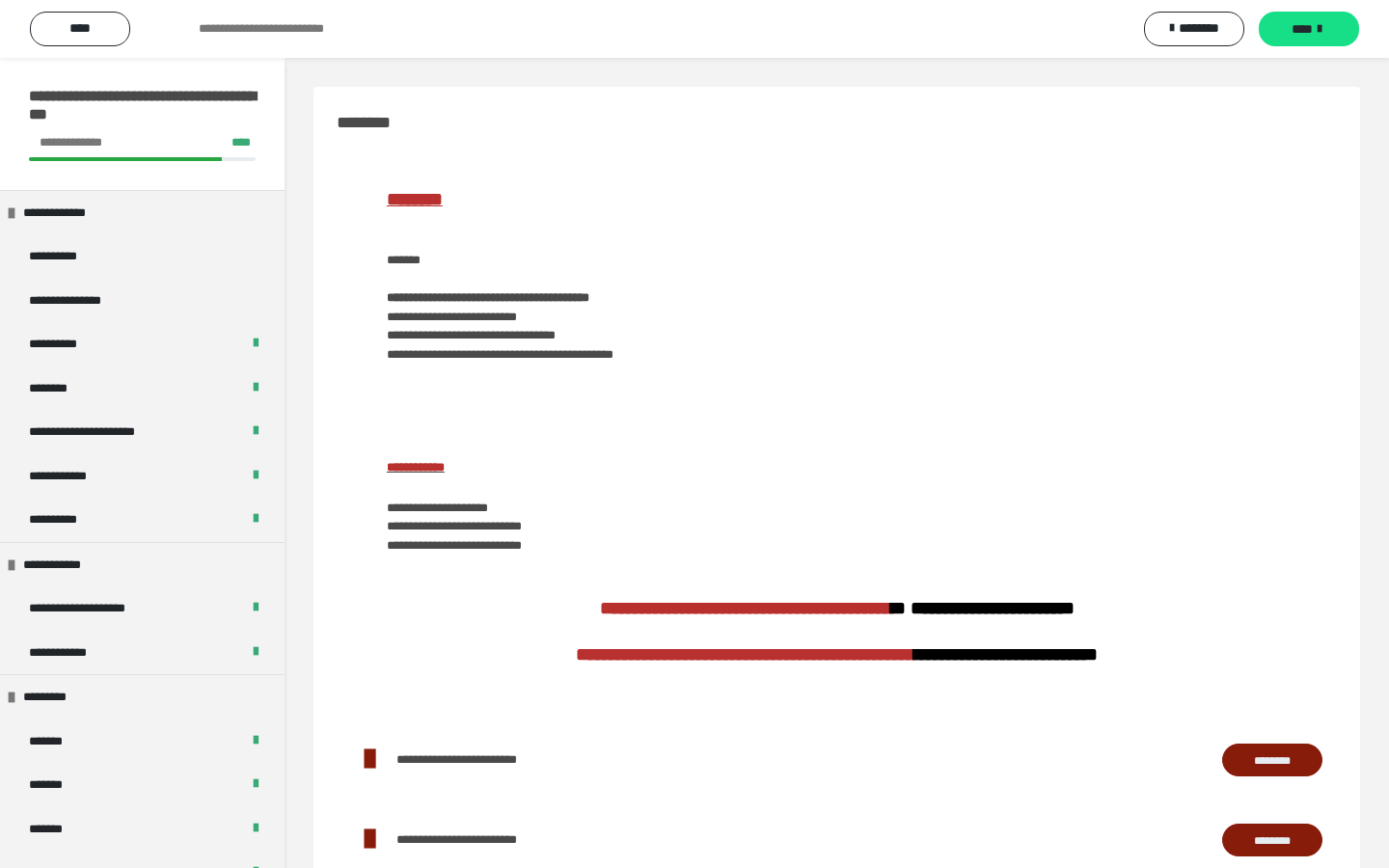 scroll, scrollTop: 1168, scrollLeft: 0, axis: vertical 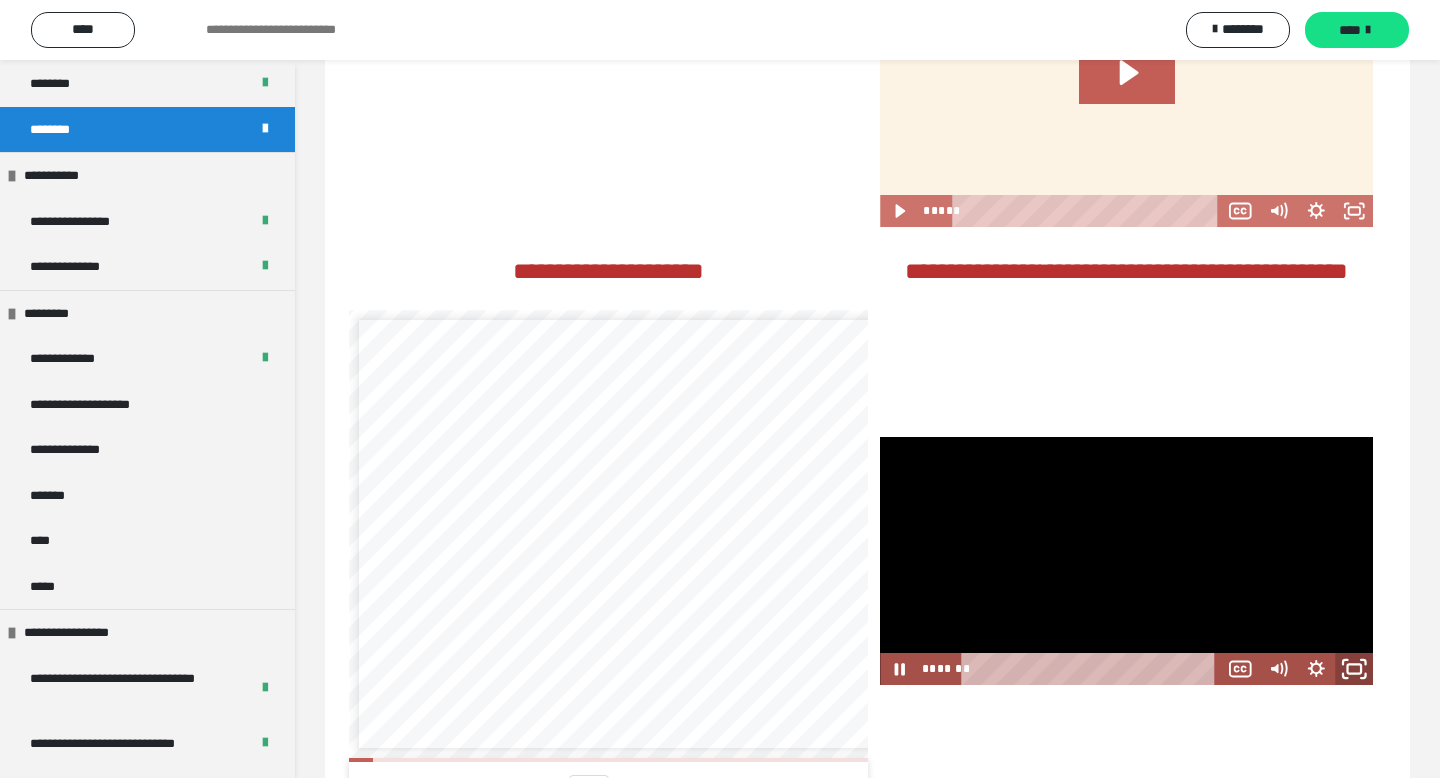click 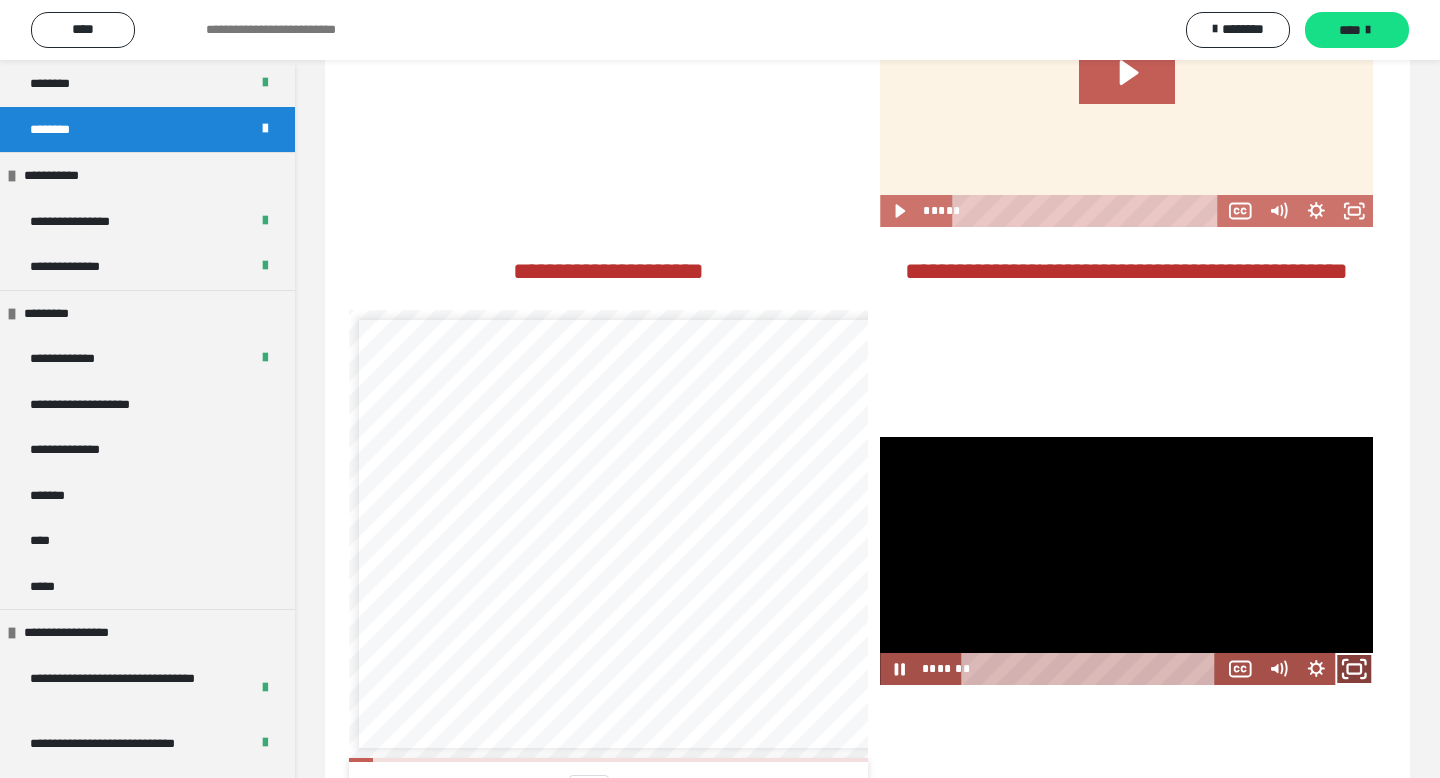 click 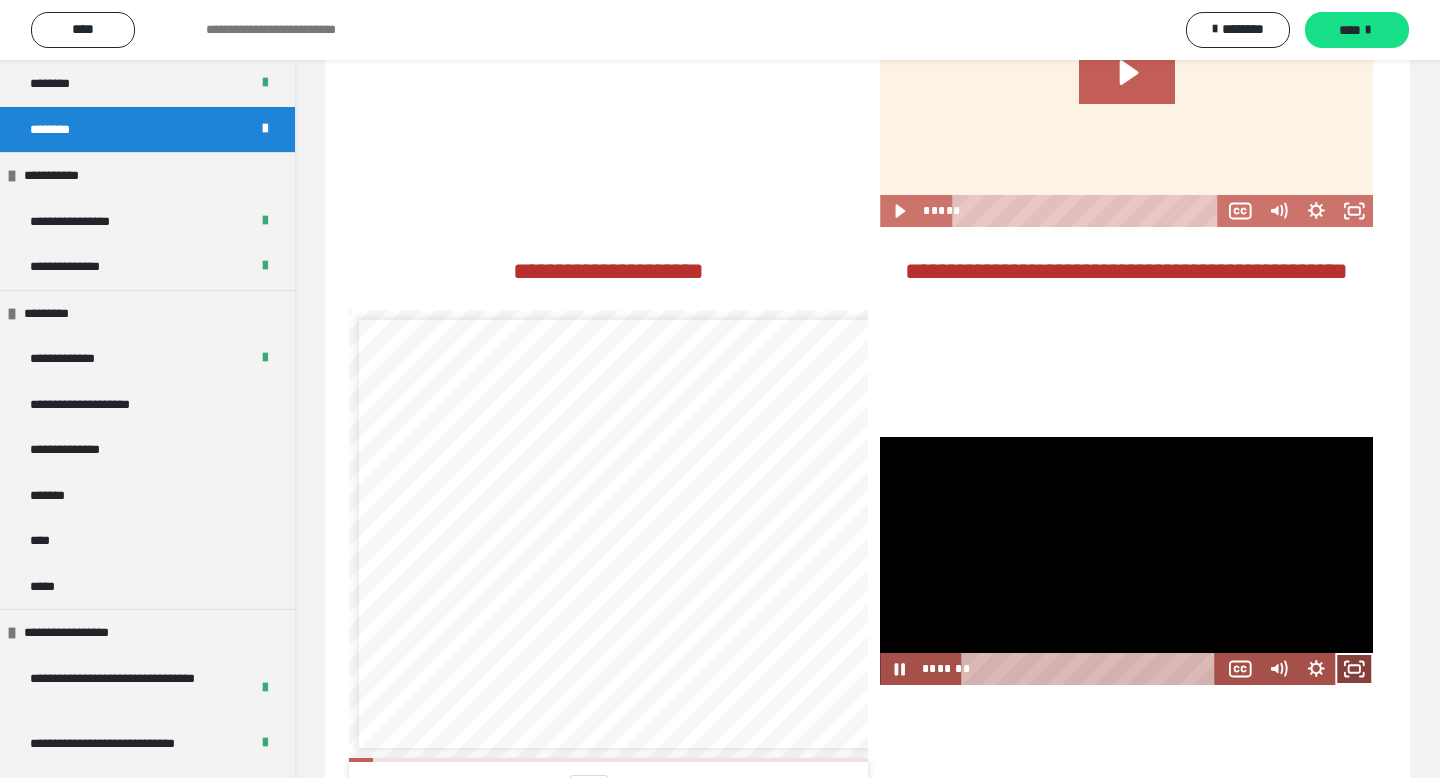 click 